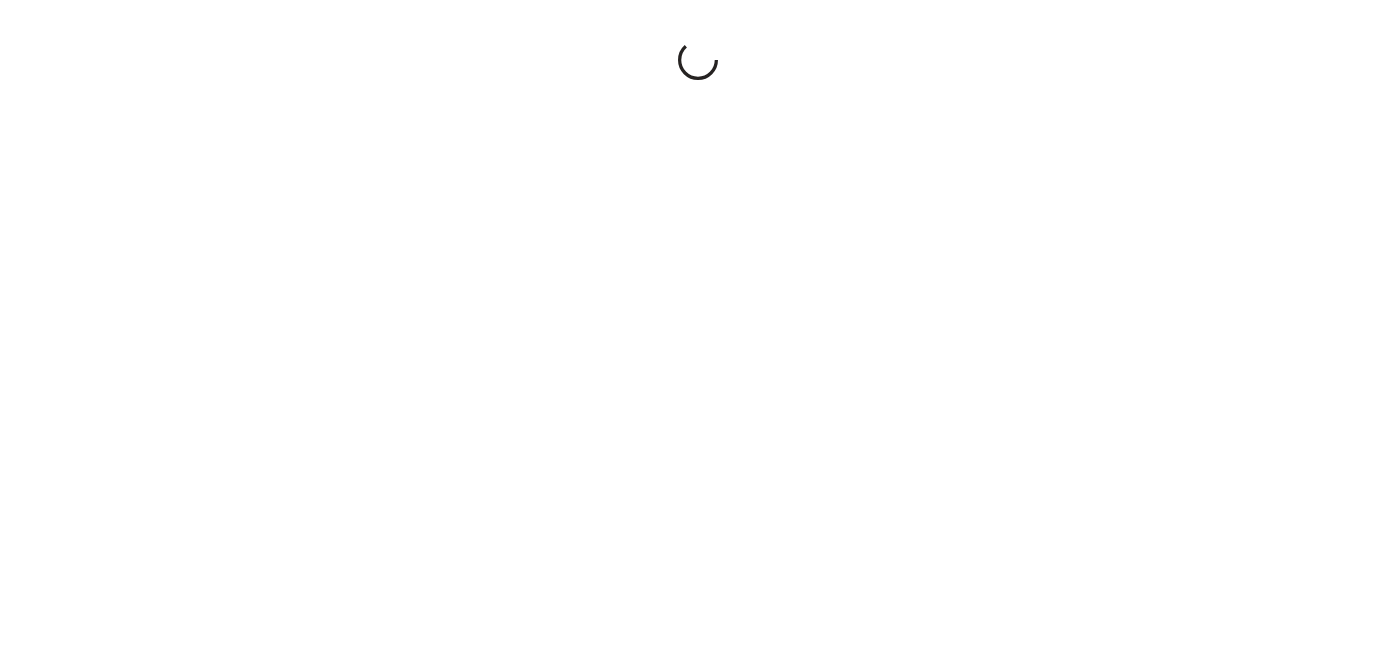 scroll, scrollTop: 0, scrollLeft: 0, axis: both 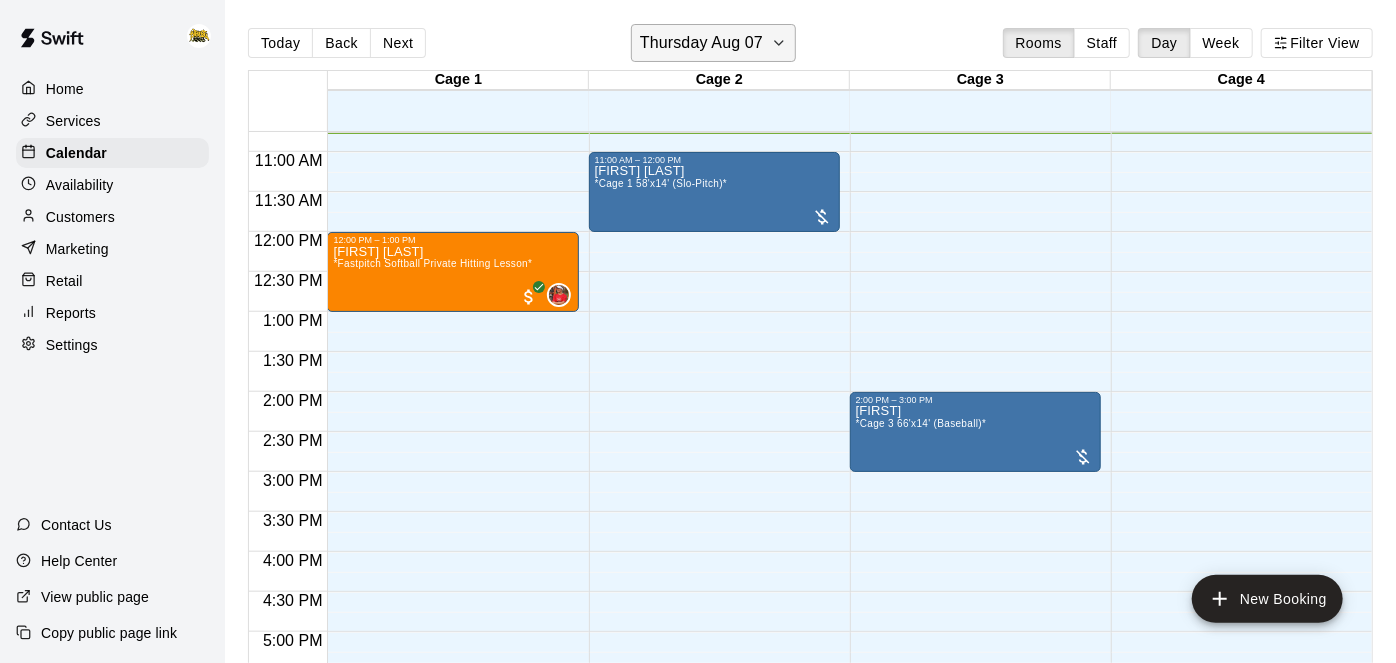 click 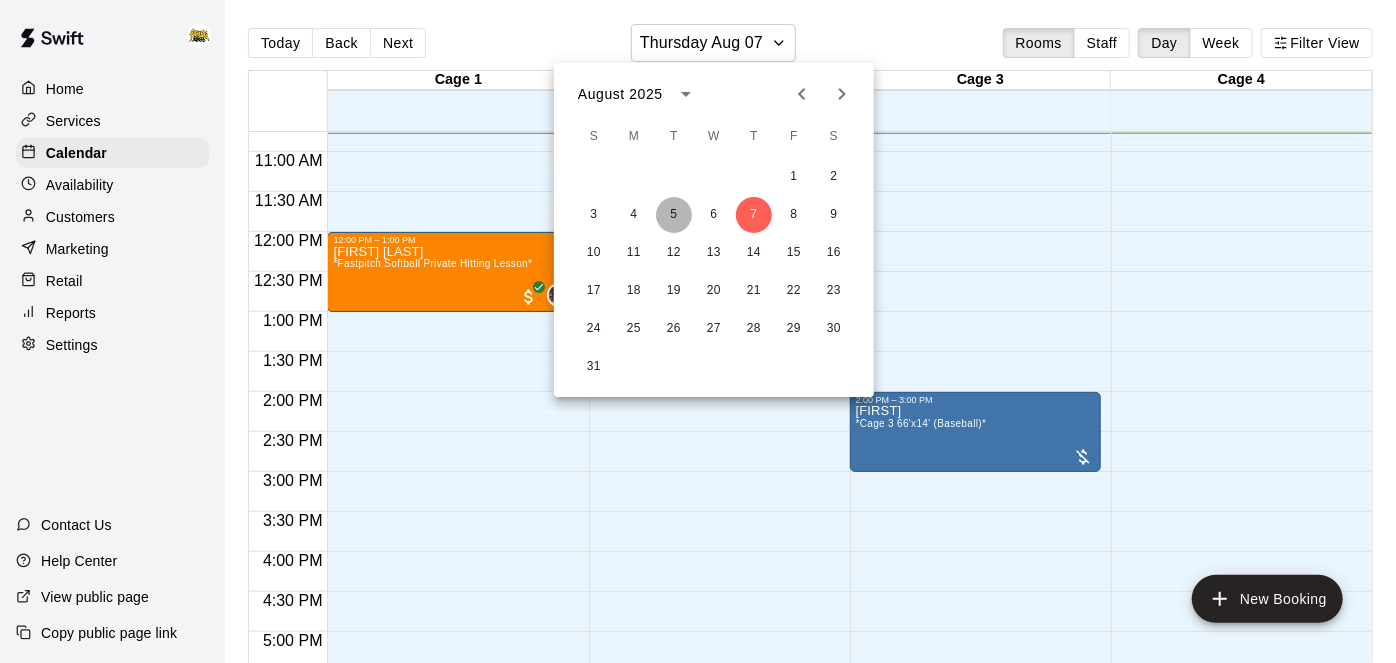 click on "5" at bounding box center [674, 215] 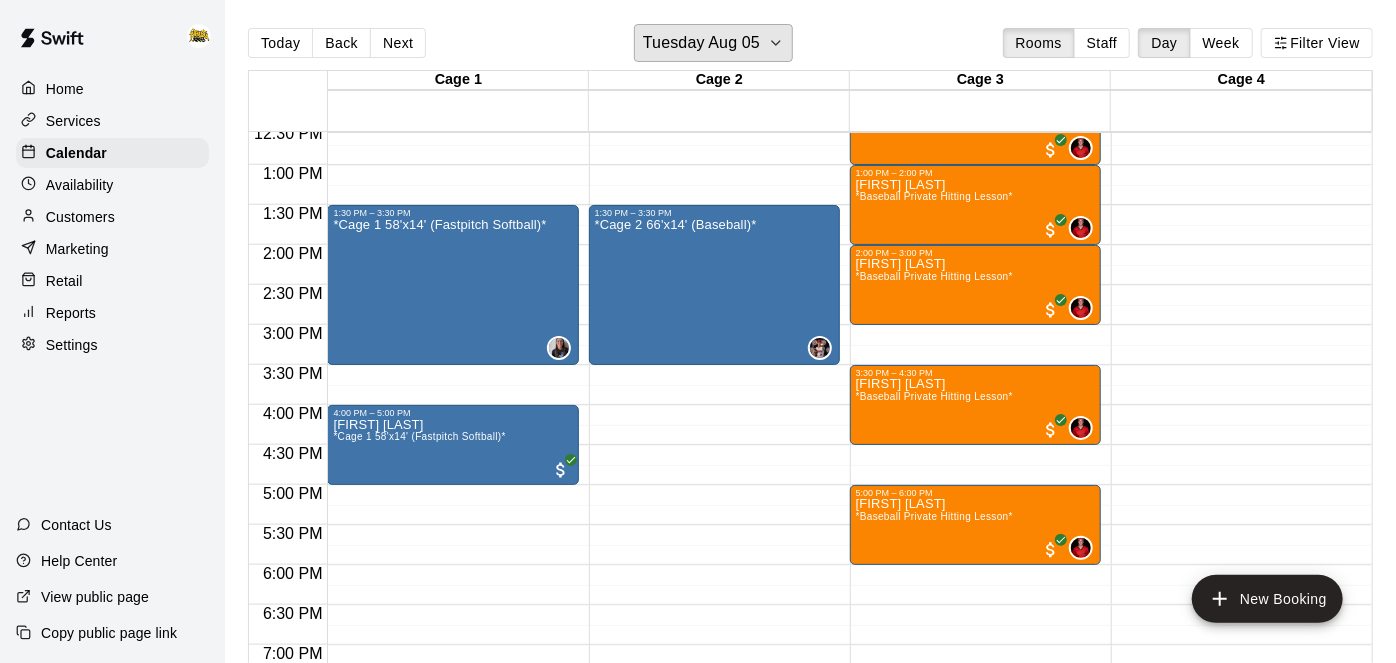 scroll, scrollTop: 859, scrollLeft: 0, axis: vertical 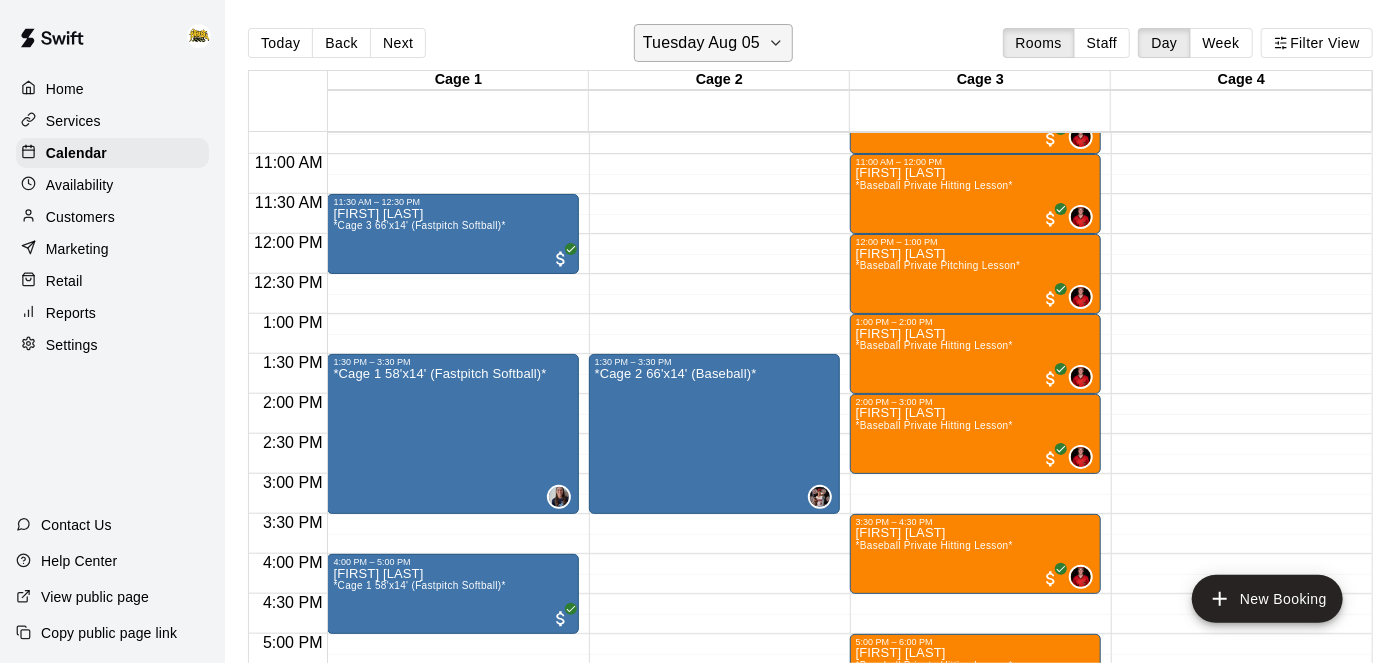 click 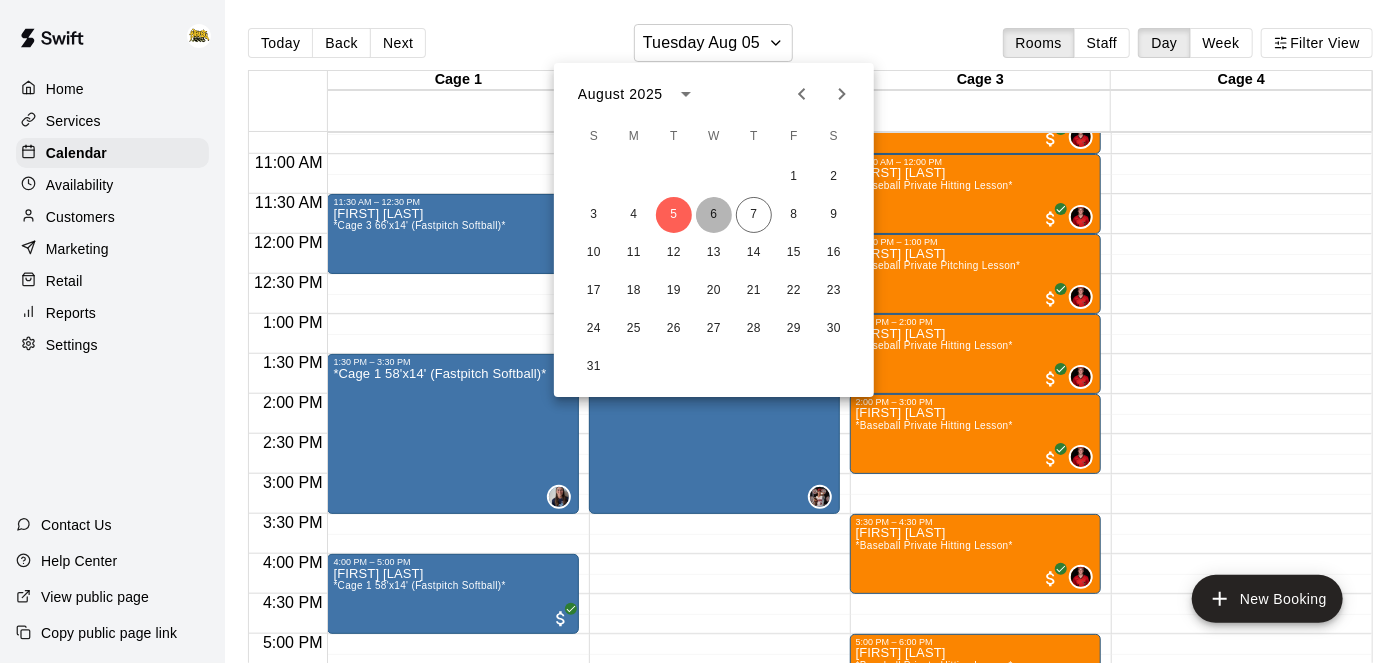 click on "6" at bounding box center [714, 215] 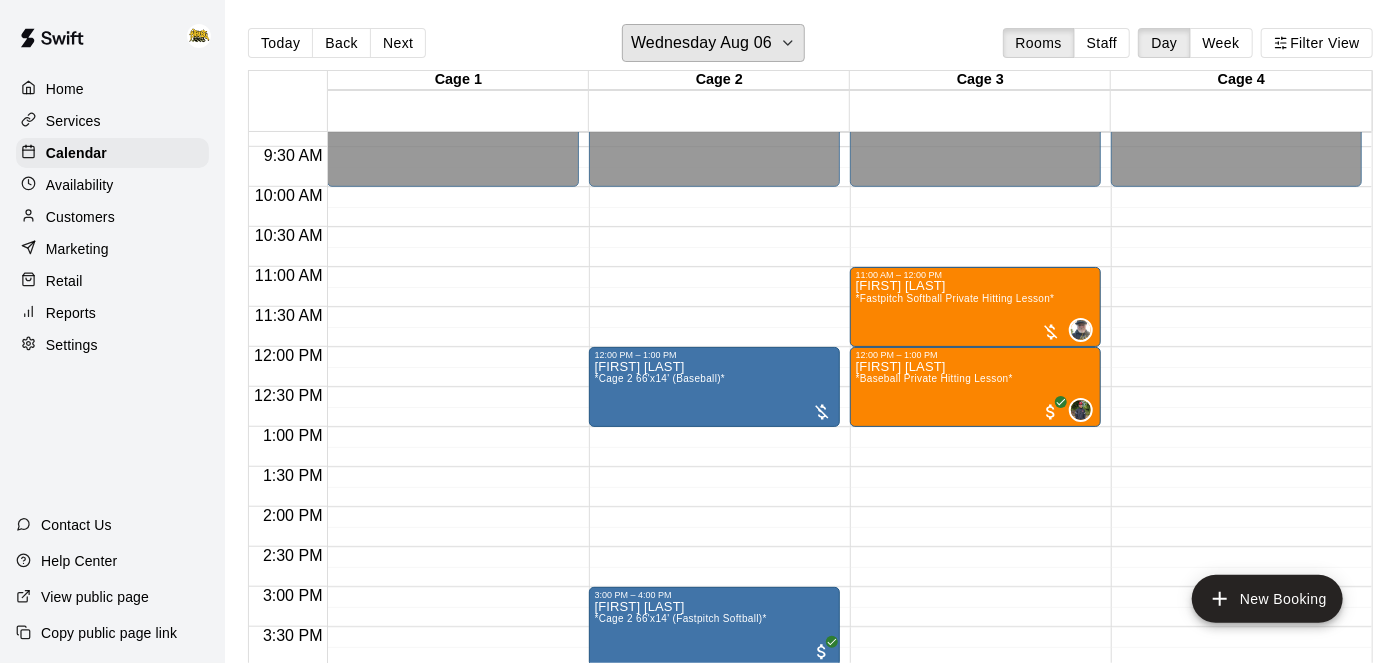 scroll, scrollTop: 754, scrollLeft: 0, axis: vertical 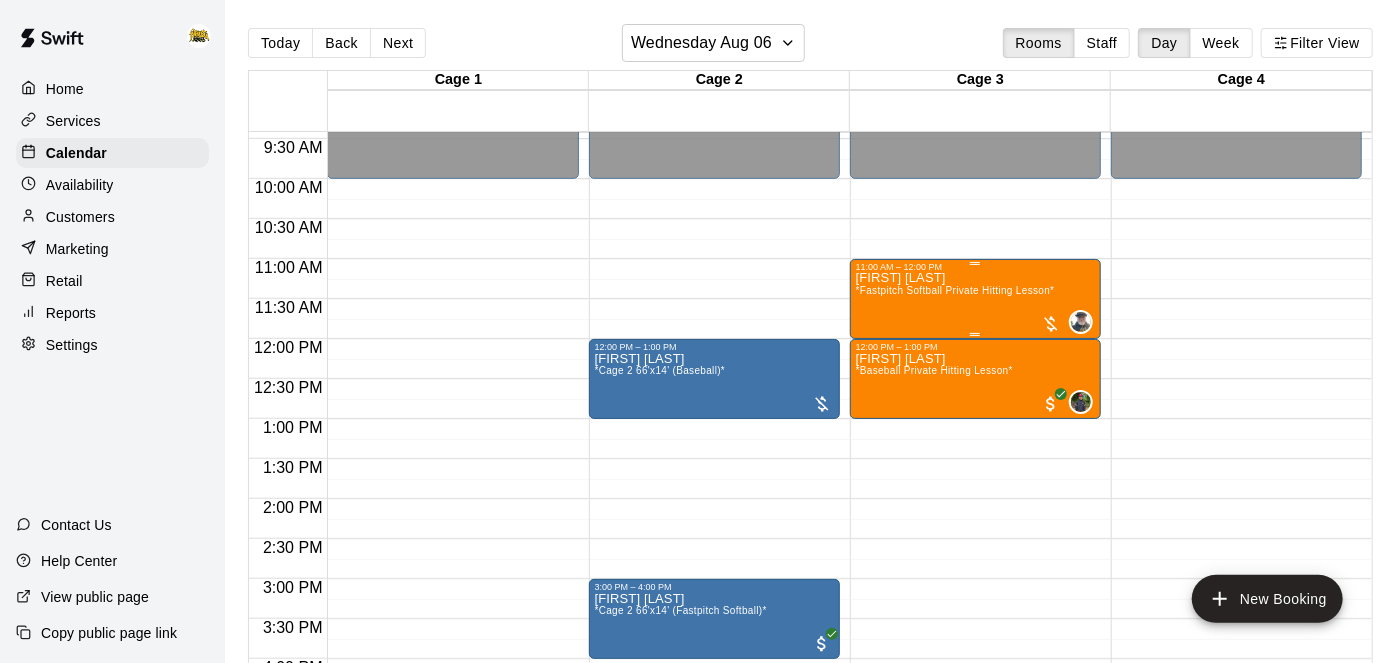 click on "Tegan Harnett *Fastpitch Softball Private Hitting Lesson*" at bounding box center (955, 603) 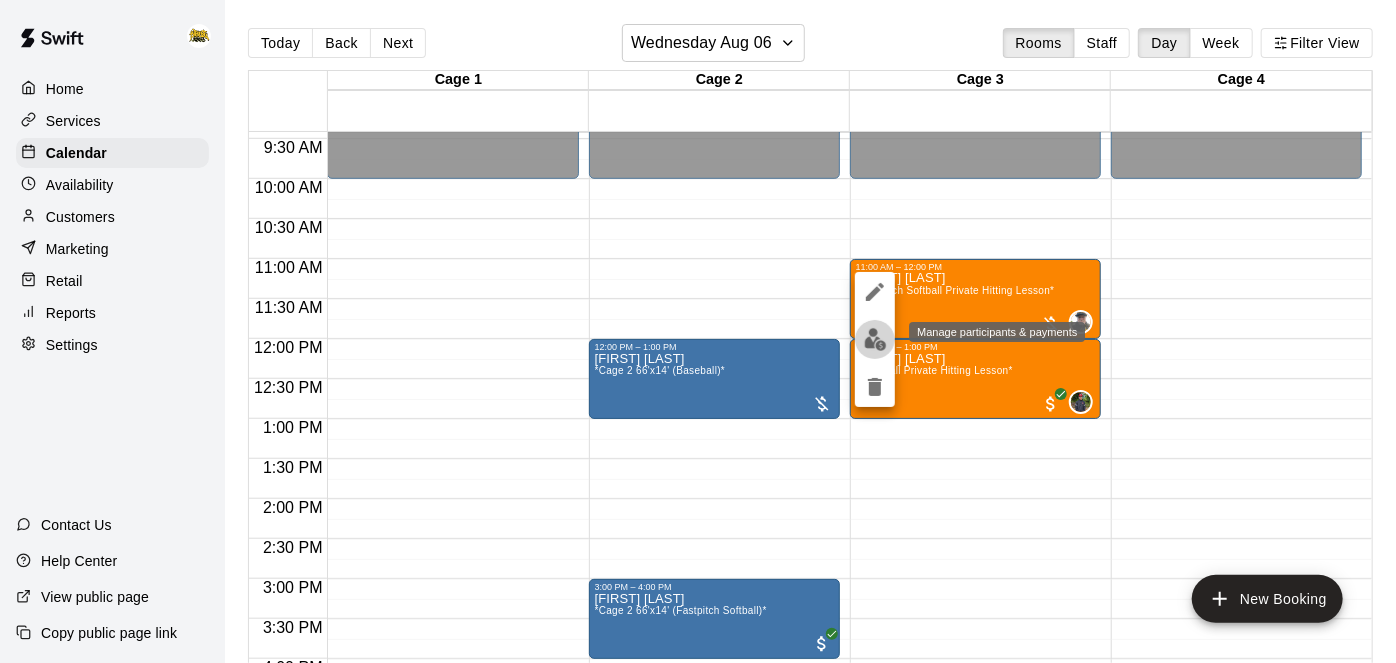 click at bounding box center (875, 339) 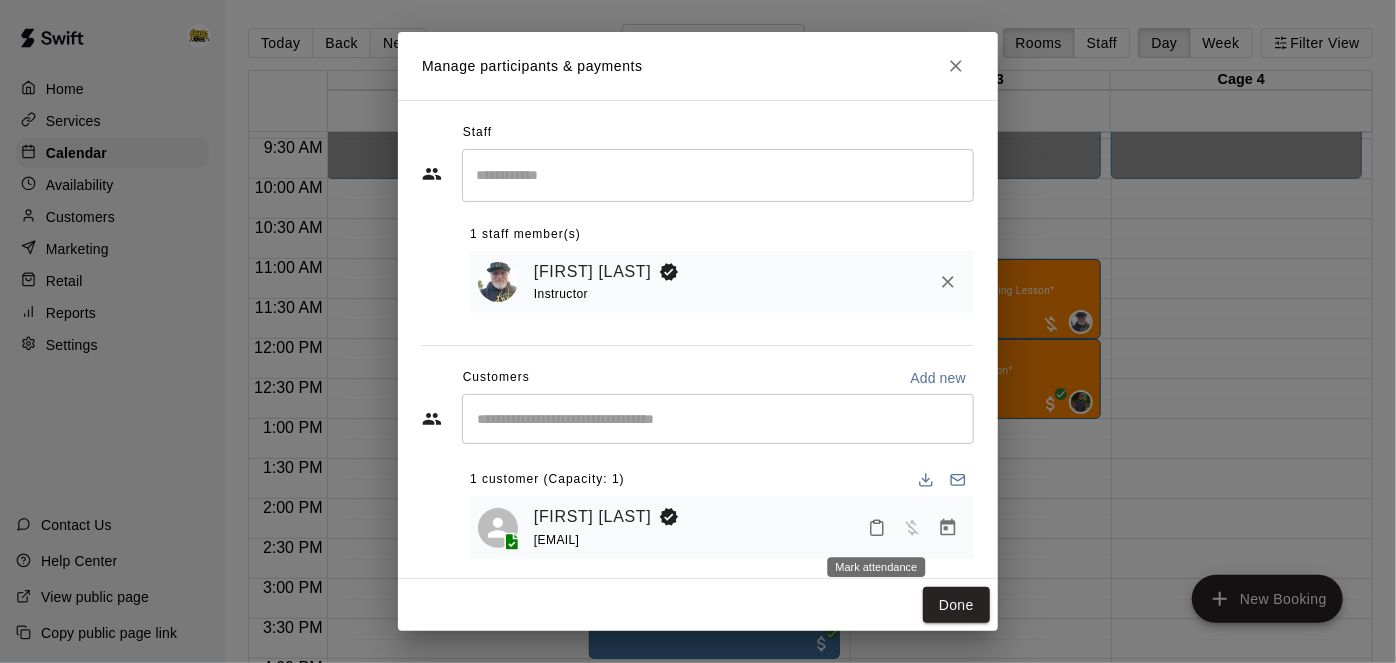 click 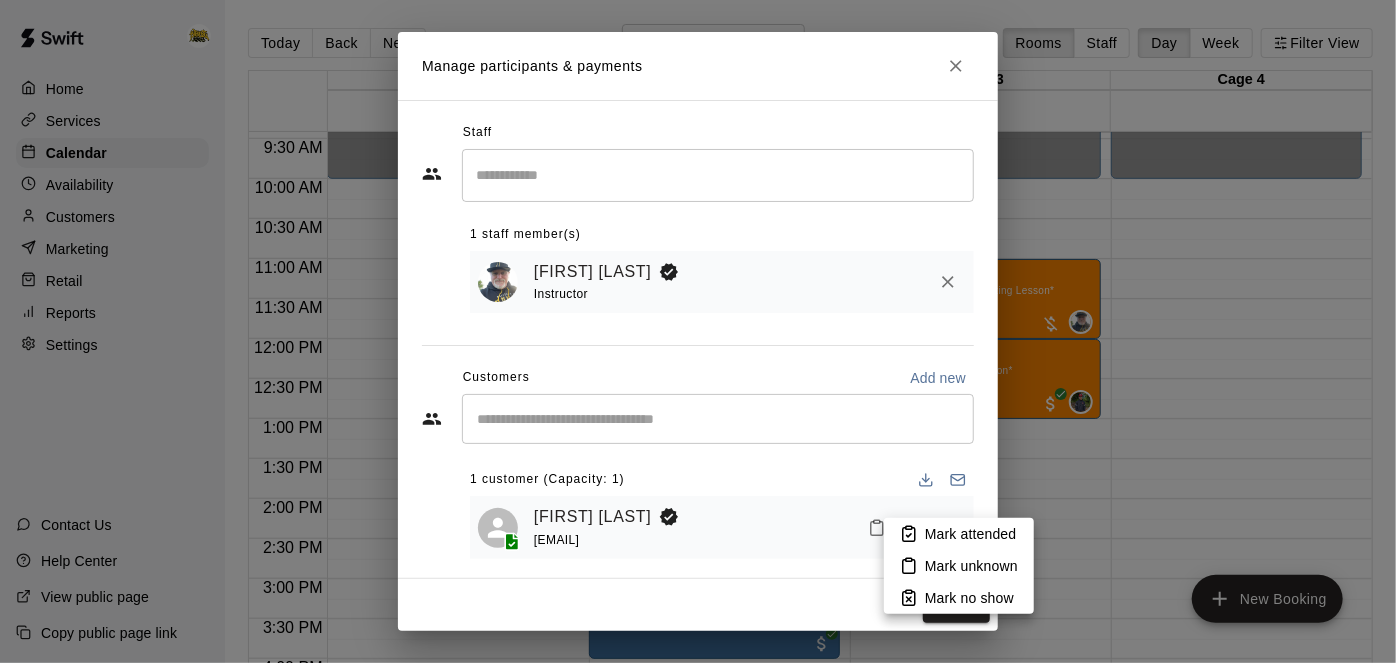 click 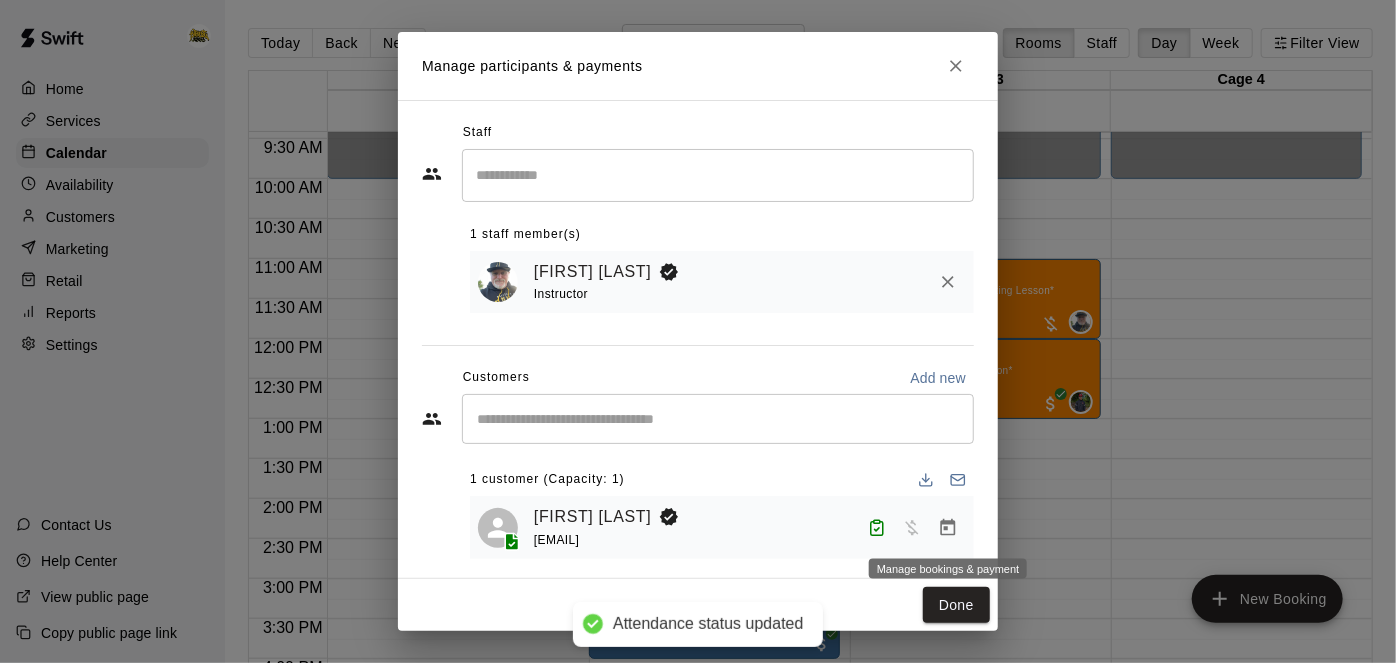 click 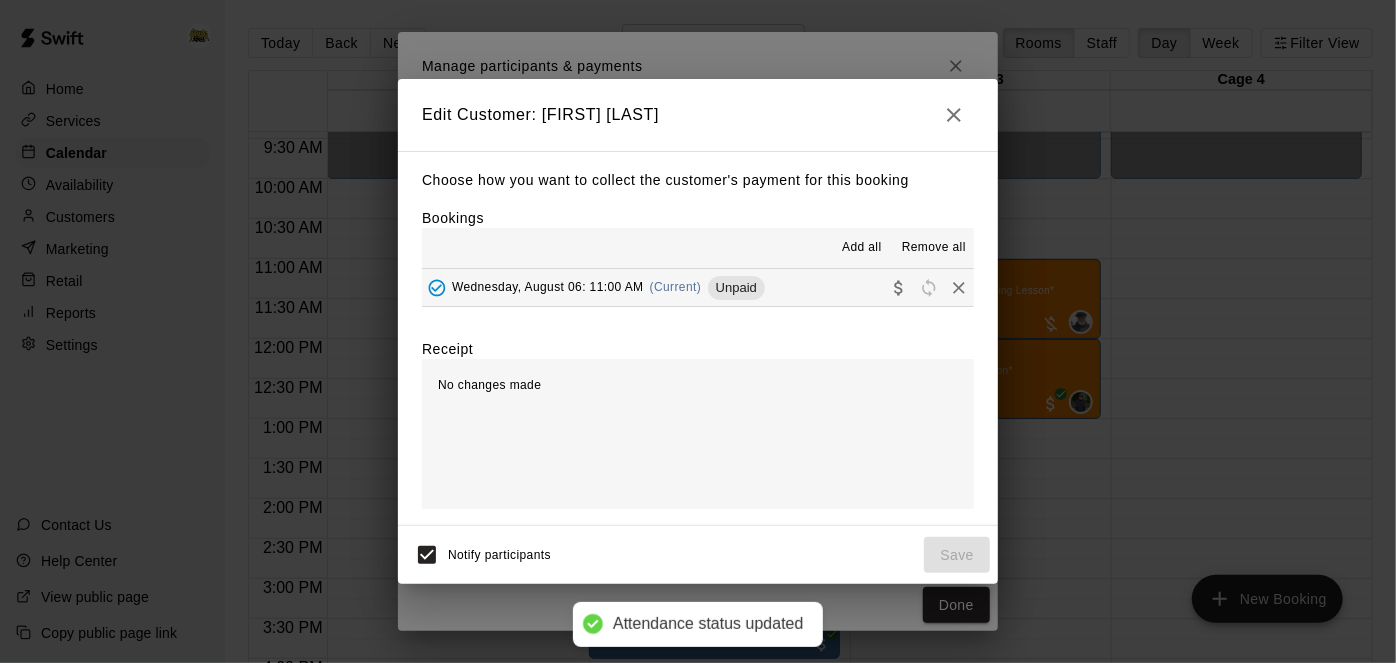 click on "Wednesday, August 06: 11:00 AM (Current) Unpaid" at bounding box center (698, 287) 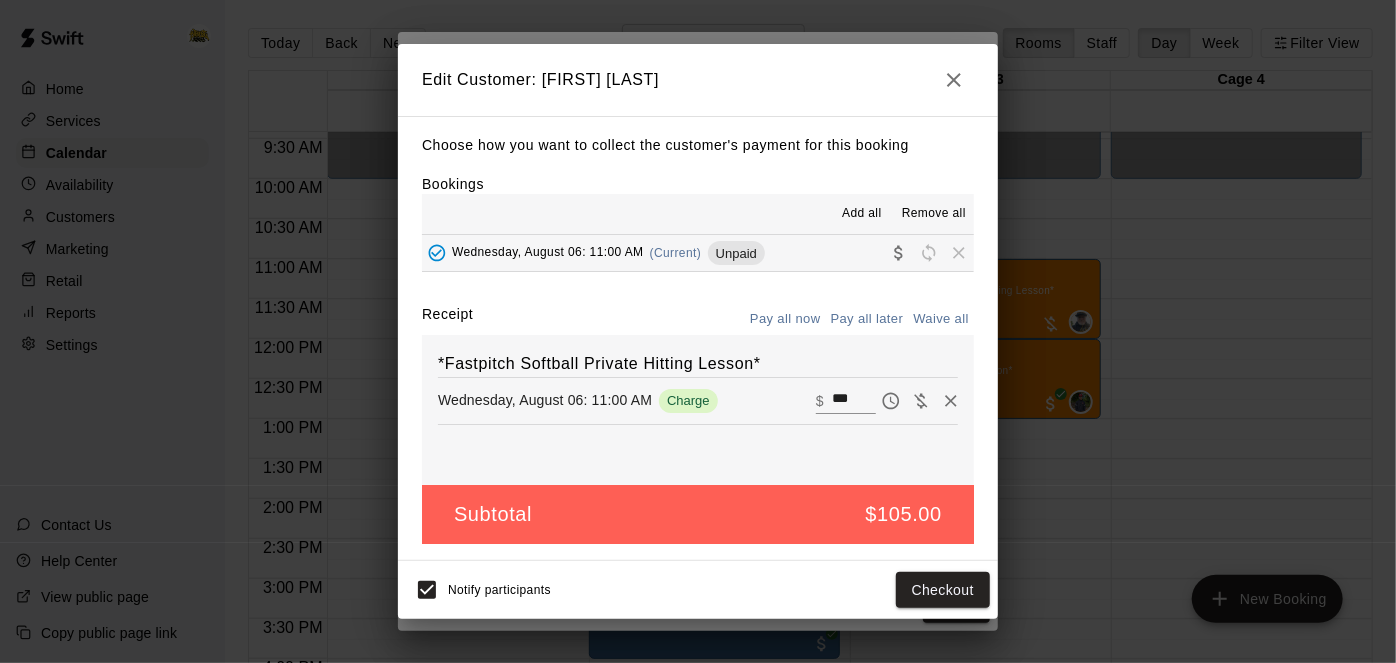 click on "***" at bounding box center (854, 401) 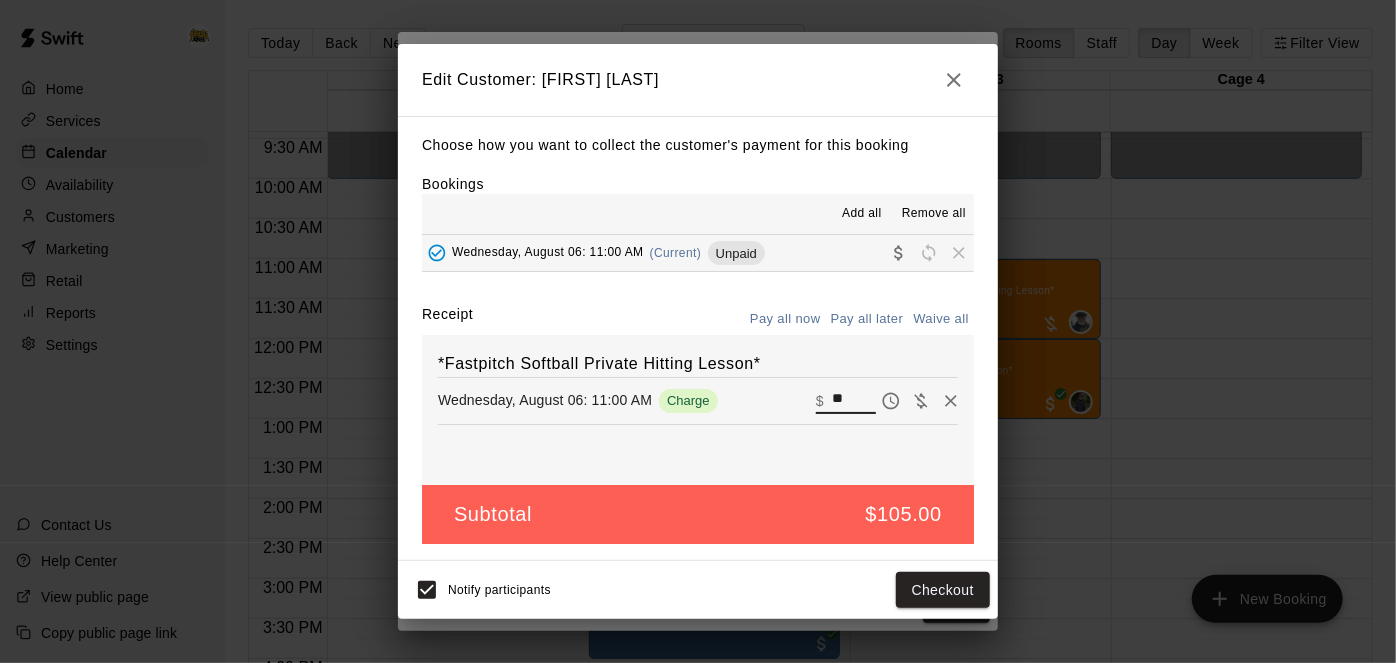 type on "*" 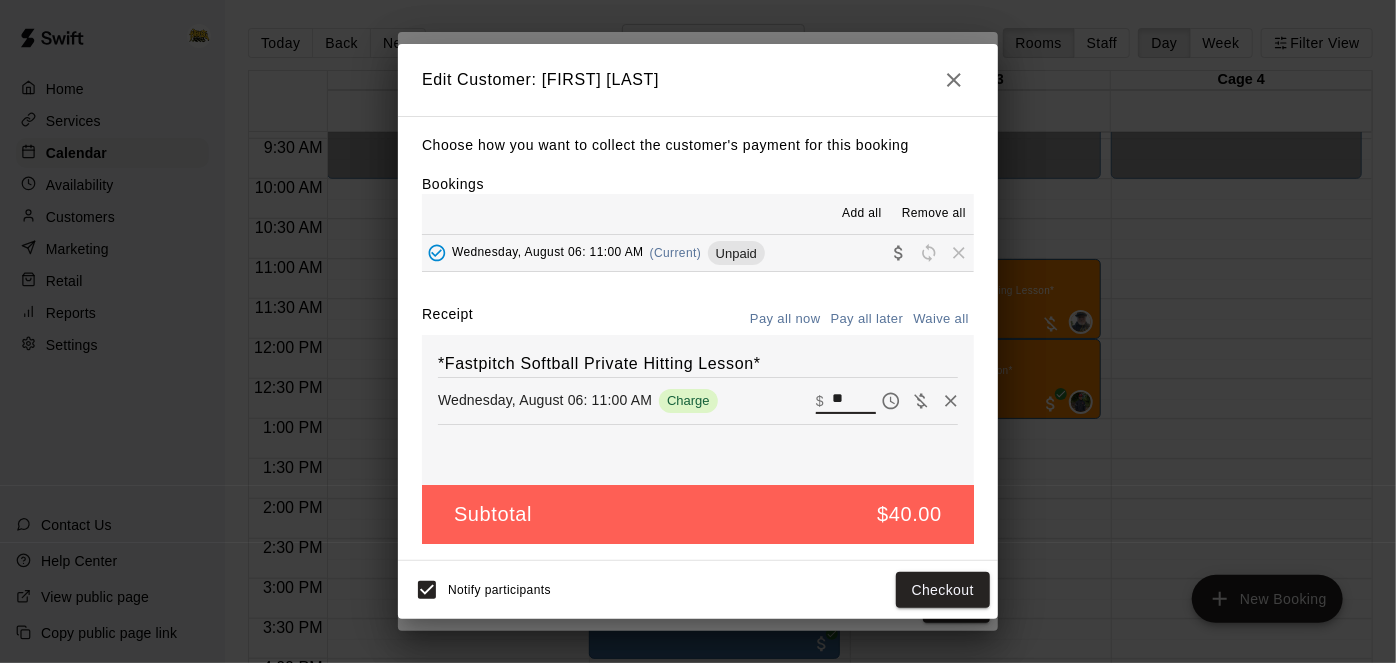 type on "**" 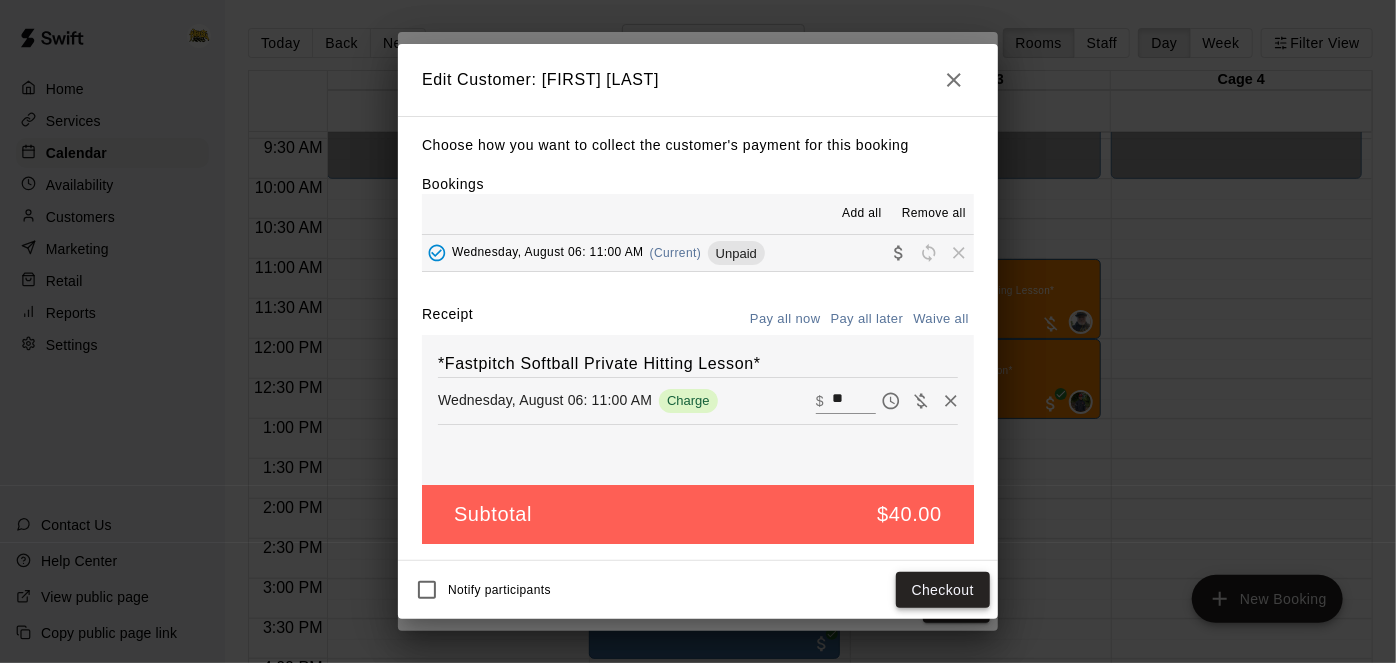 click on "Checkout" at bounding box center [943, 590] 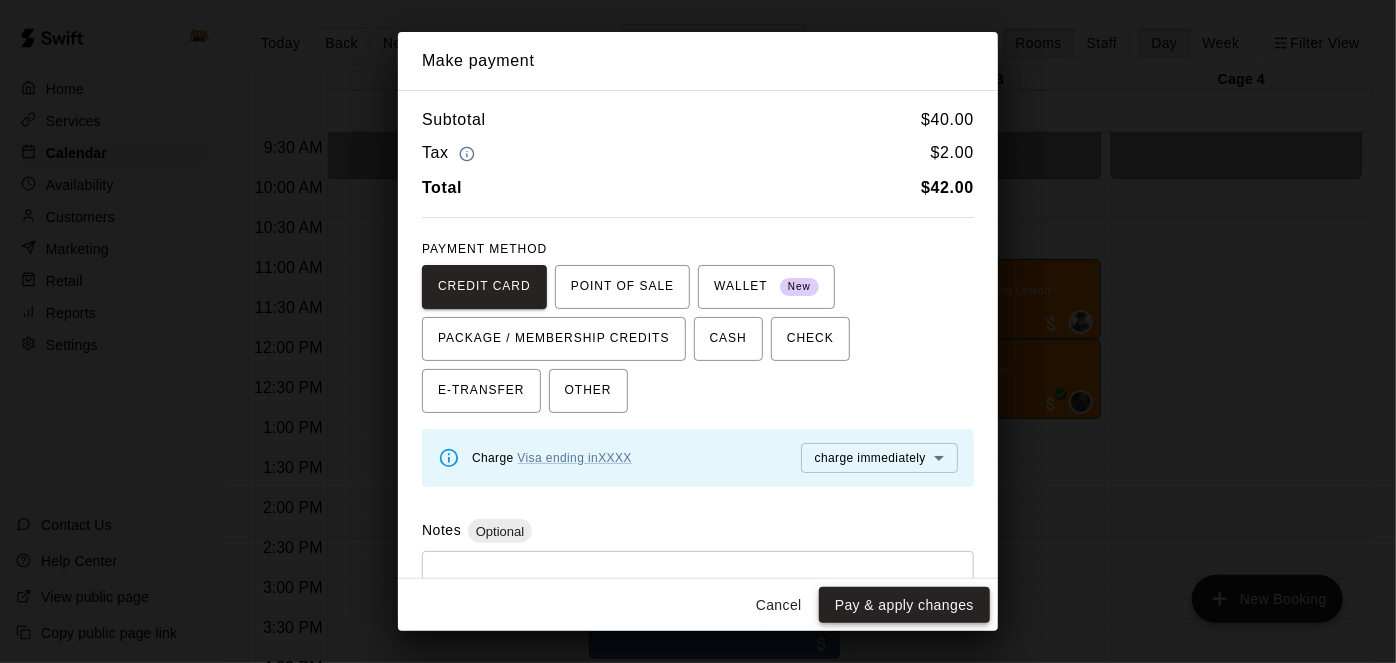 click on "Pay & apply changes" at bounding box center [904, 605] 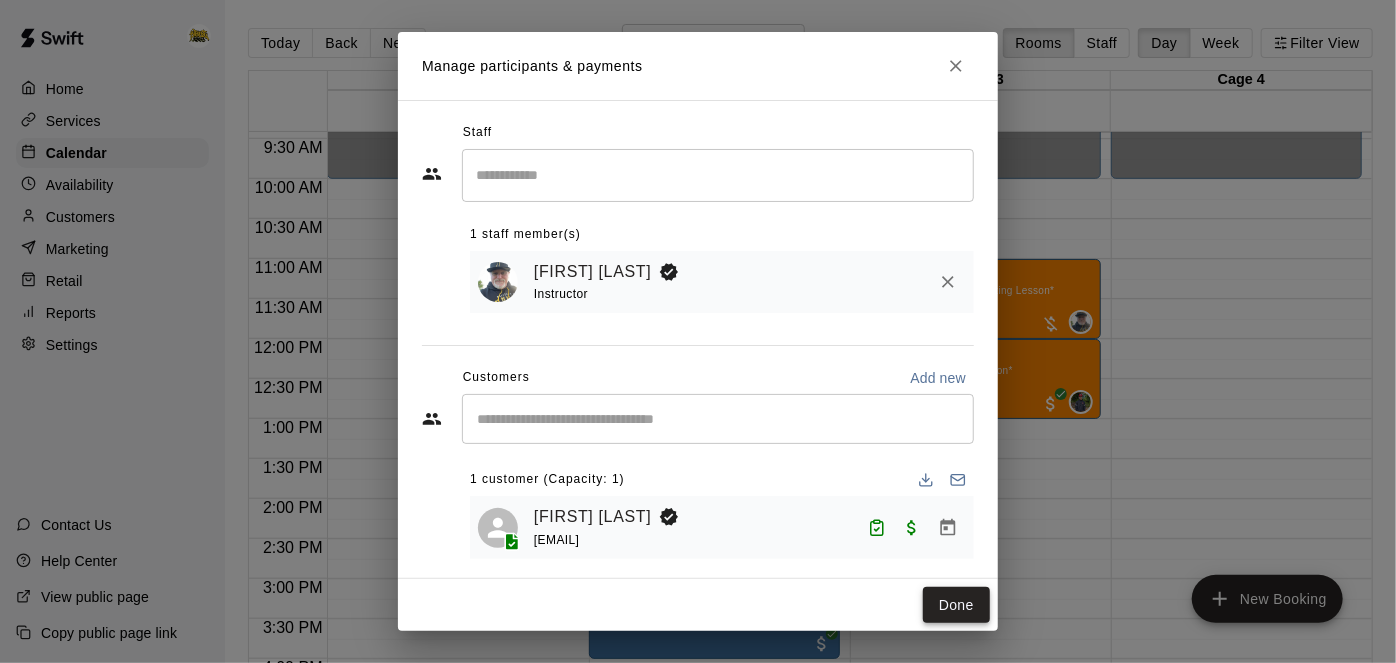 click on "Done" at bounding box center (956, 605) 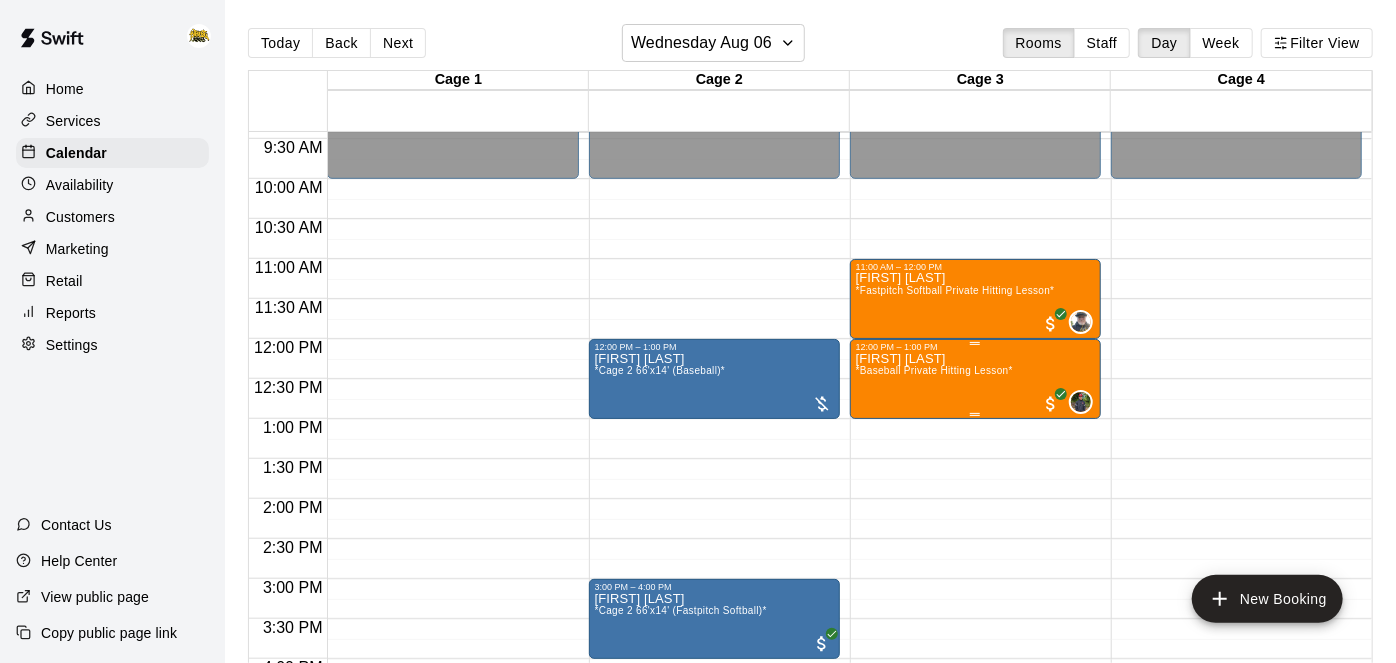 click on "Jackson Hamel-Deschenes *Baseball Private Hitting Lesson*" at bounding box center [934, 683] 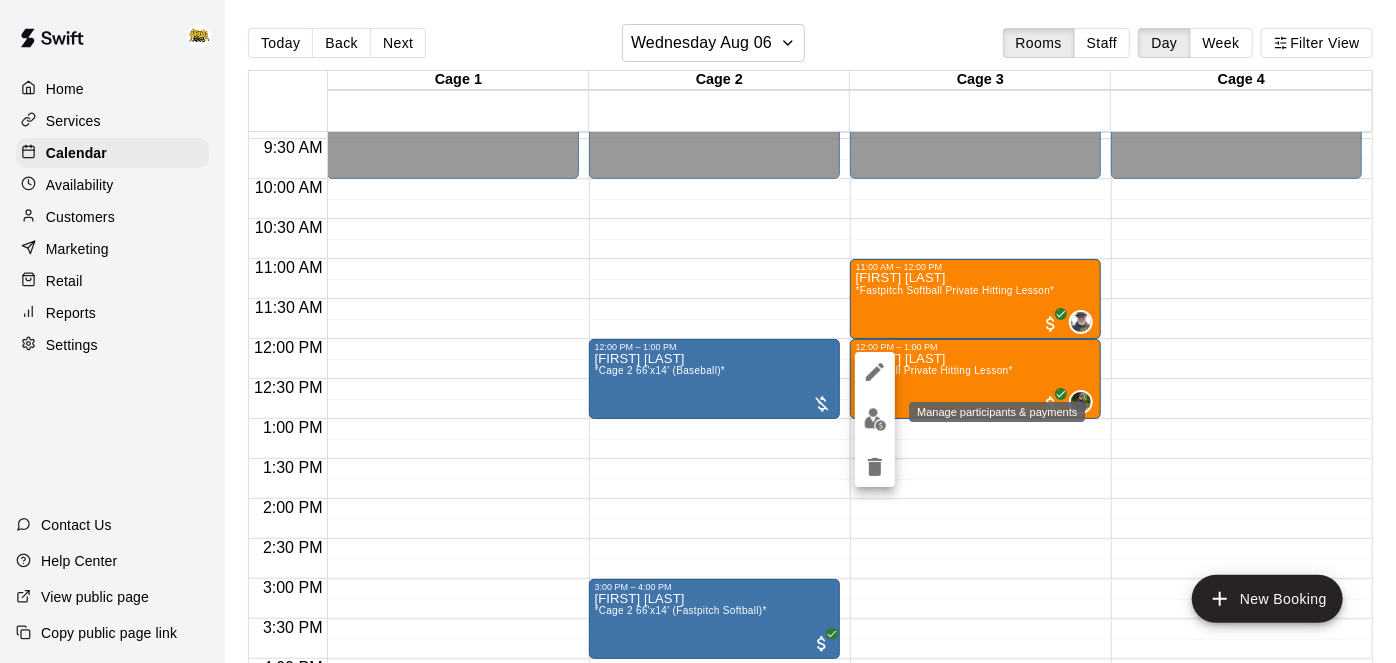 click at bounding box center (875, 419) 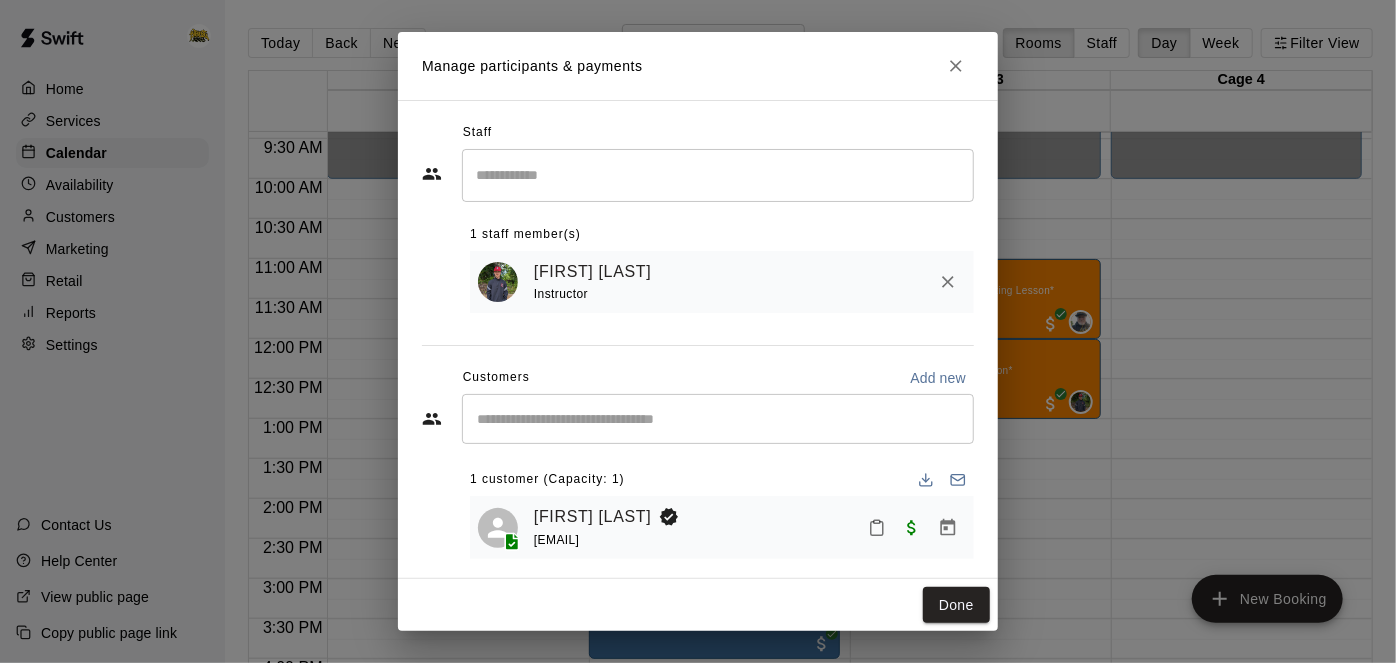 click 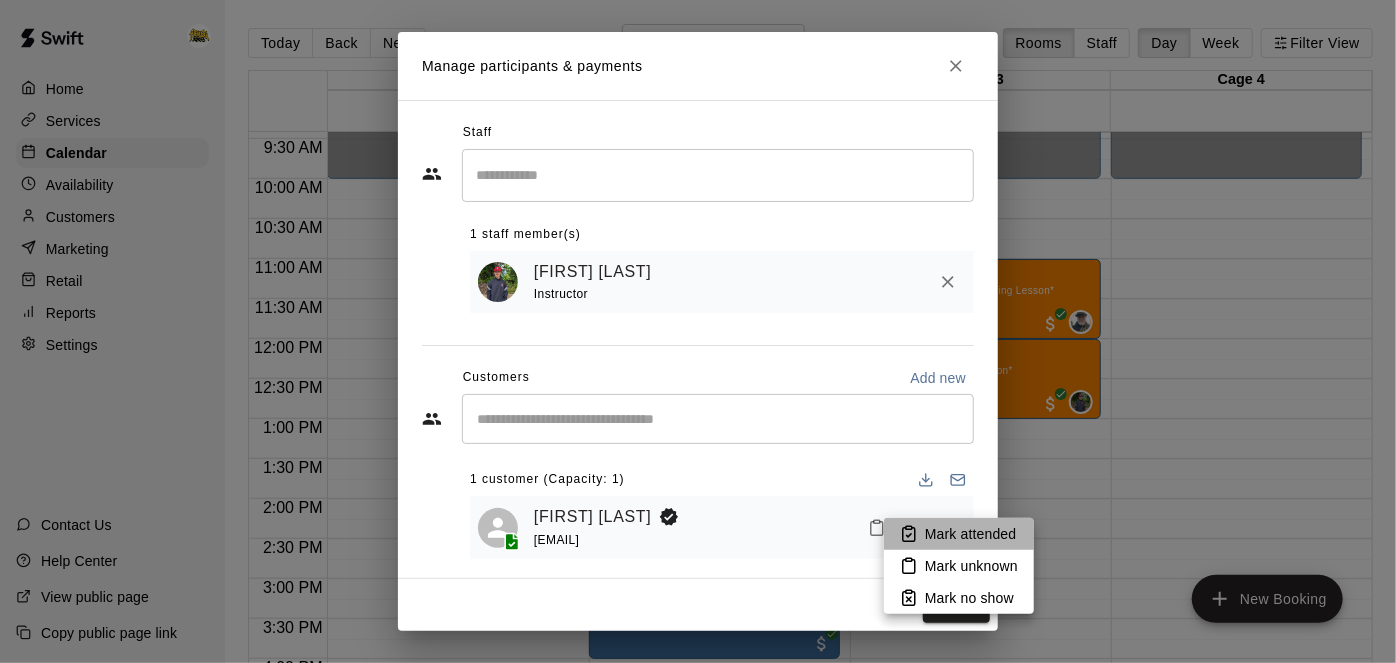 click 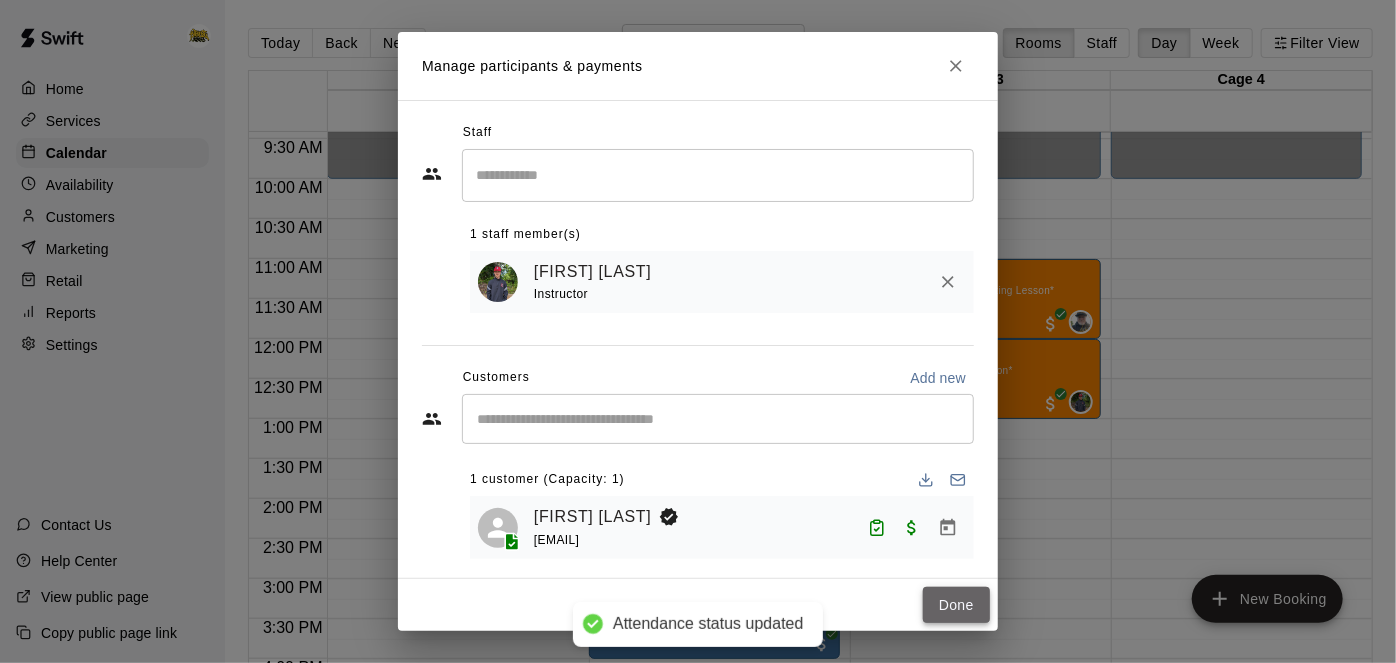 click on "Done" at bounding box center [956, 605] 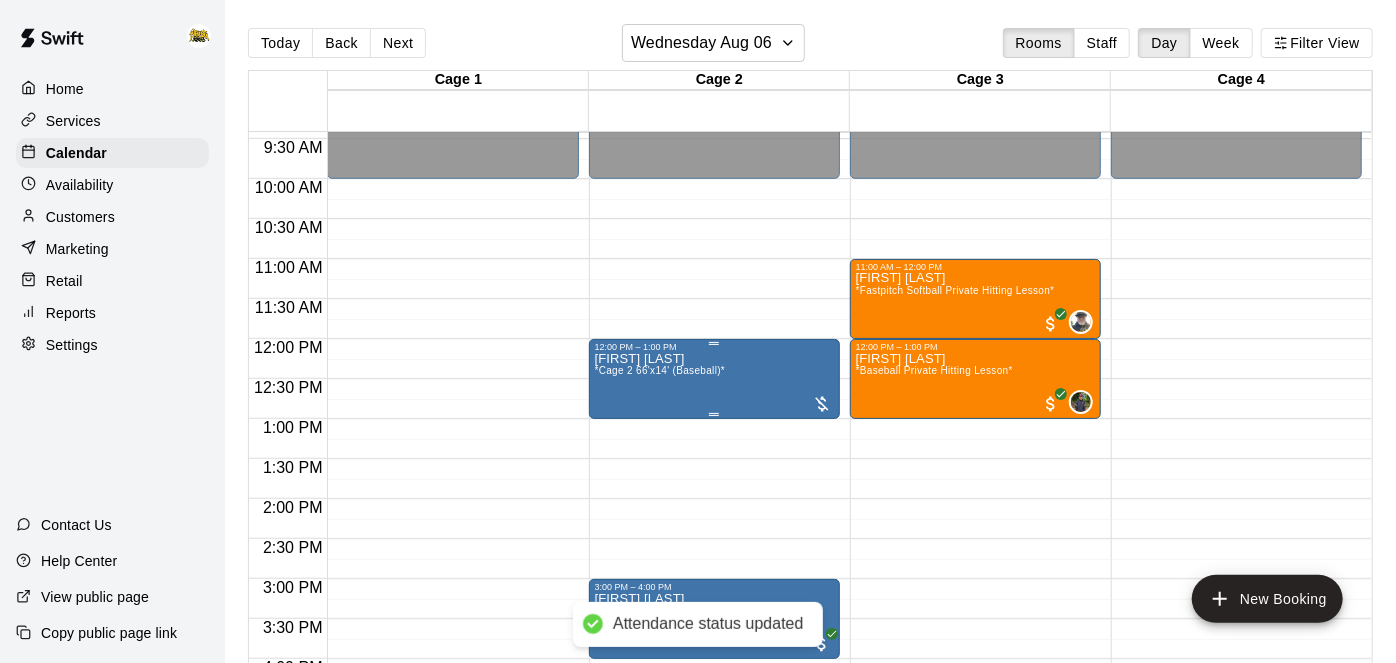 click on "Sean Armstrong *Cage 2 66'x14' (Baseball)*" at bounding box center [714, 683] 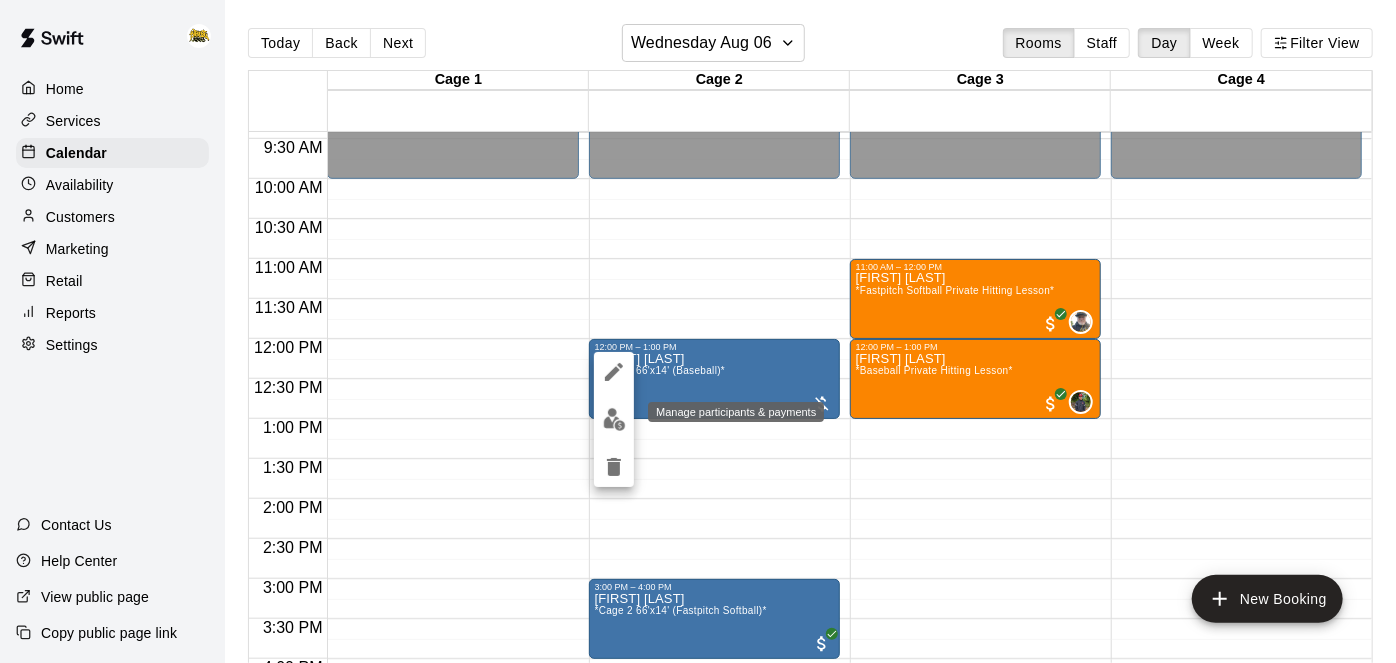 click at bounding box center [614, 419] 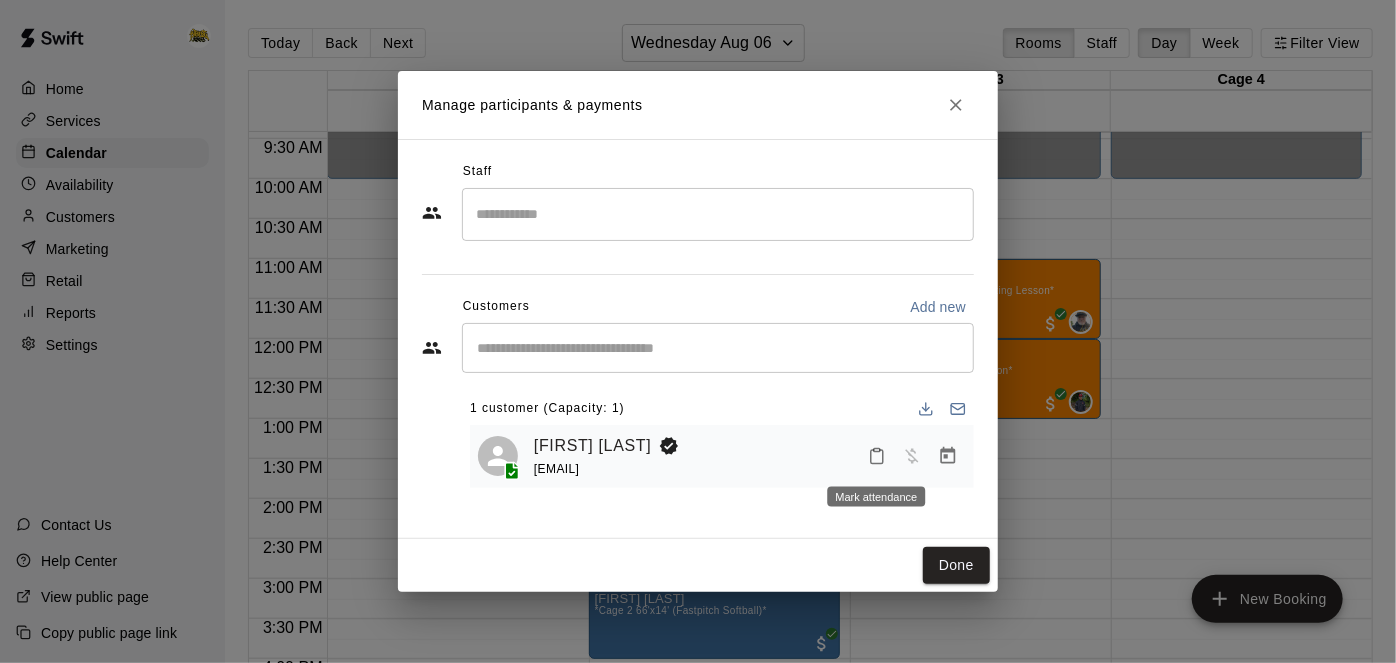 click 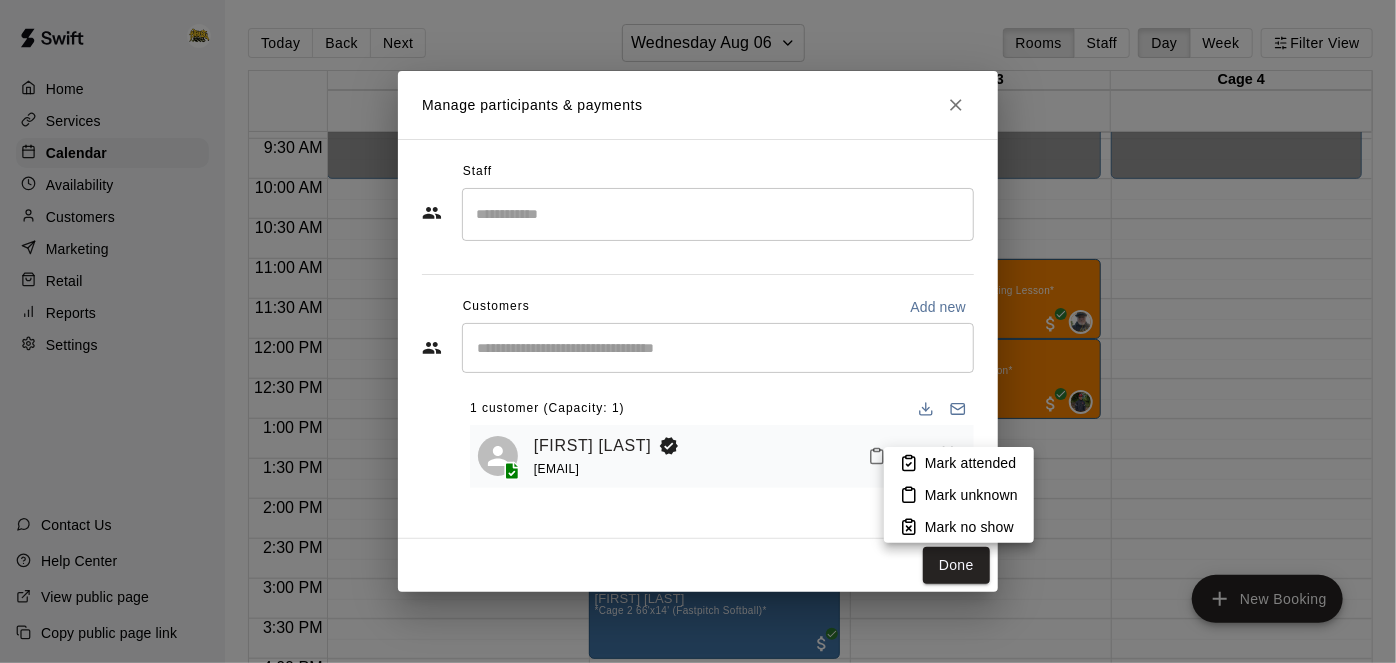 click on "Mark attended" at bounding box center [970, 463] 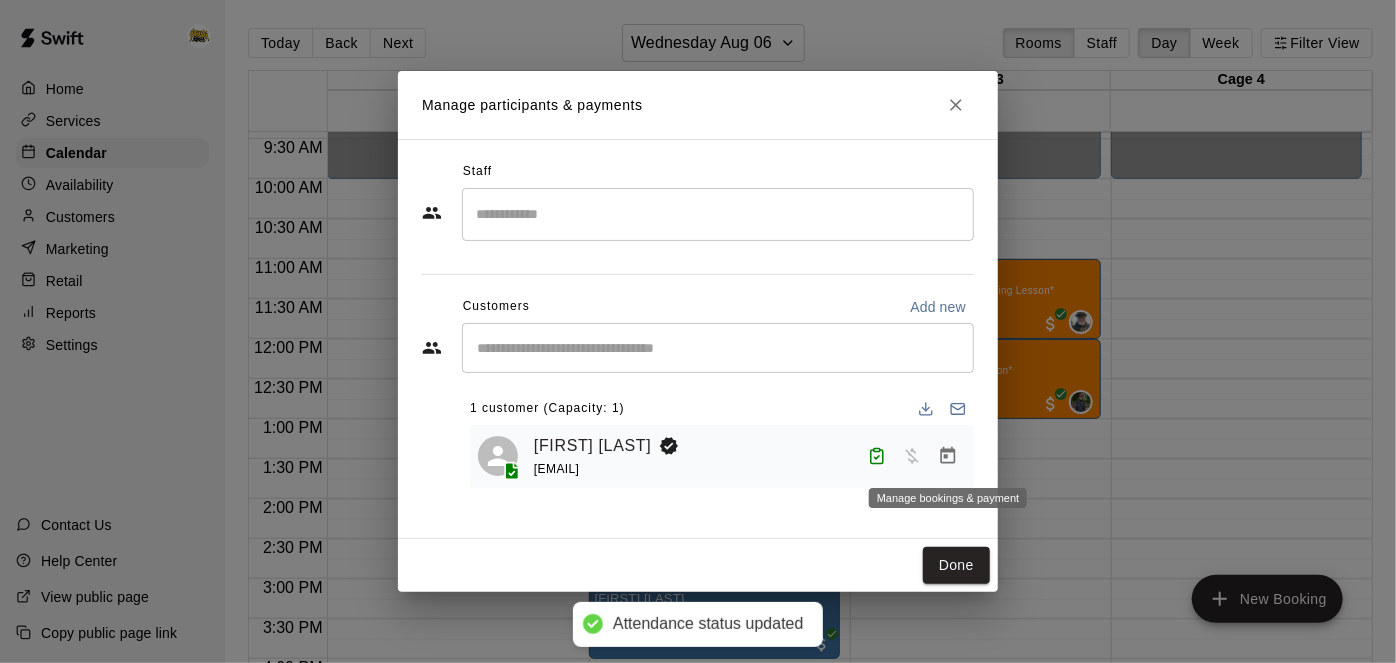 click 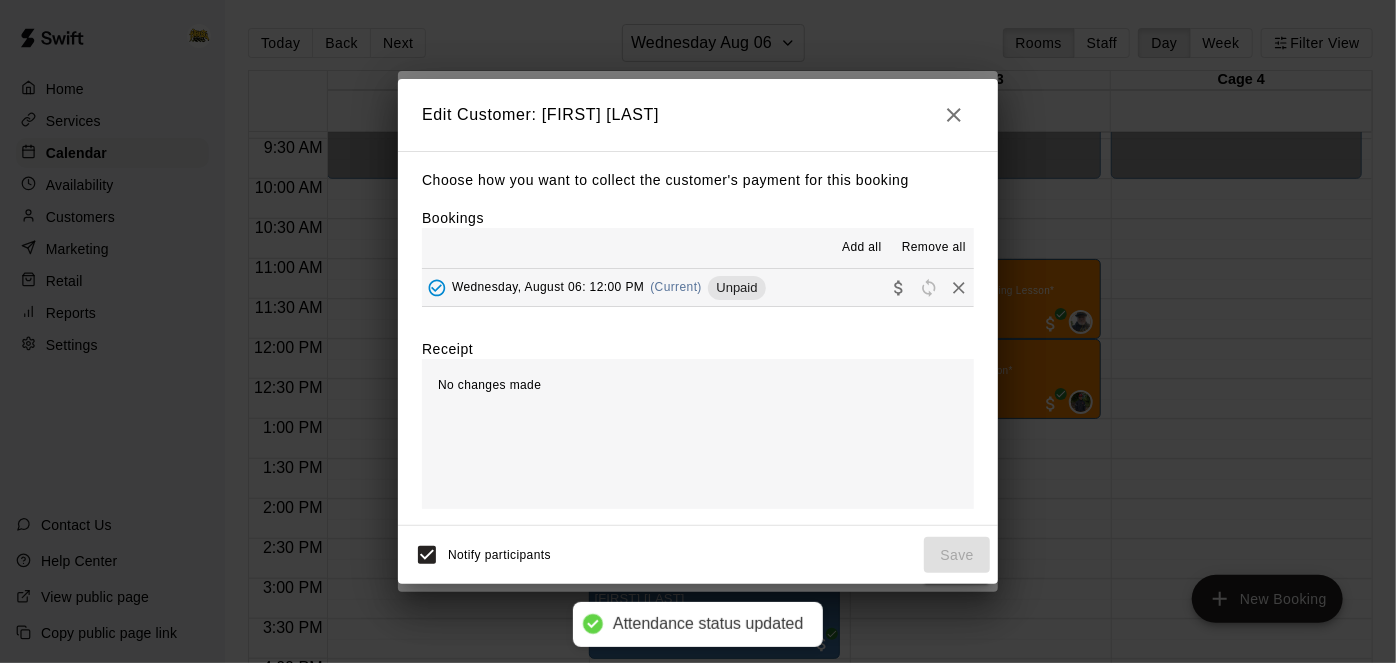 click on "Wednesday, August 06: 12:00 PM (Current) Unpaid" at bounding box center (698, 287) 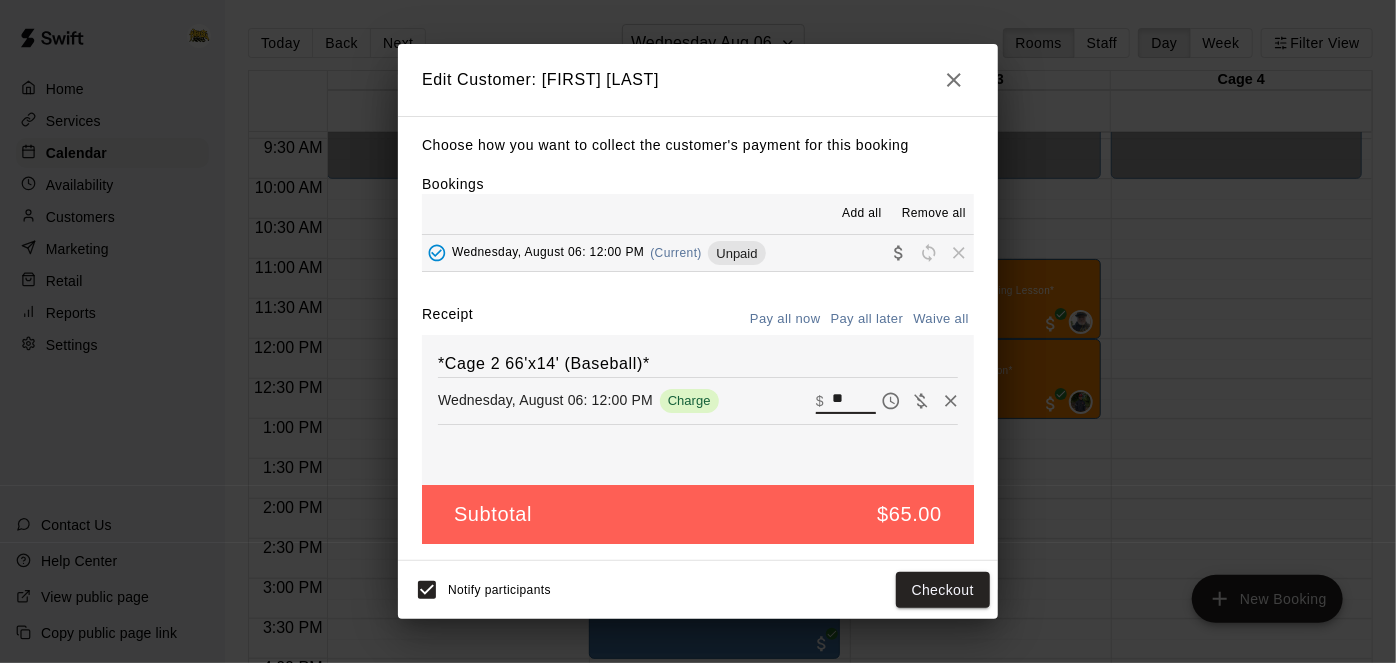 click on "**" at bounding box center [854, 401] 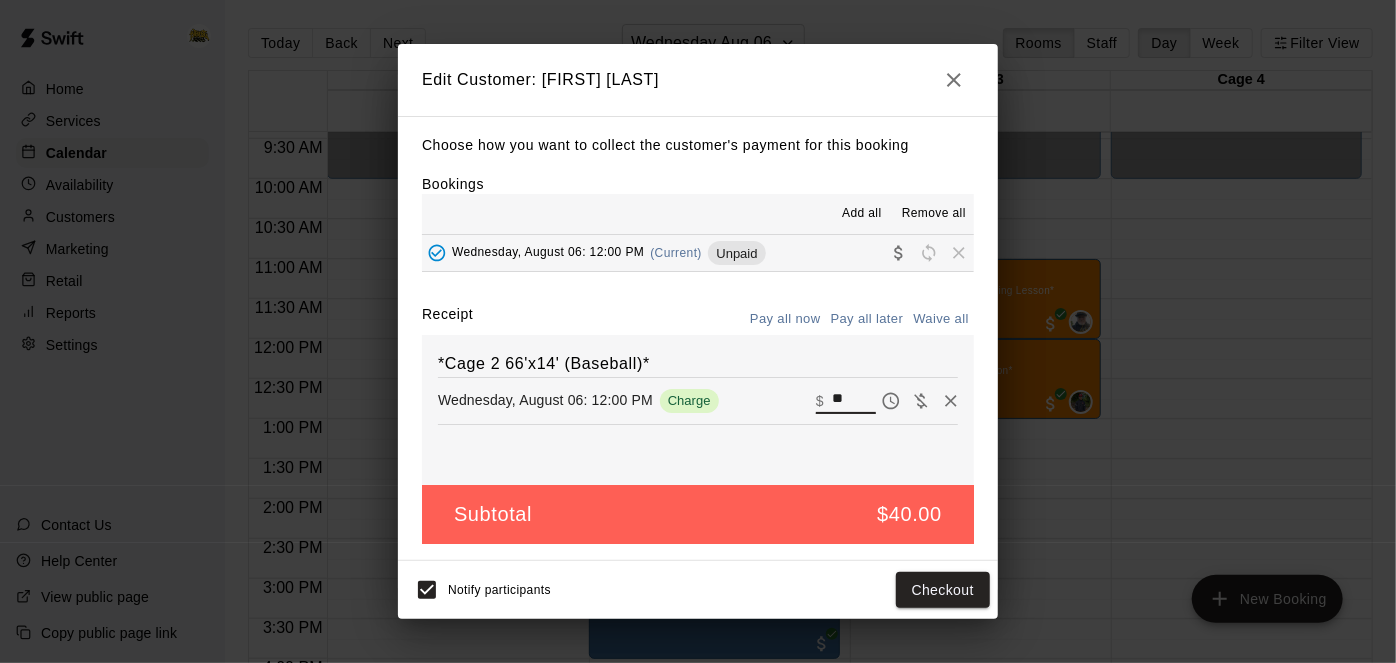 type on "**" 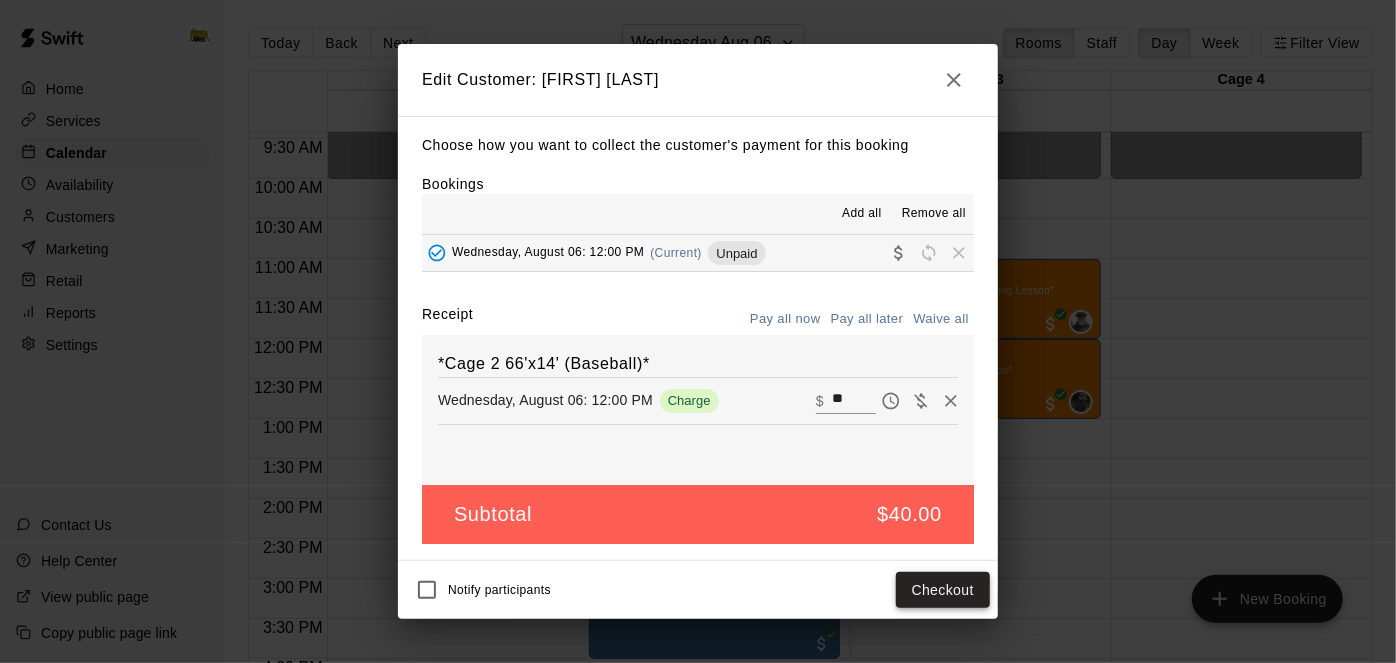 click on "Checkout" at bounding box center (943, 590) 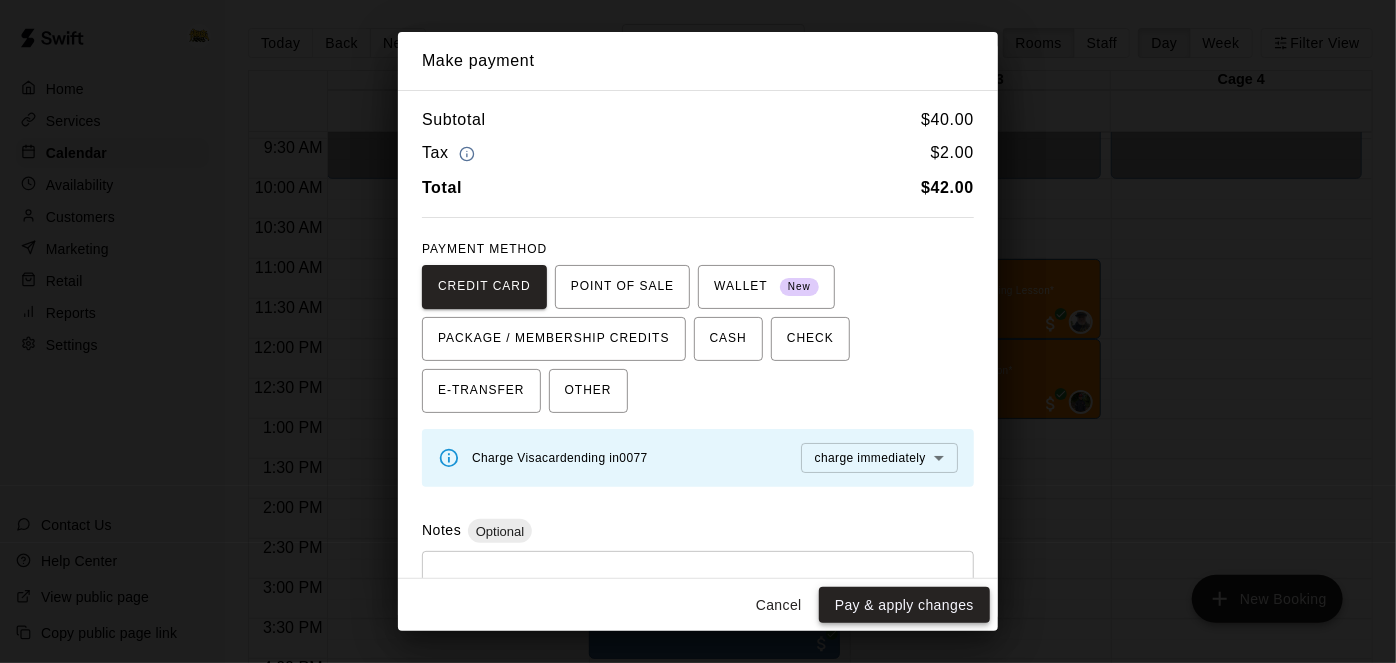click on "Pay & apply changes" at bounding box center [904, 605] 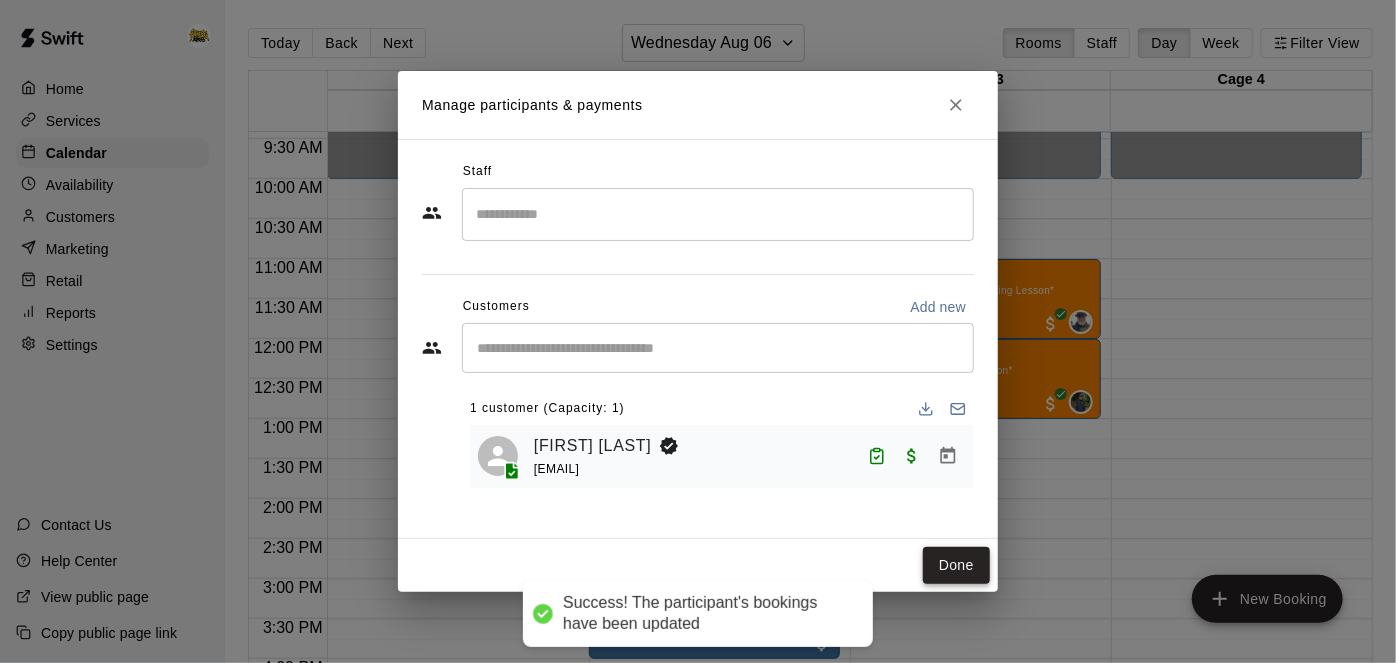 click on "Done" at bounding box center [956, 565] 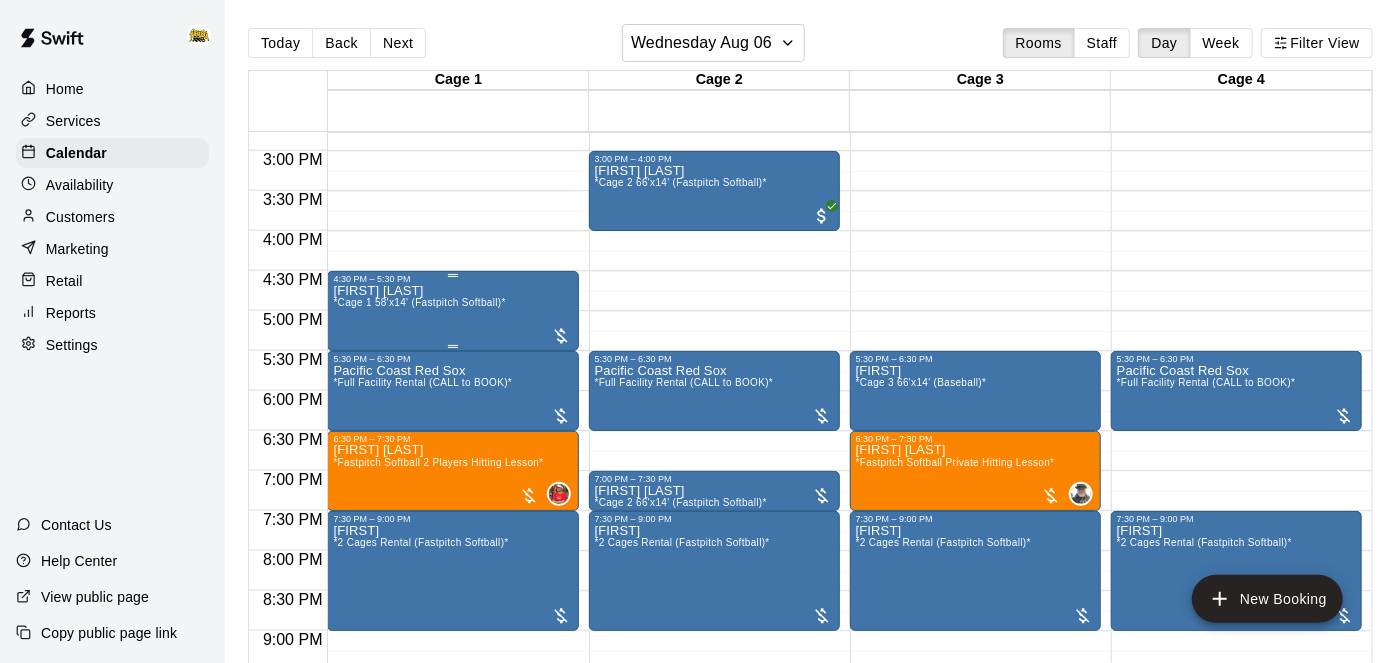 scroll, scrollTop: 1184, scrollLeft: 0, axis: vertical 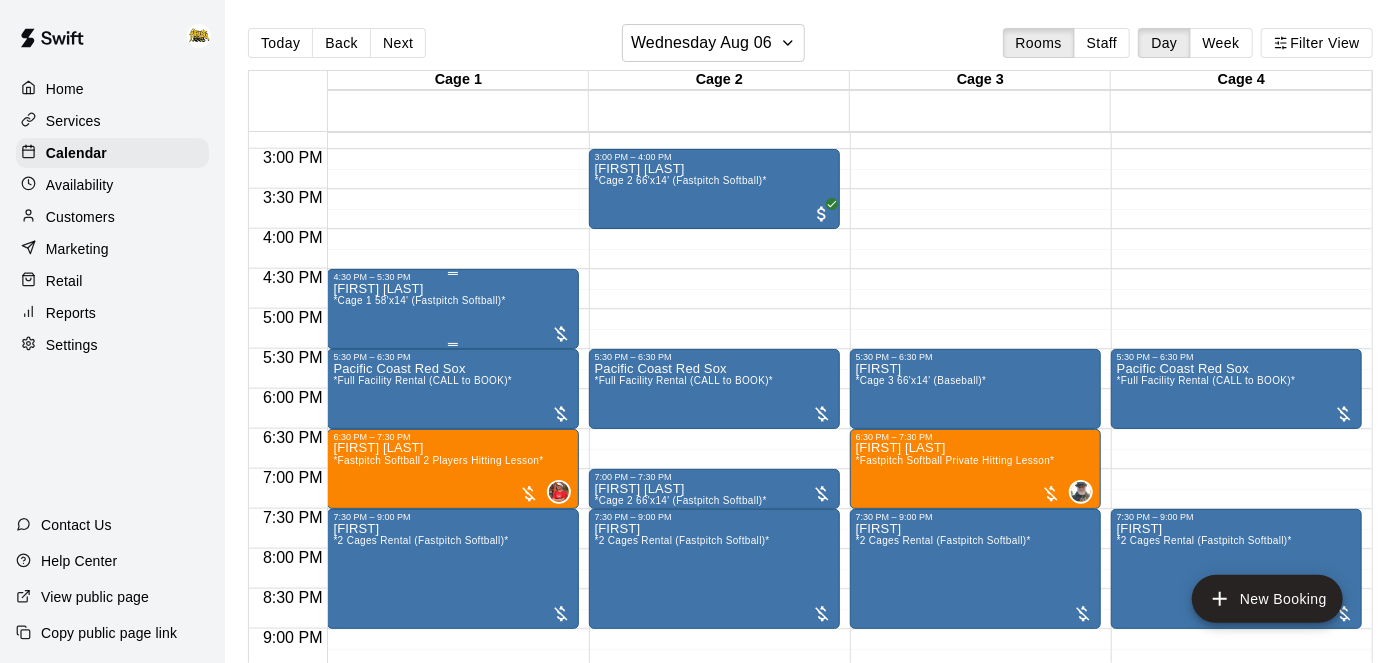 click on "*Cage 1 58'x14' (Fastpitch Softball)*" at bounding box center [419, 300] 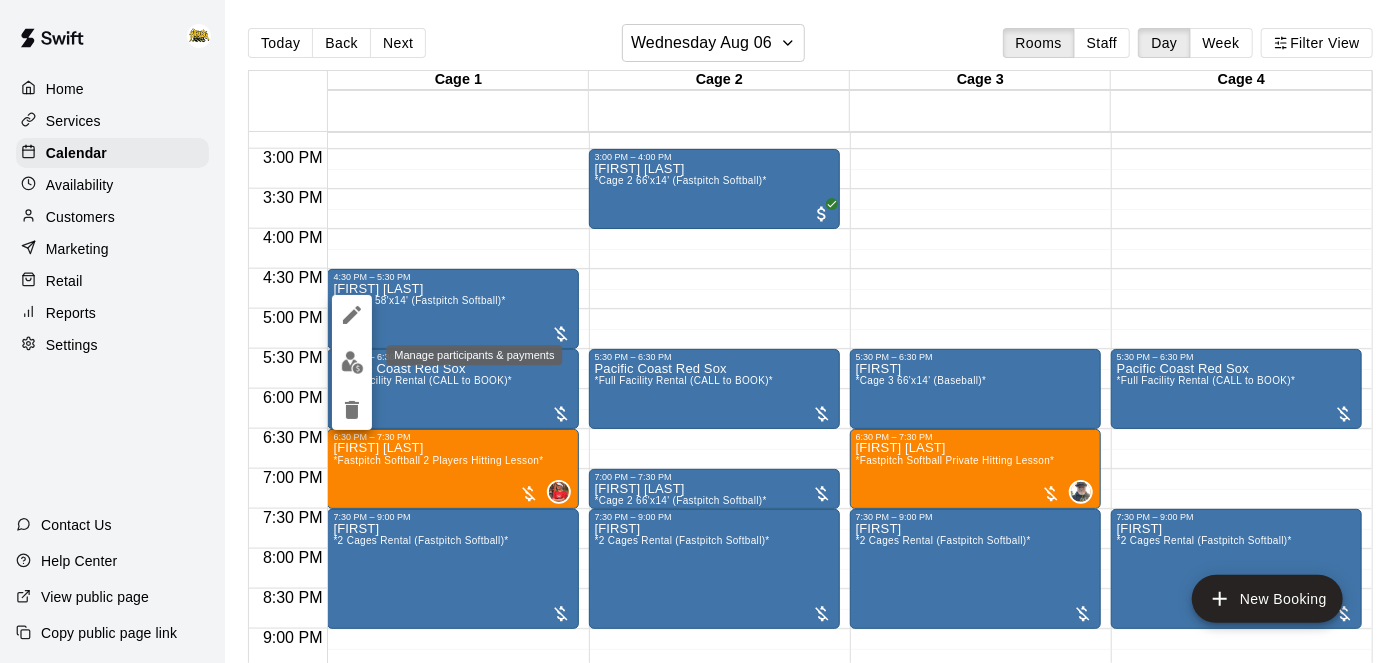click at bounding box center [352, 362] 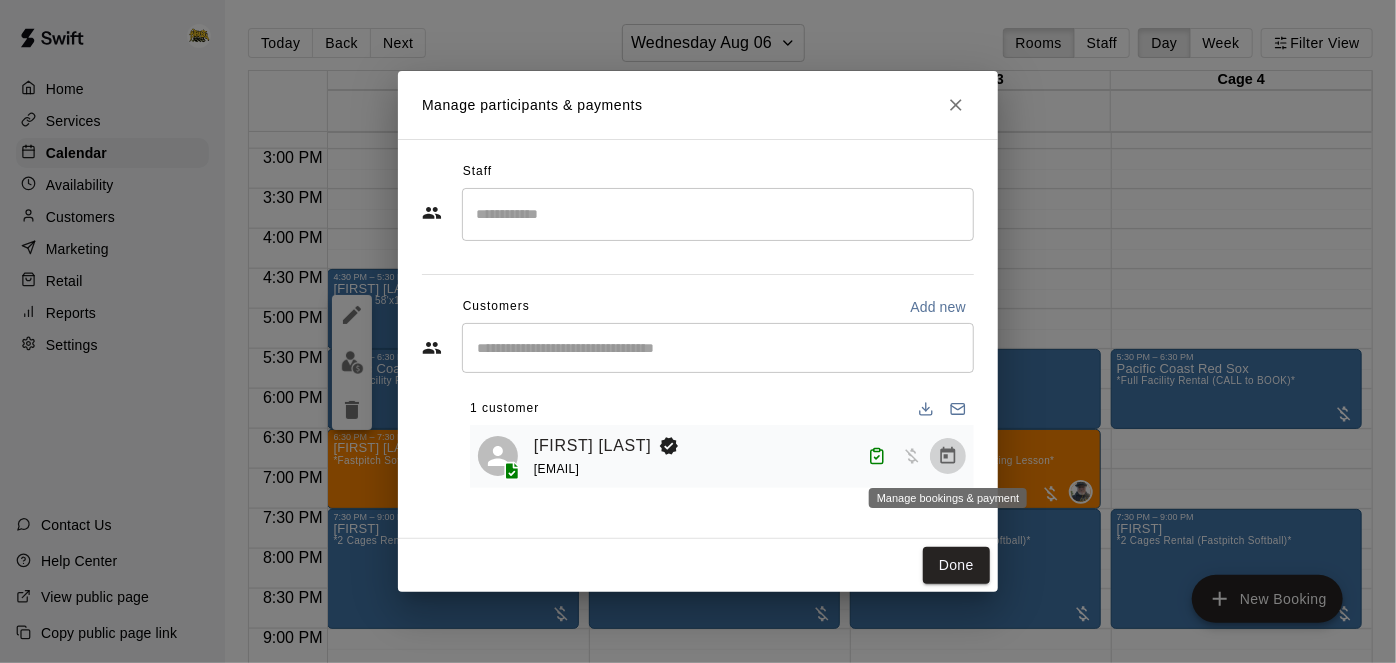 click 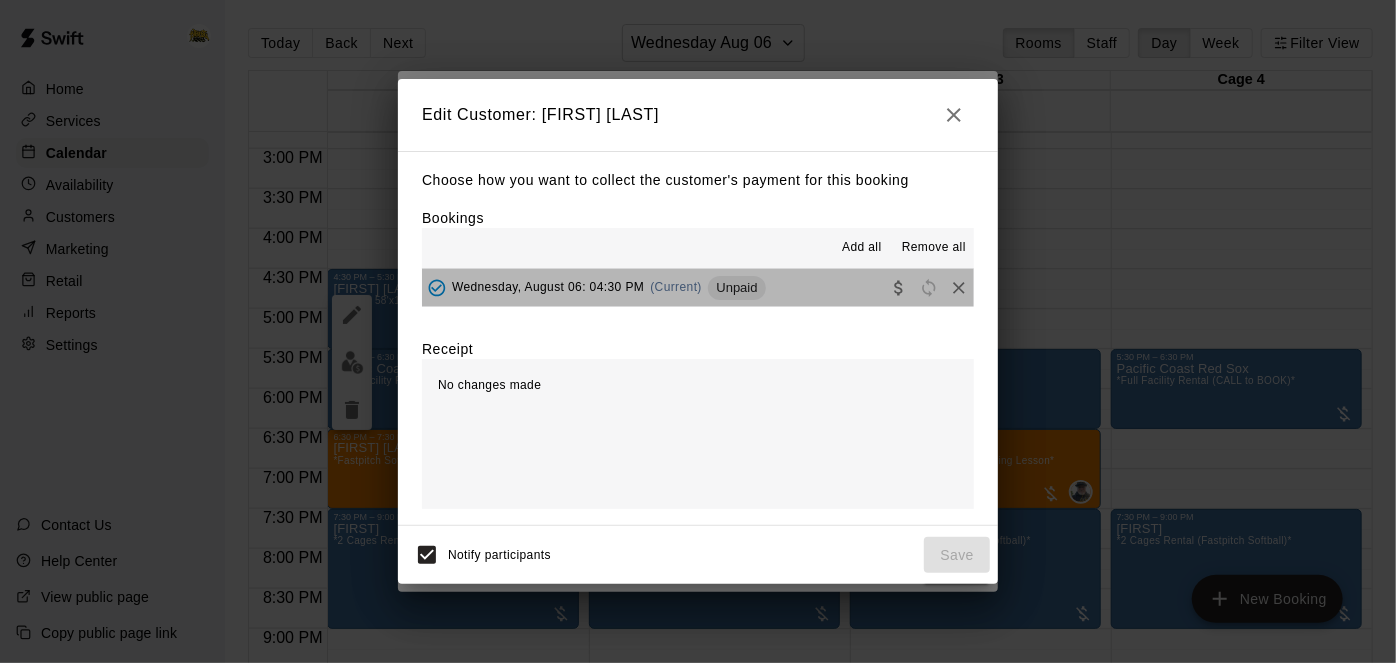 click on "Wednesday, August 06: 04:30 PM (Current) Unpaid" at bounding box center (698, 287) 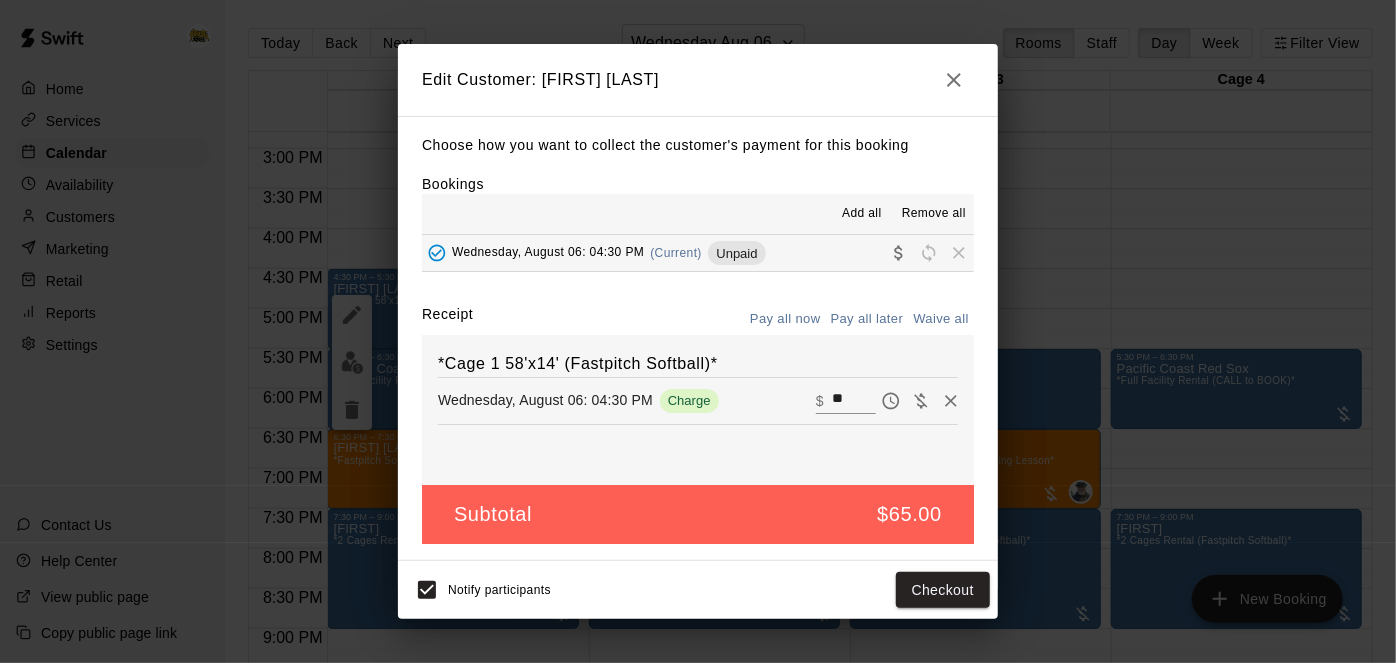 click on "**" at bounding box center (854, 401) 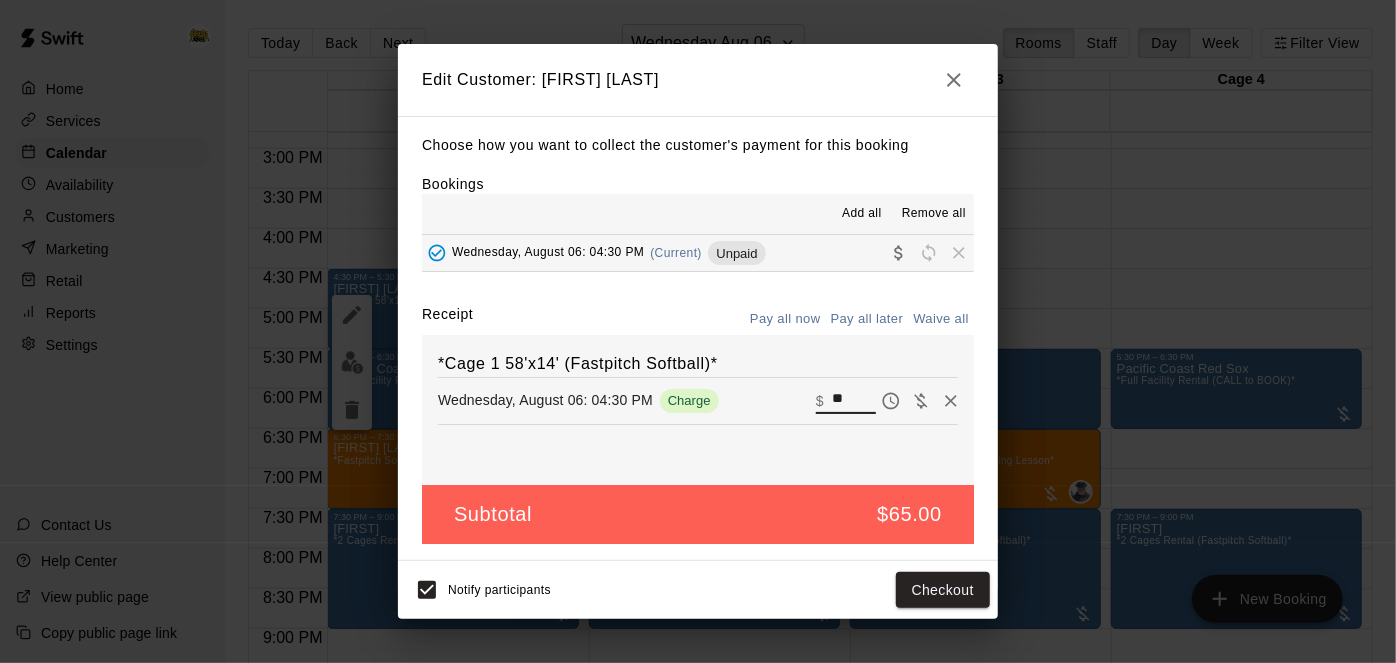 type on "*" 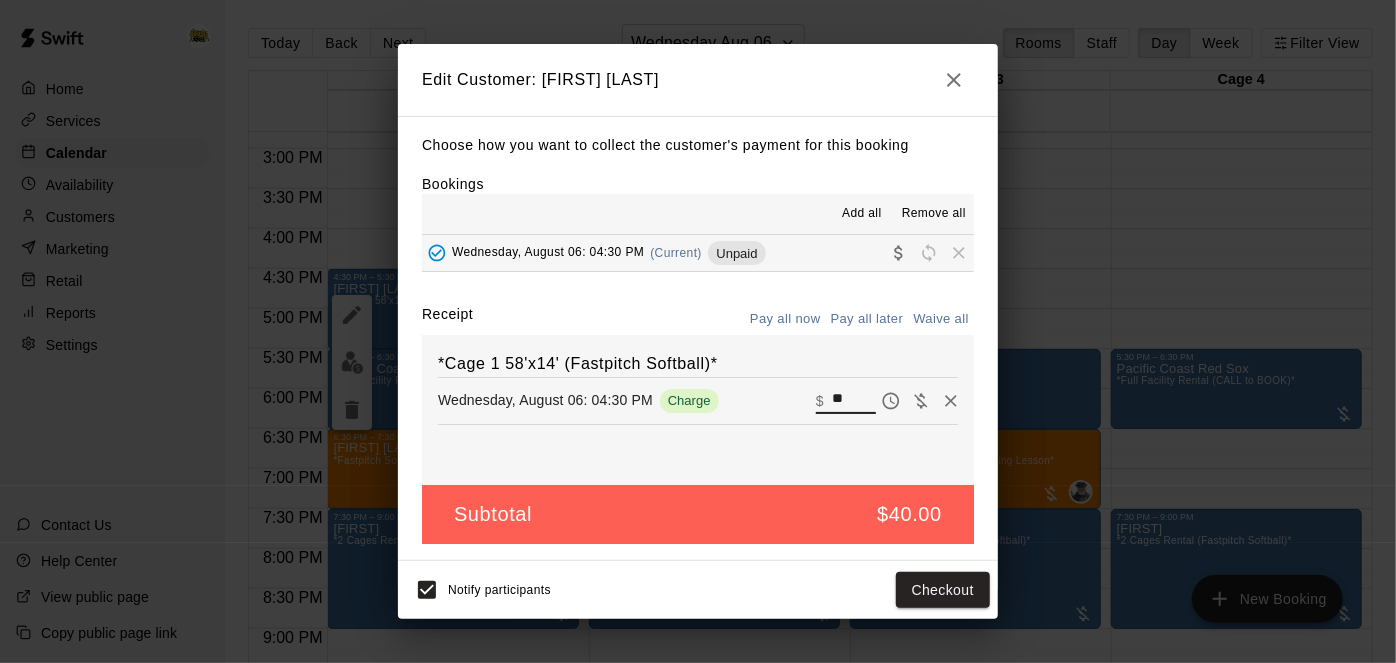 type on "**" 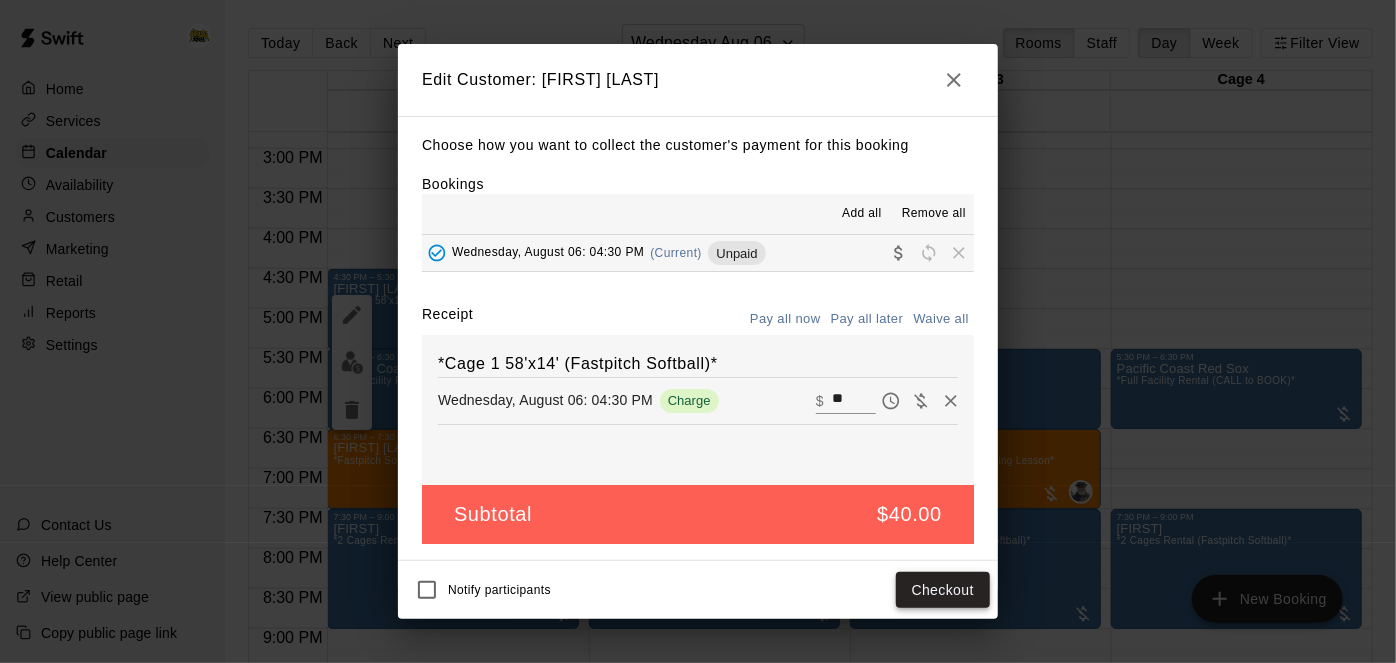 click on "Checkout" at bounding box center (943, 590) 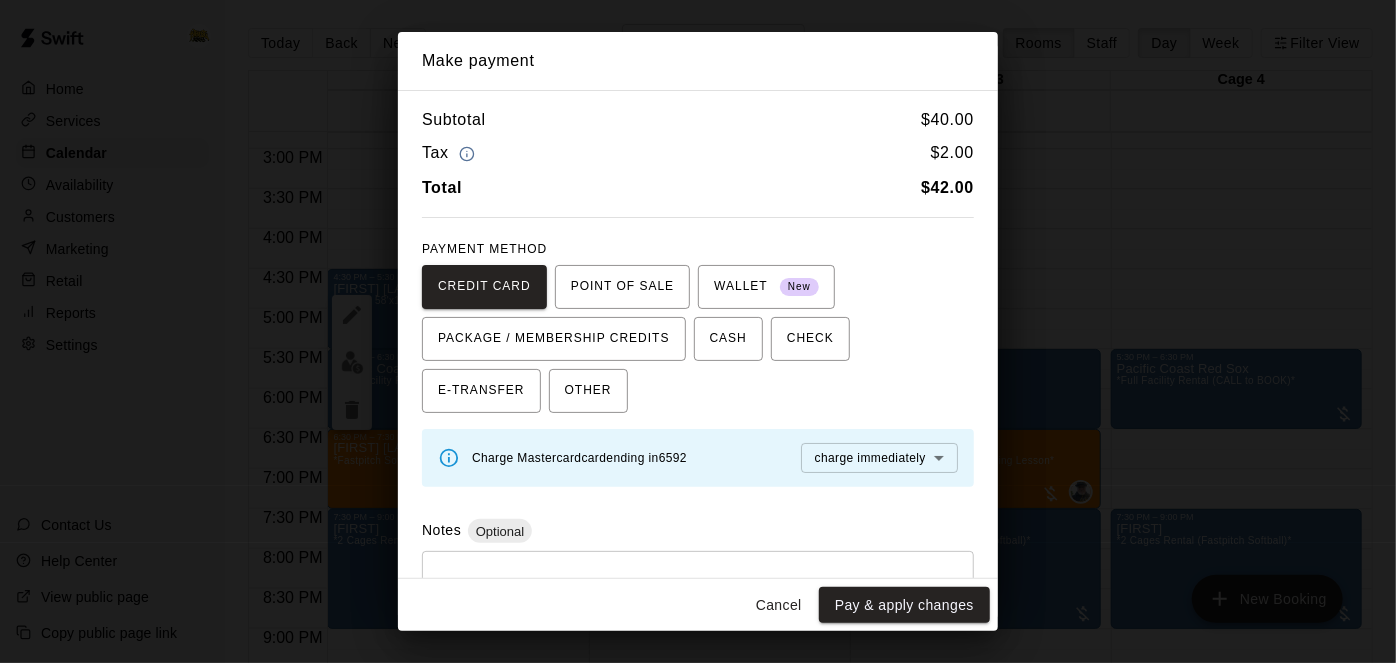 click on "* ​" at bounding box center [698, 597] 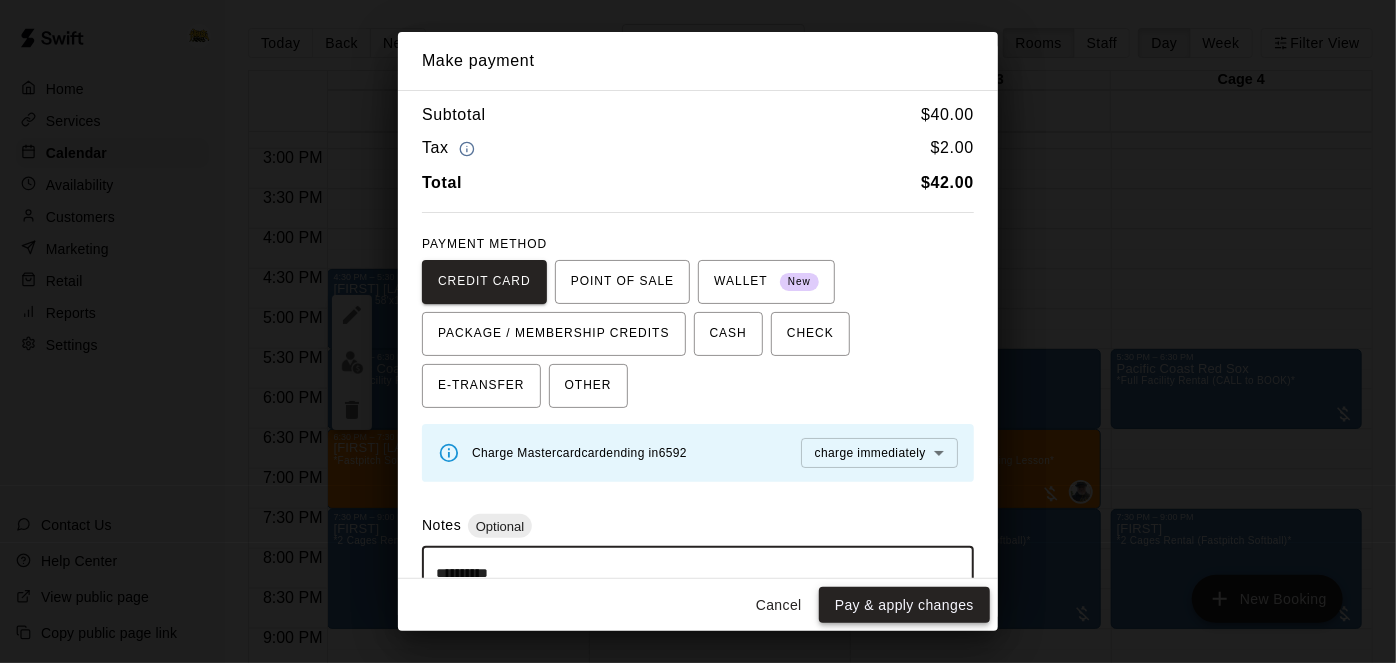 type on "**********" 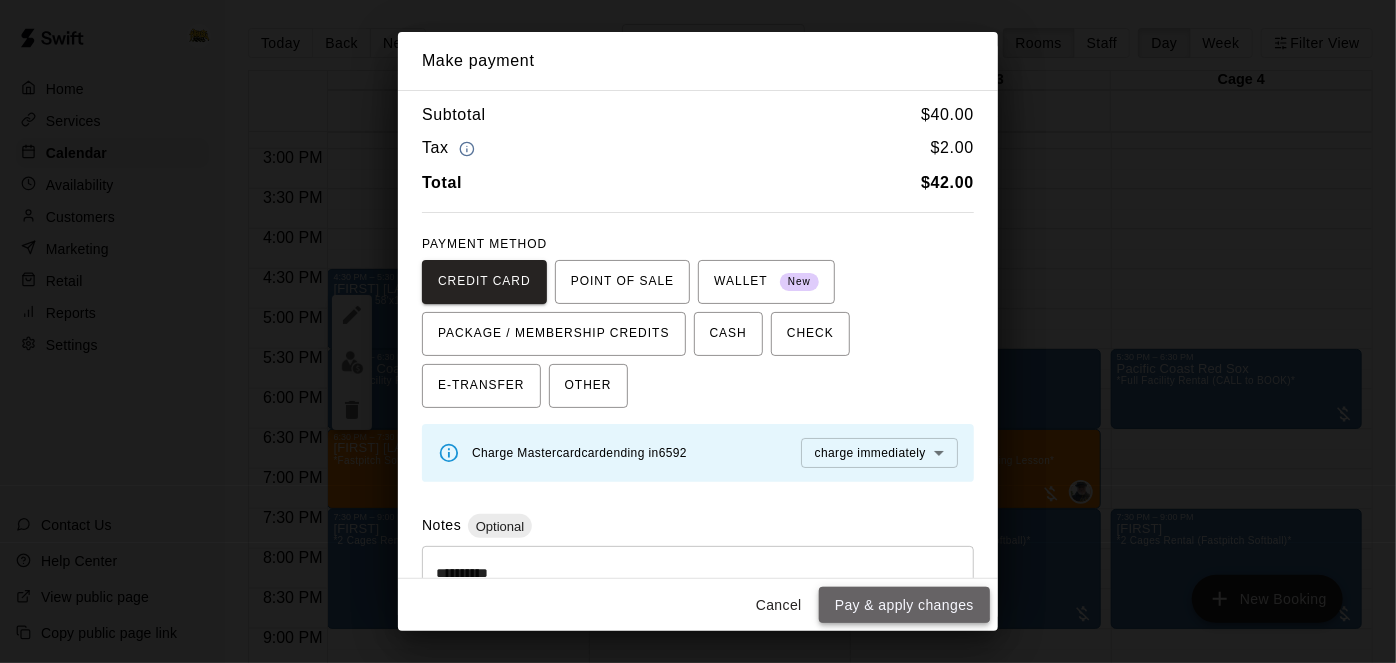 click on "Pay & apply changes" at bounding box center (904, 605) 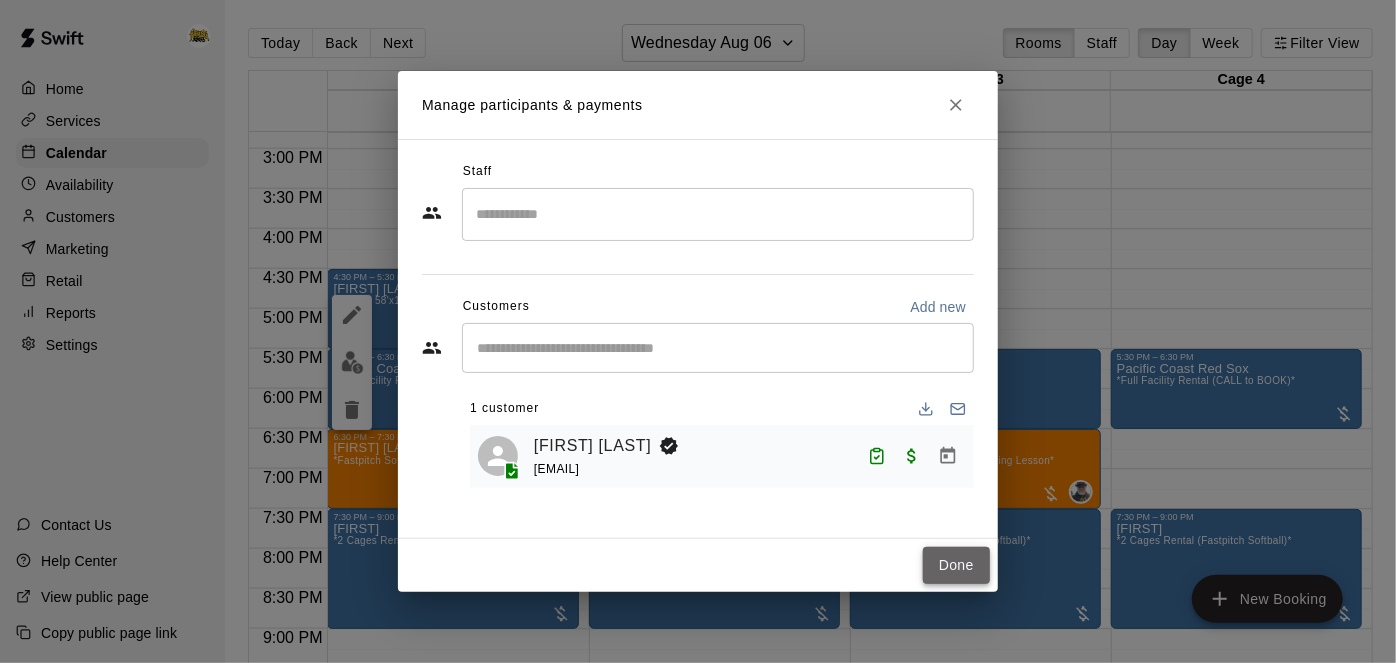 click on "Done" at bounding box center [956, 565] 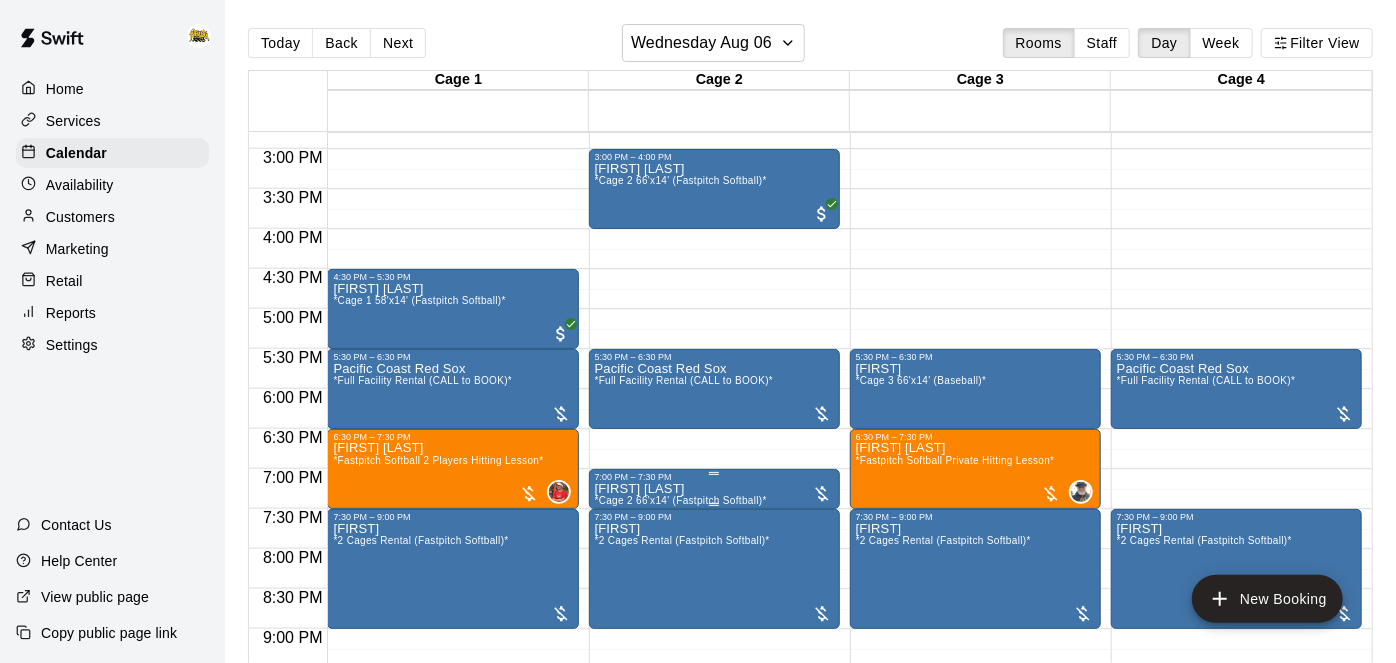 click on "Shoko Hasegawa *Cage 2 66'x14' (Fastpitch Softball)*" at bounding box center [681, 813] 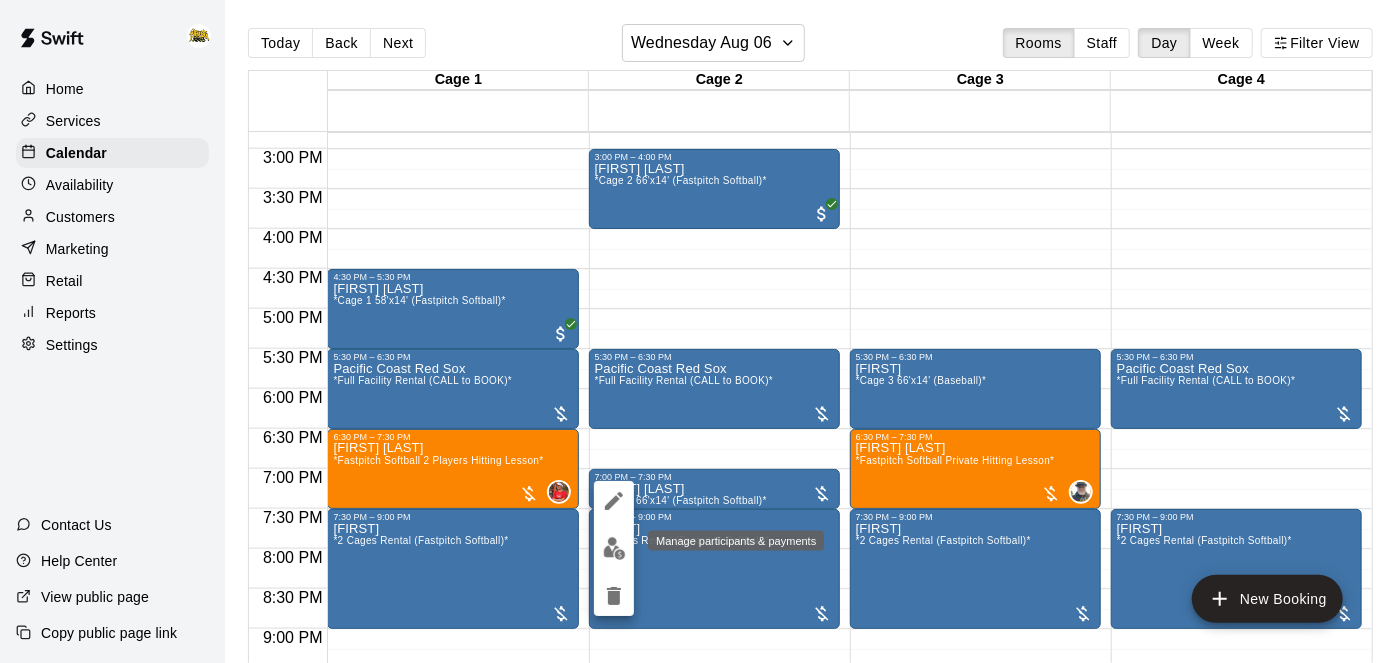 click at bounding box center [614, 548] 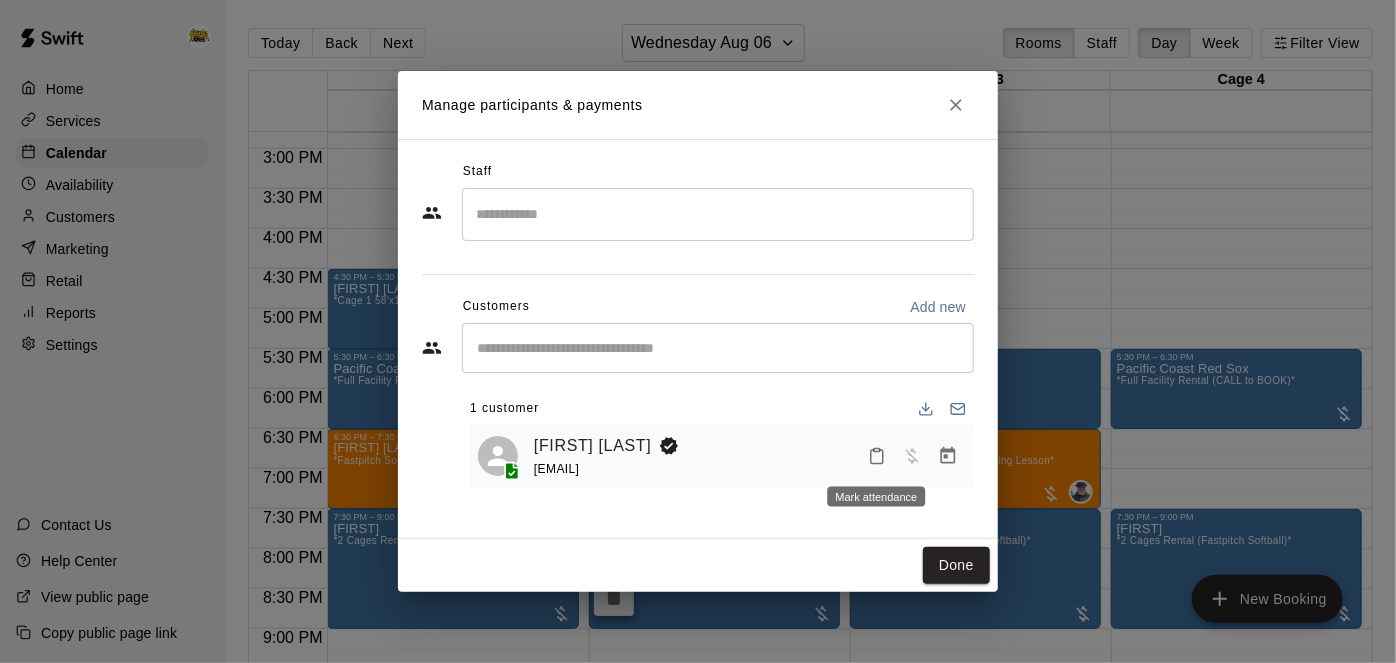click 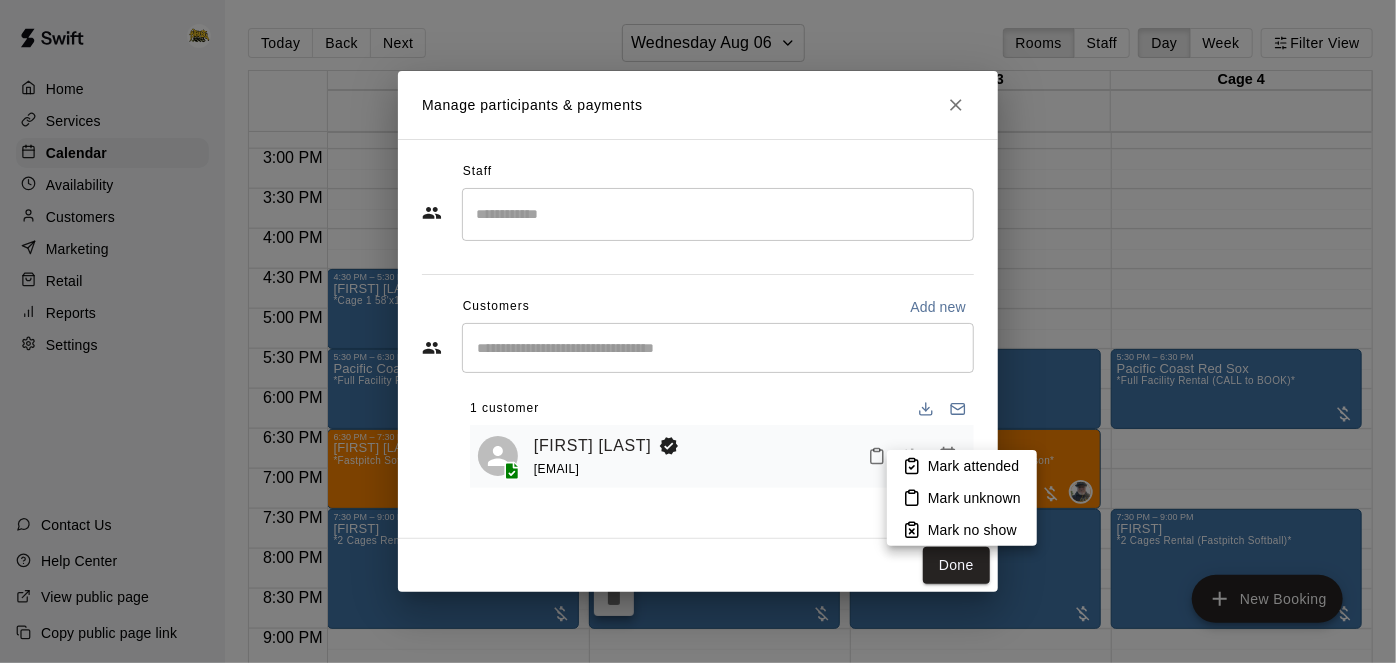 click 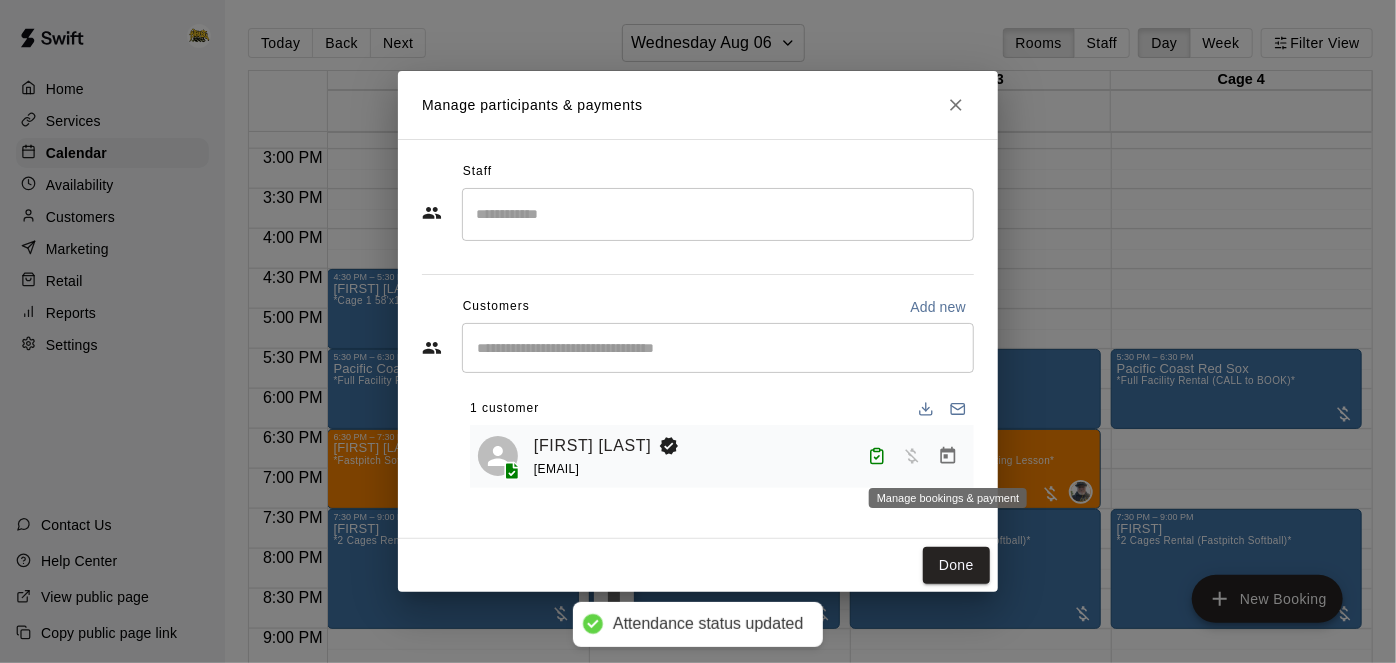 click 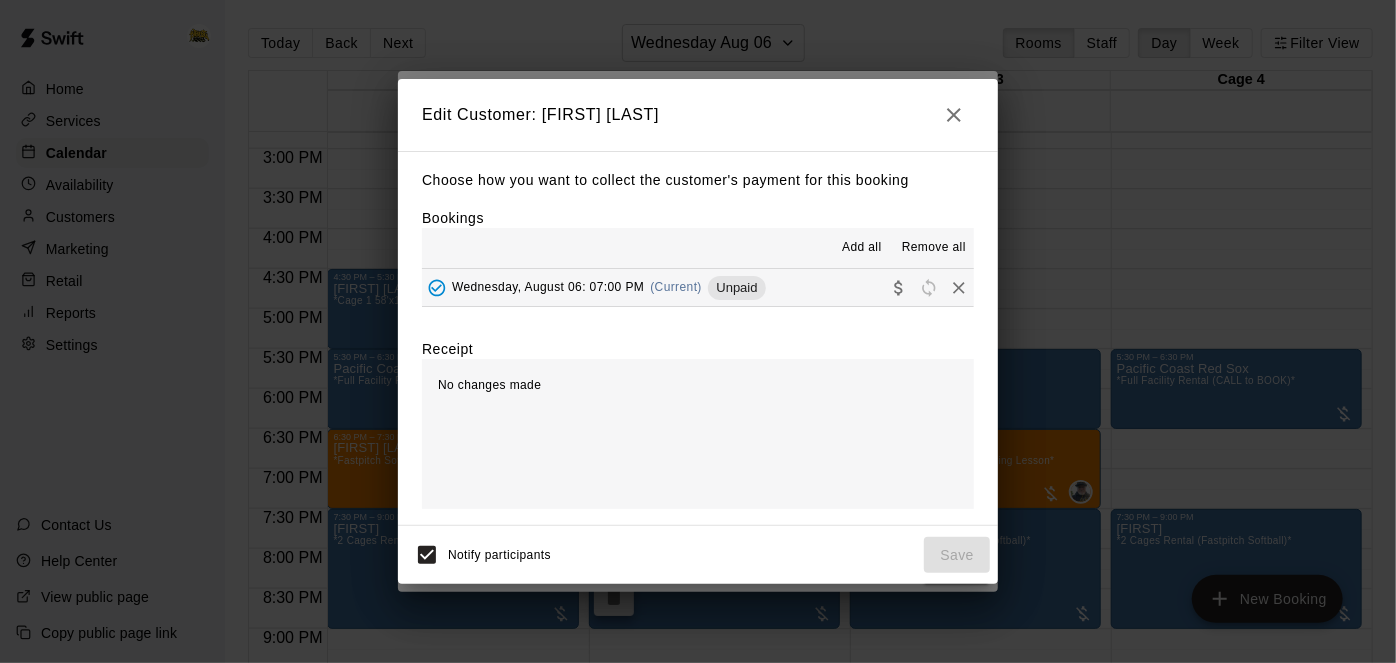 click on "Wednesday, August 06: 07:00 PM (Current) Unpaid" at bounding box center [698, 287] 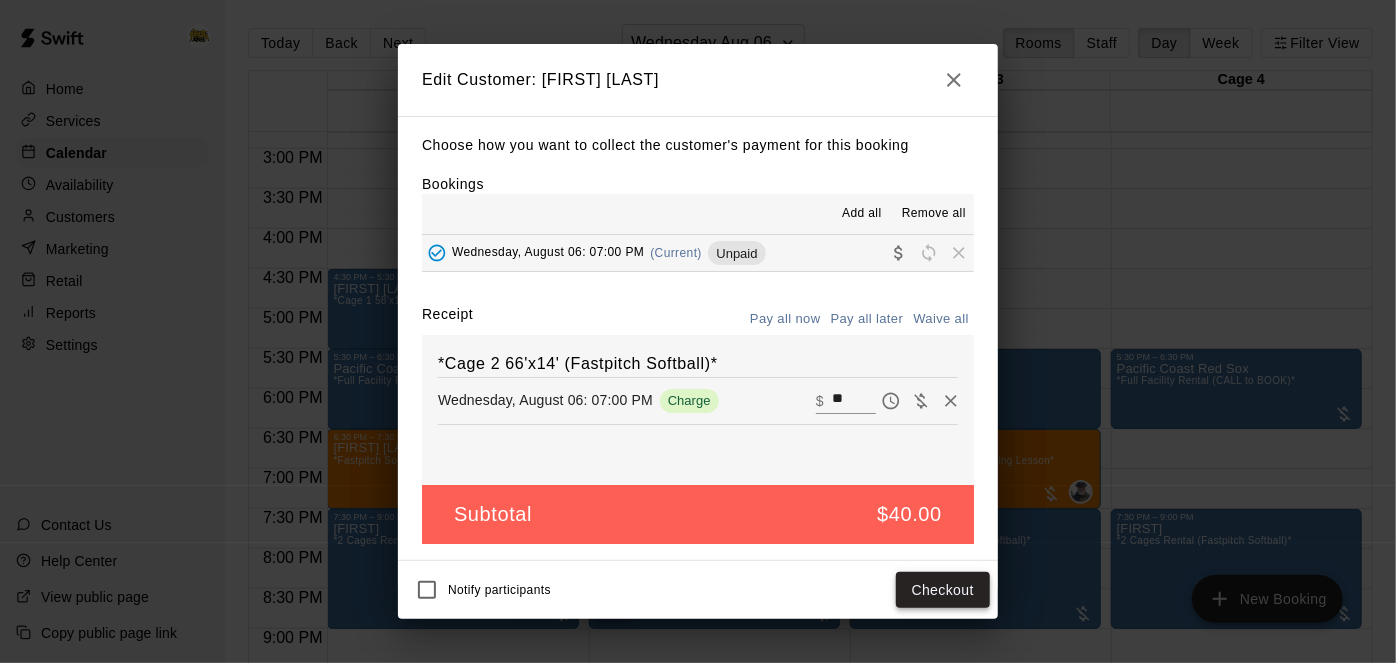 click on "Checkout" at bounding box center [943, 590] 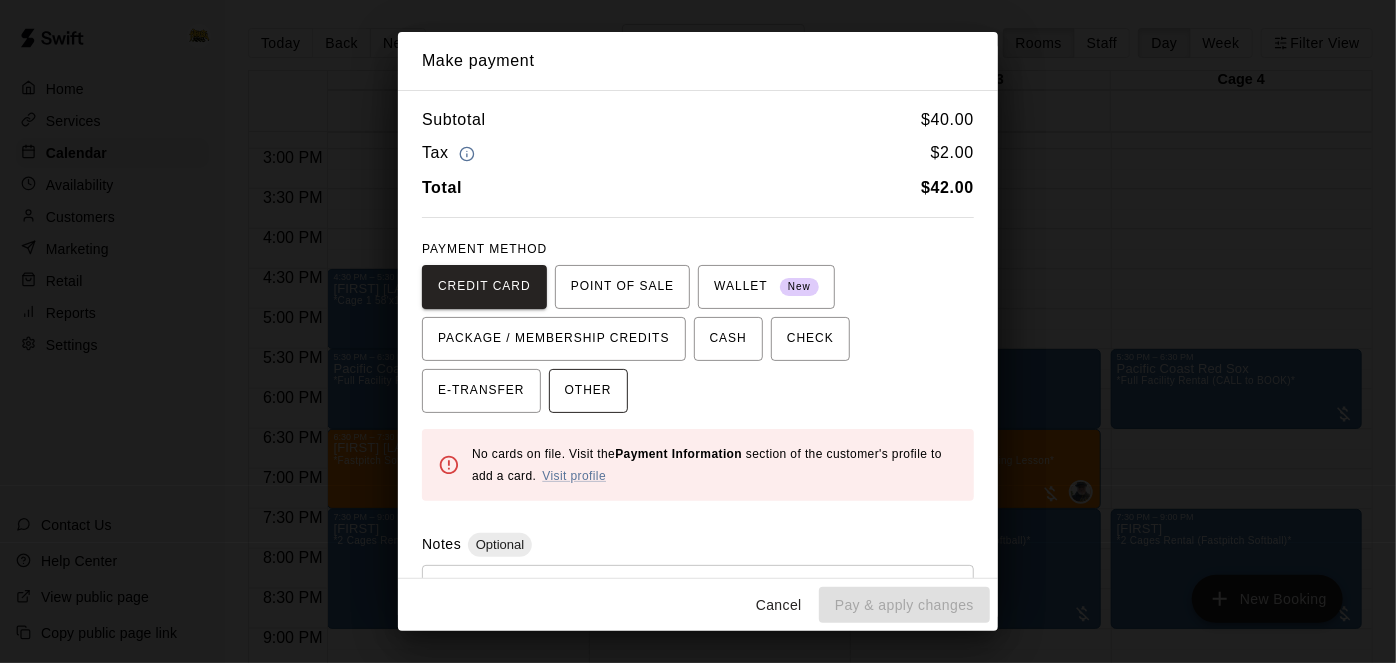 click on "OTHER" at bounding box center (588, 391) 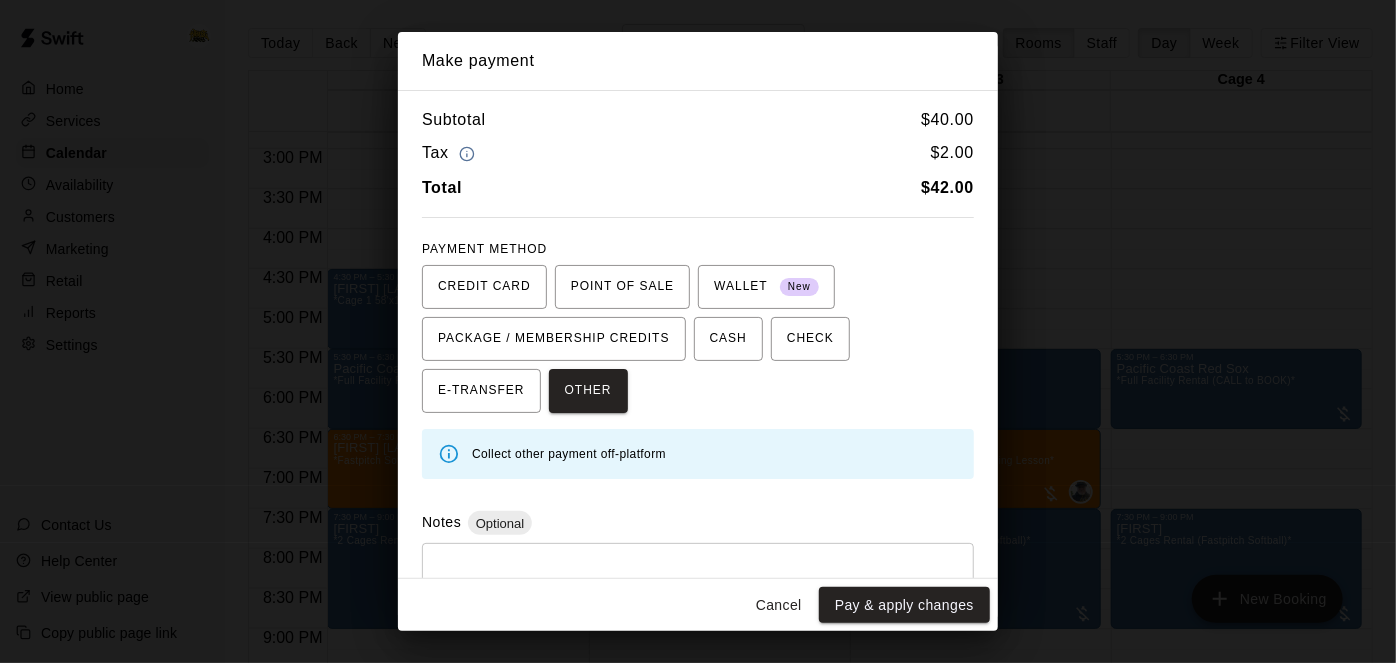 click at bounding box center (698, 590) 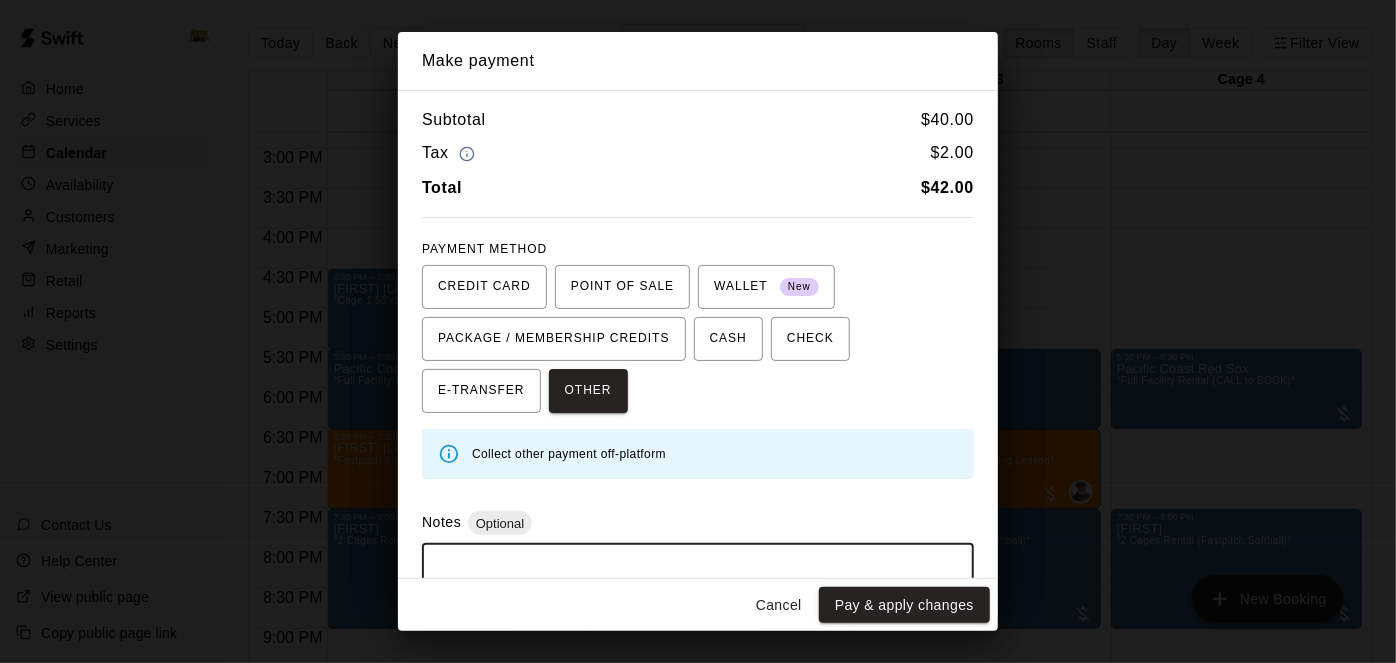 type on "*" 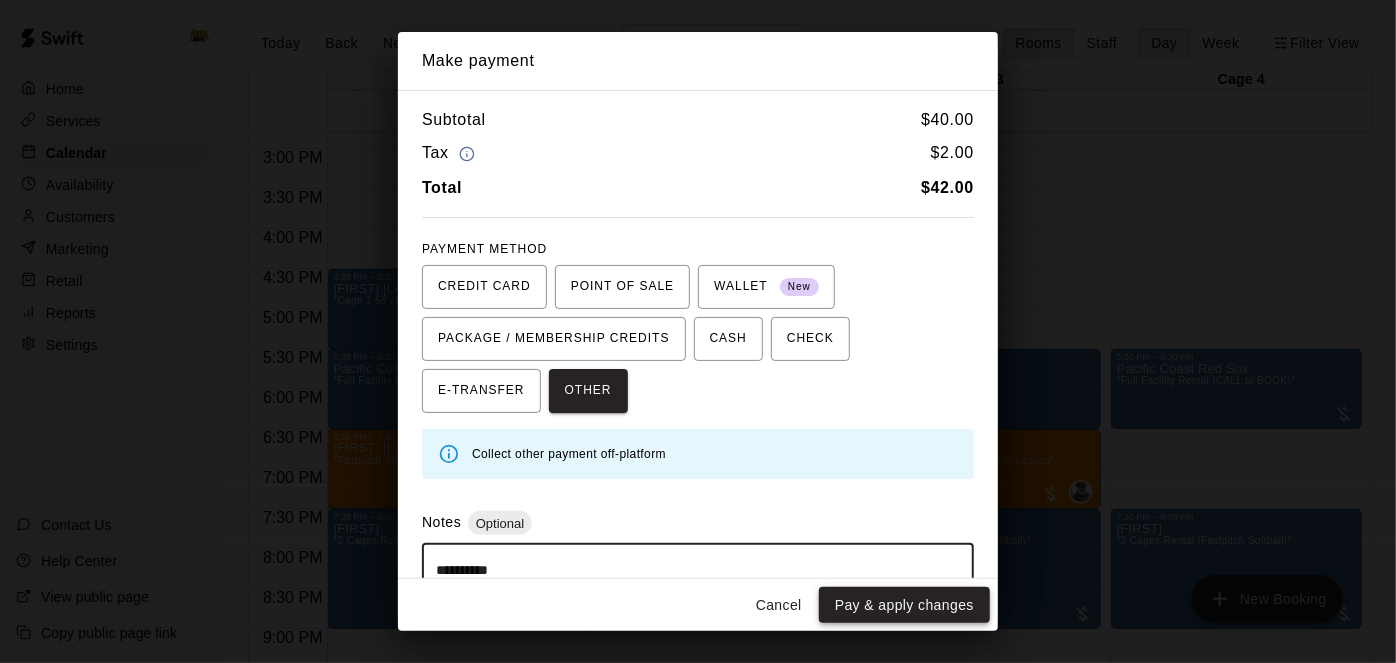 type on "**********" 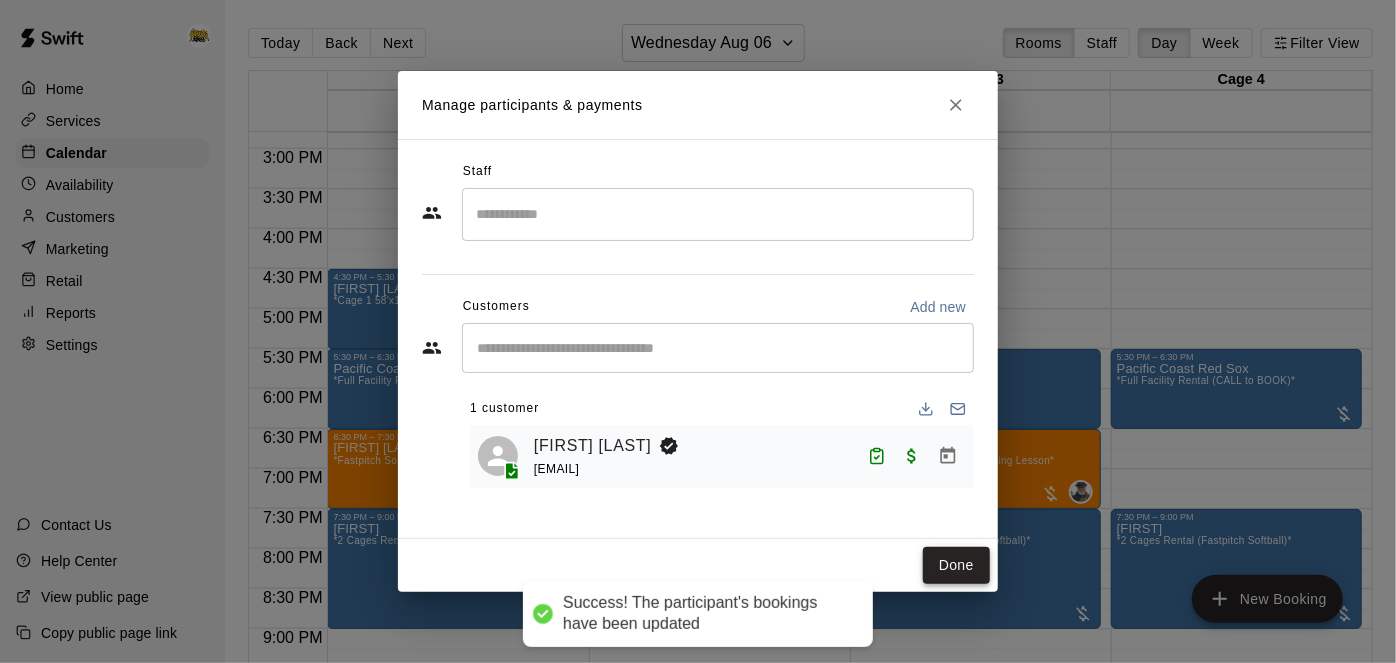 click on "Done" at bounding box center [956, 565] 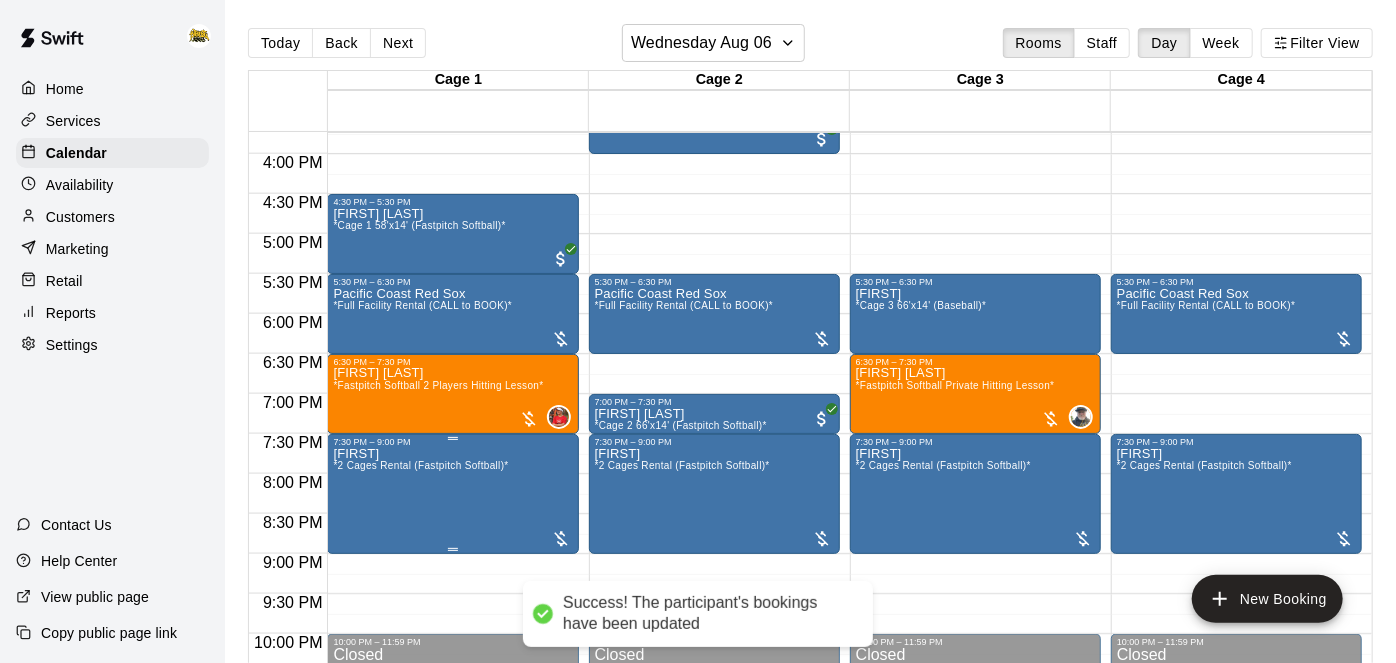 scroll, scrollTop: 1262, scrollLeft: 0, axis: vertical 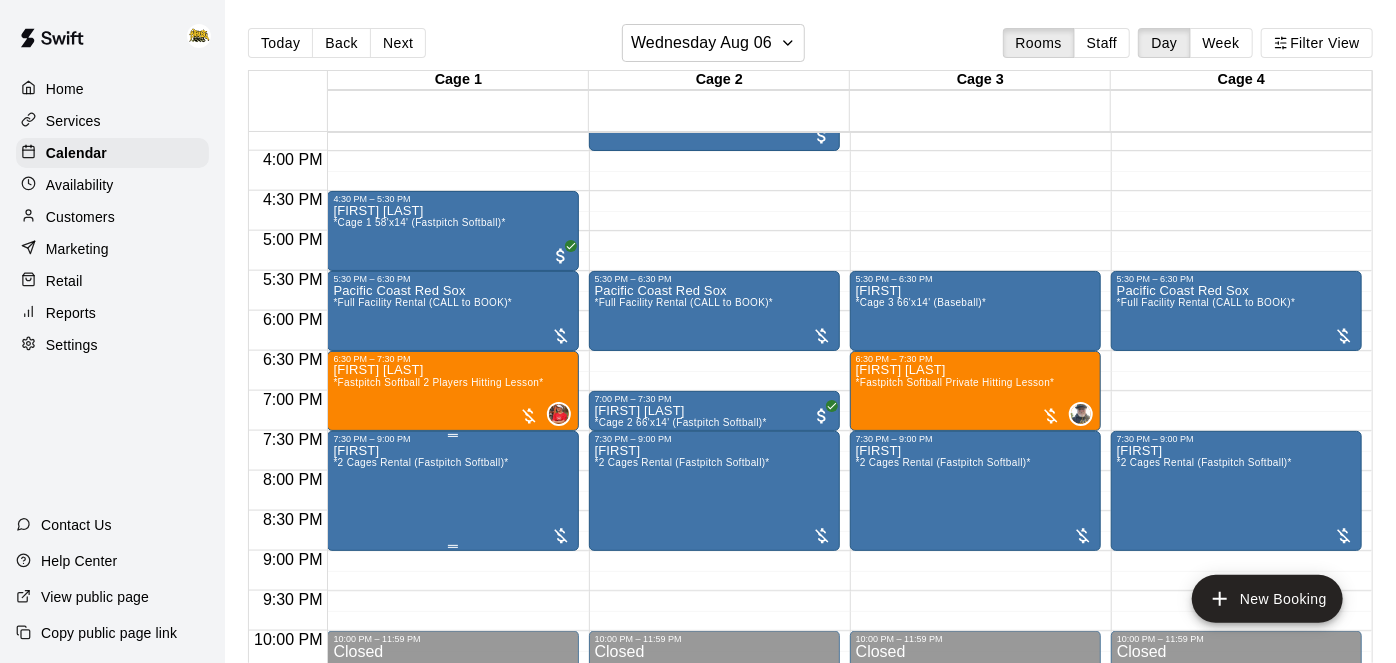 click on "Laura  *2 Cages Rental (Fastpitch Softball)*" at bounding box center (420, 775) 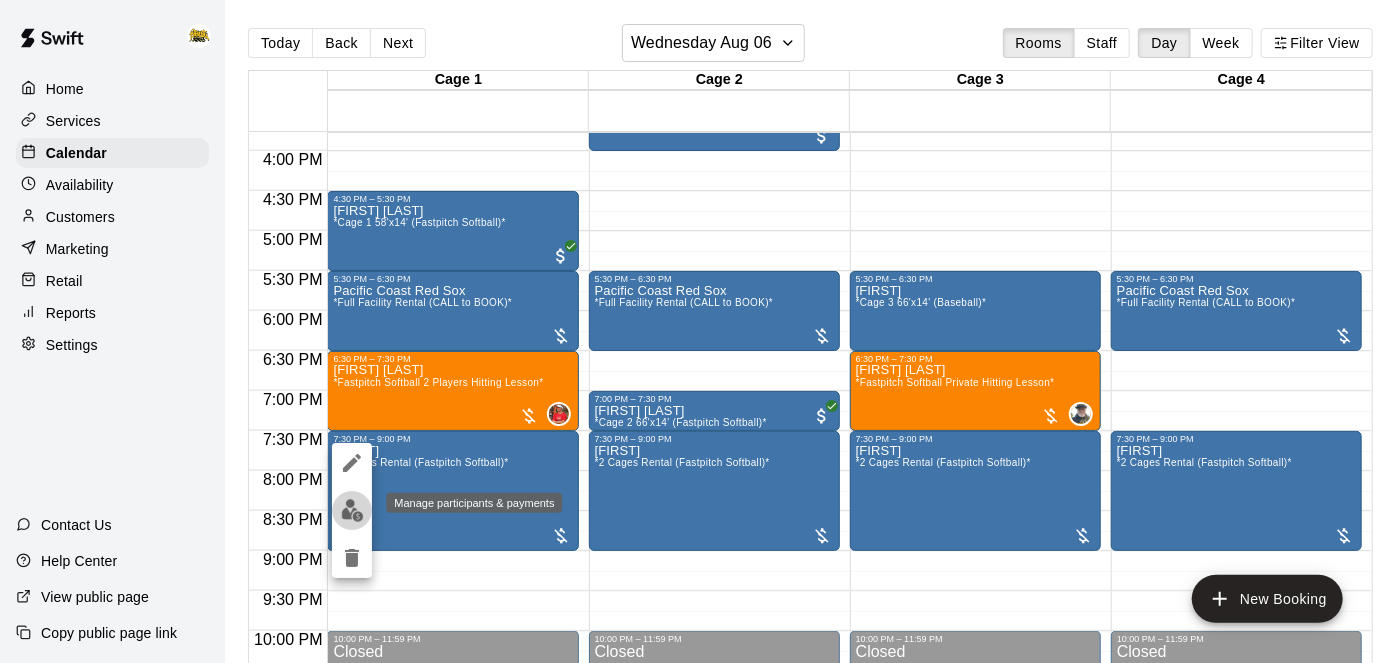 click at bounding box center (352, 510) 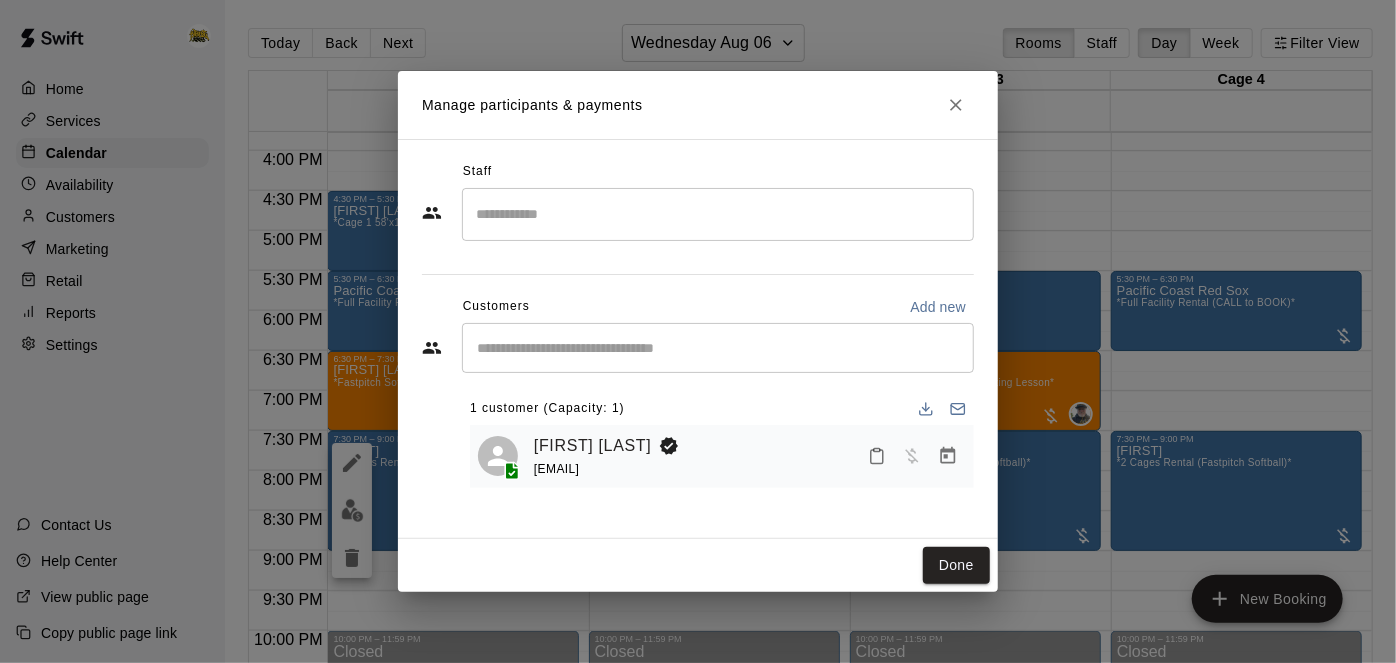 click 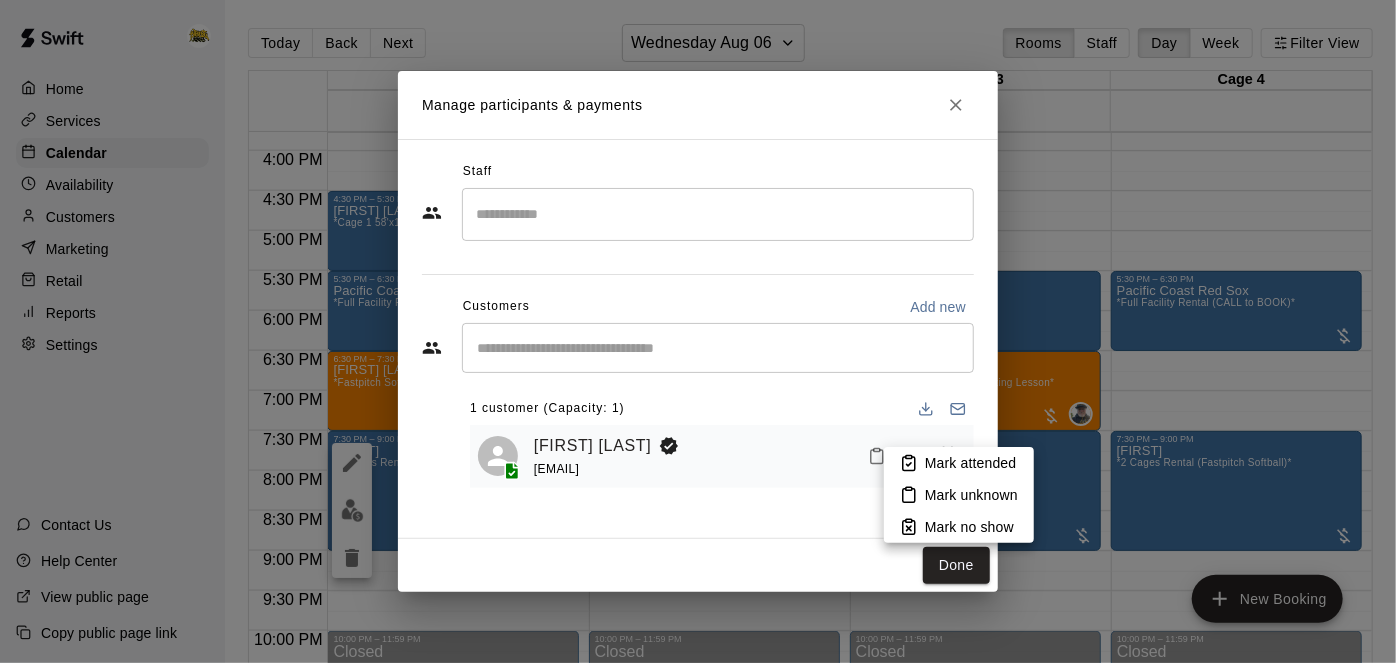 click 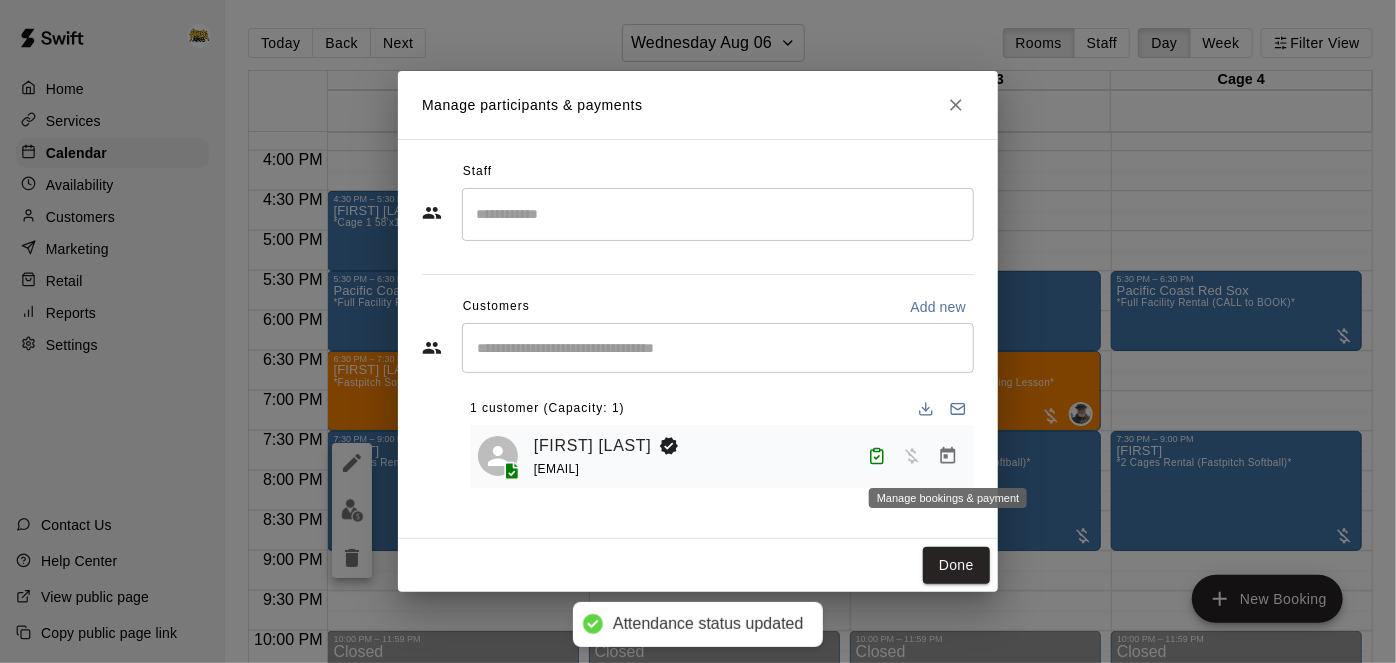 click 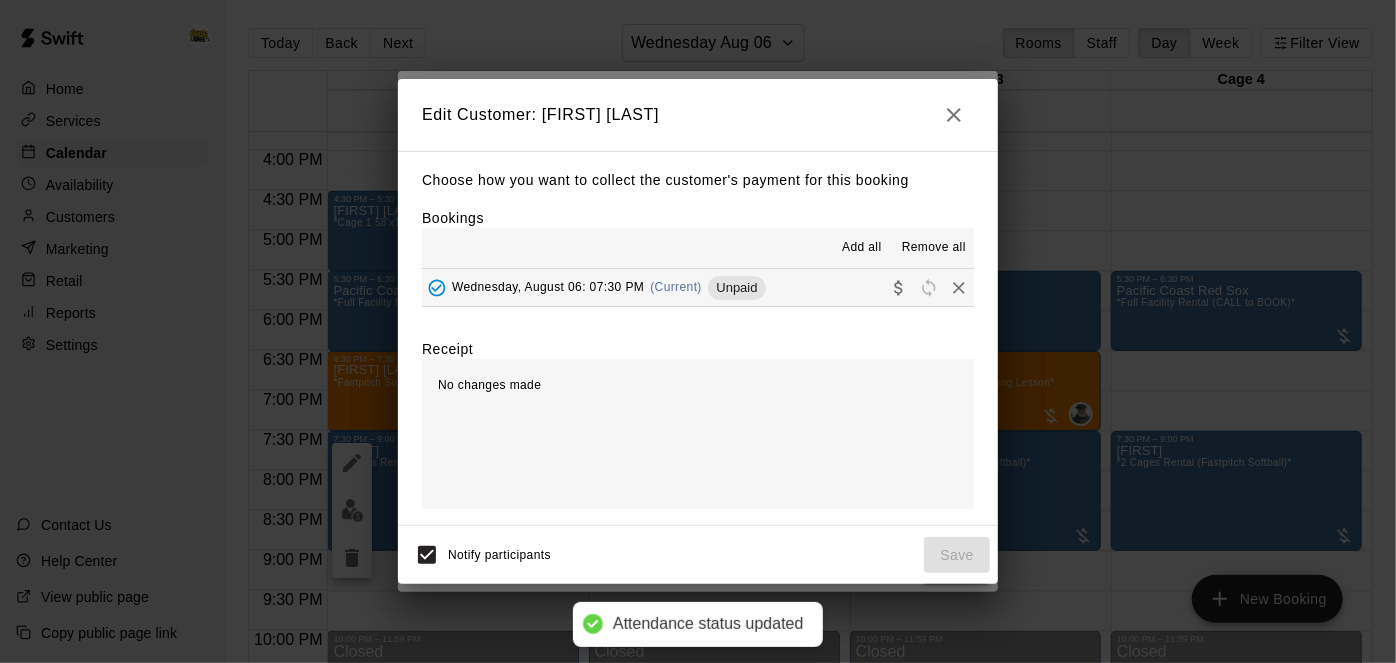 click on "Wednesday, August 06: 07:30 PM (Current) Unpaid" at bounding box center (698, 287) 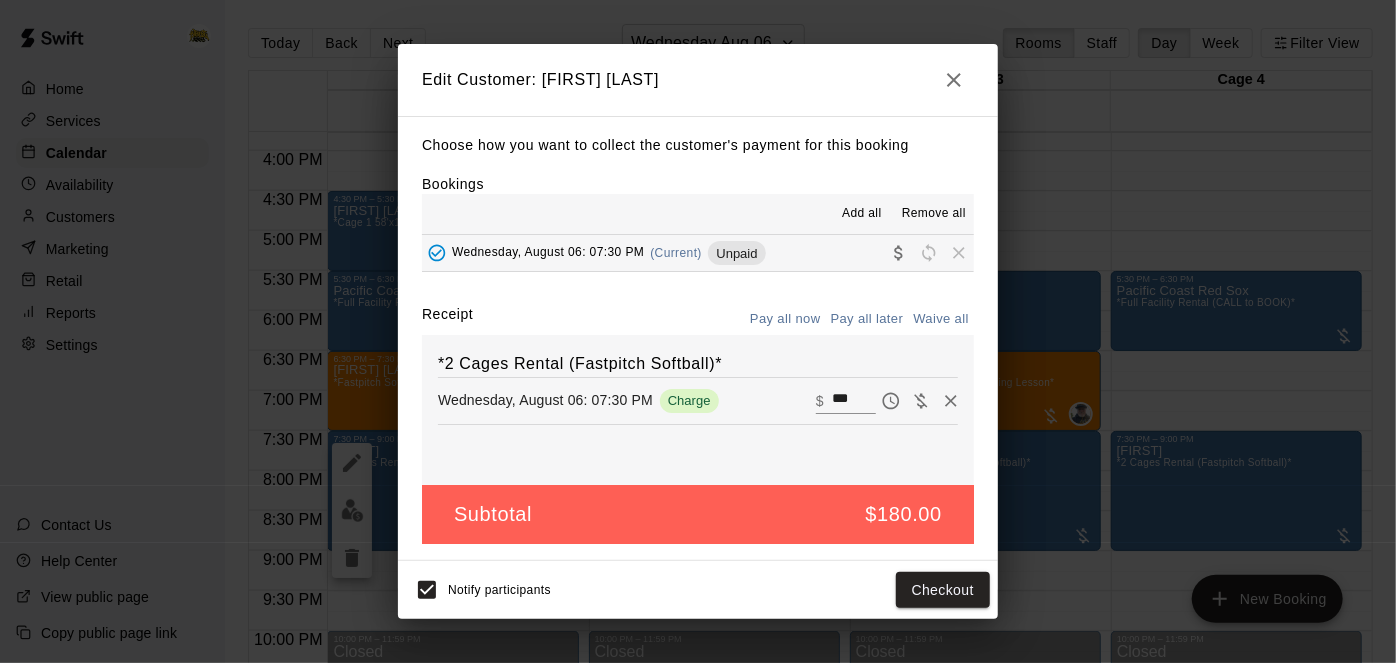 click on "***" at bounding box center [854, 401] 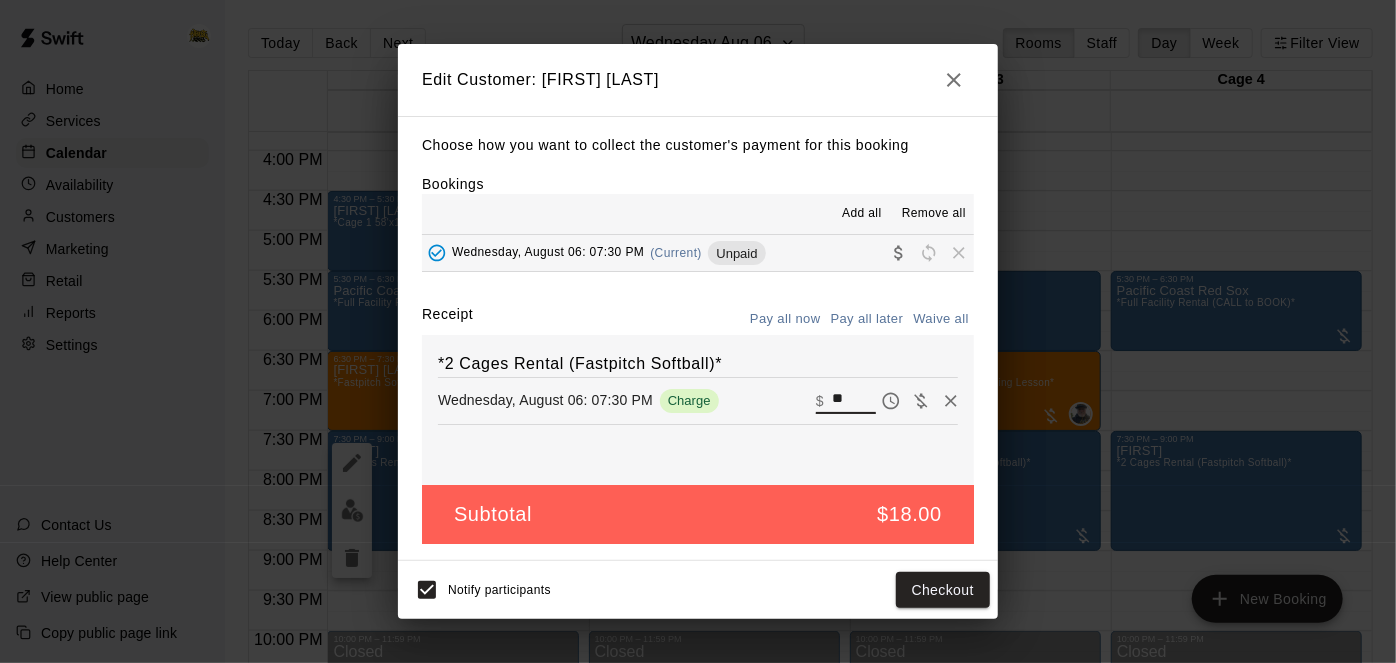 type on "*" 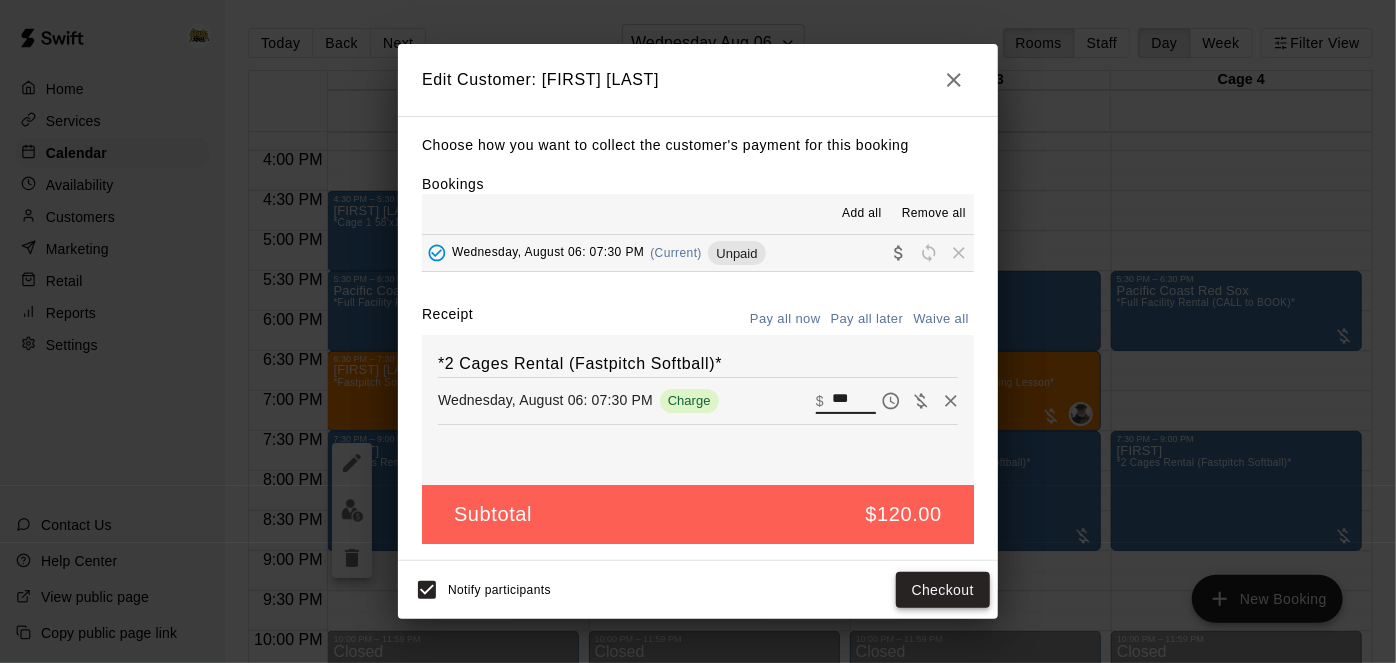 type on "***" 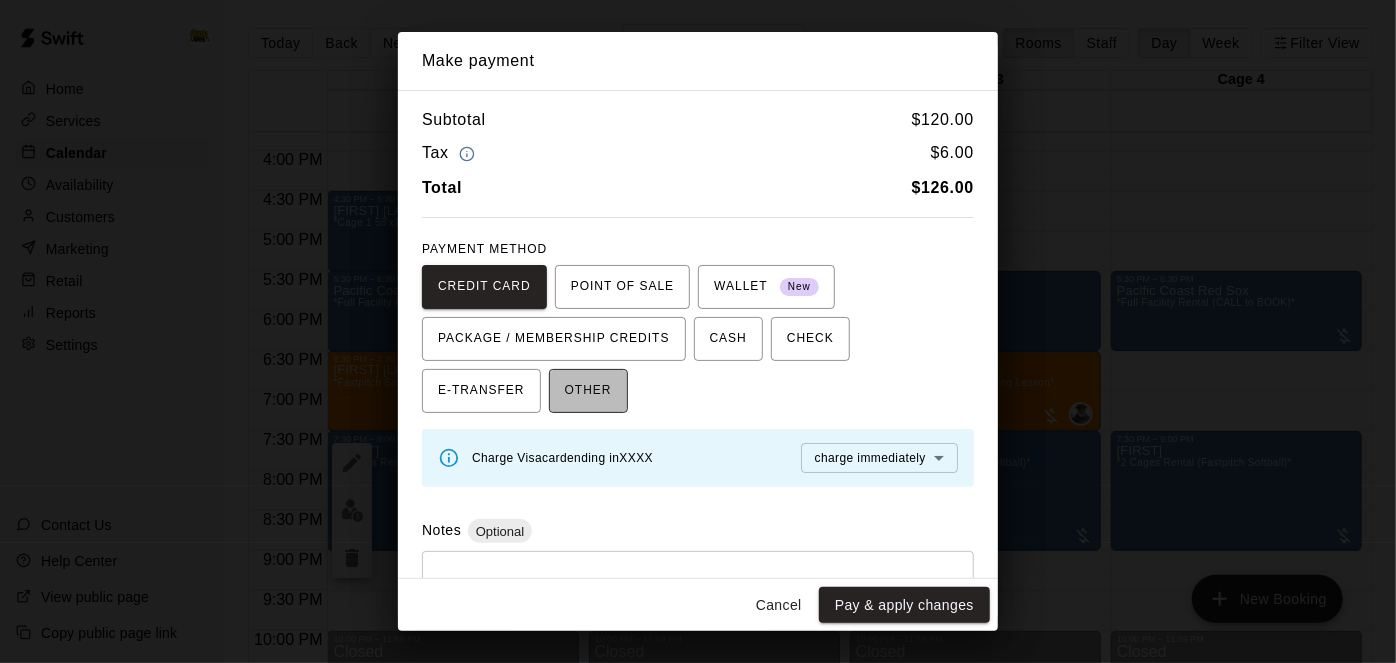 click on "OTHER" at bounding box center [588, 391] 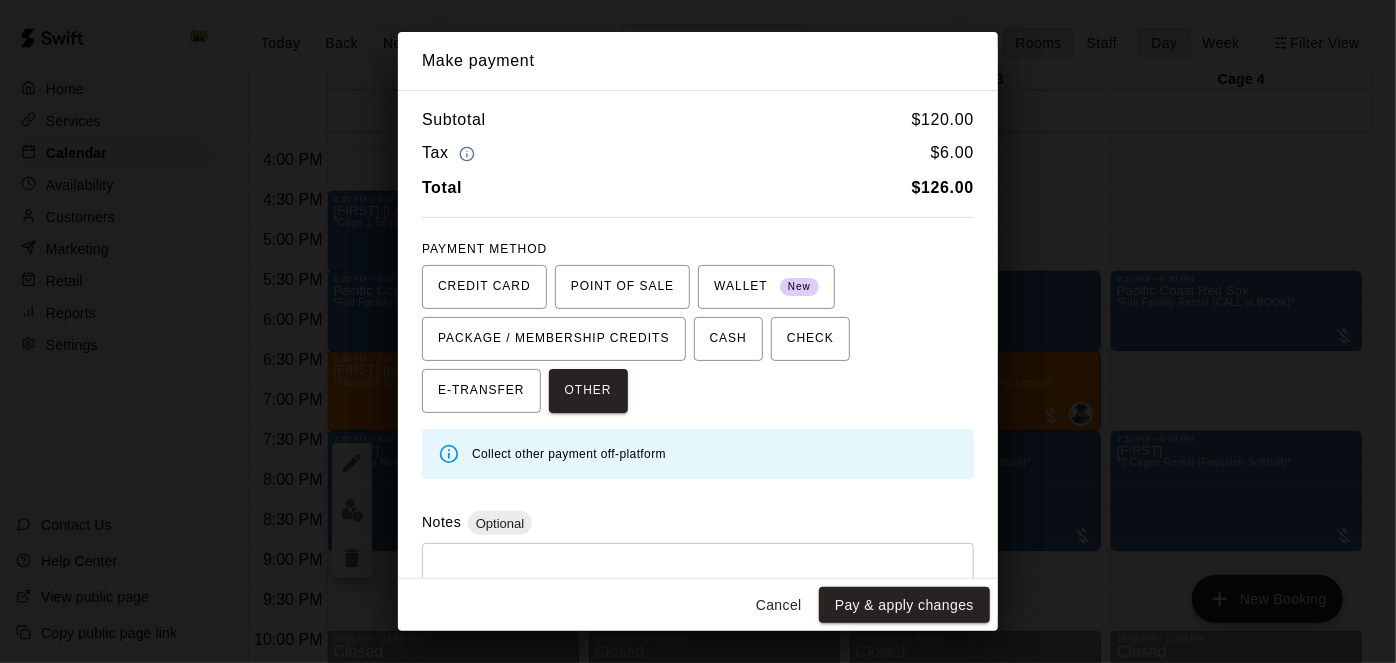 click at bounding box center (698, 590) 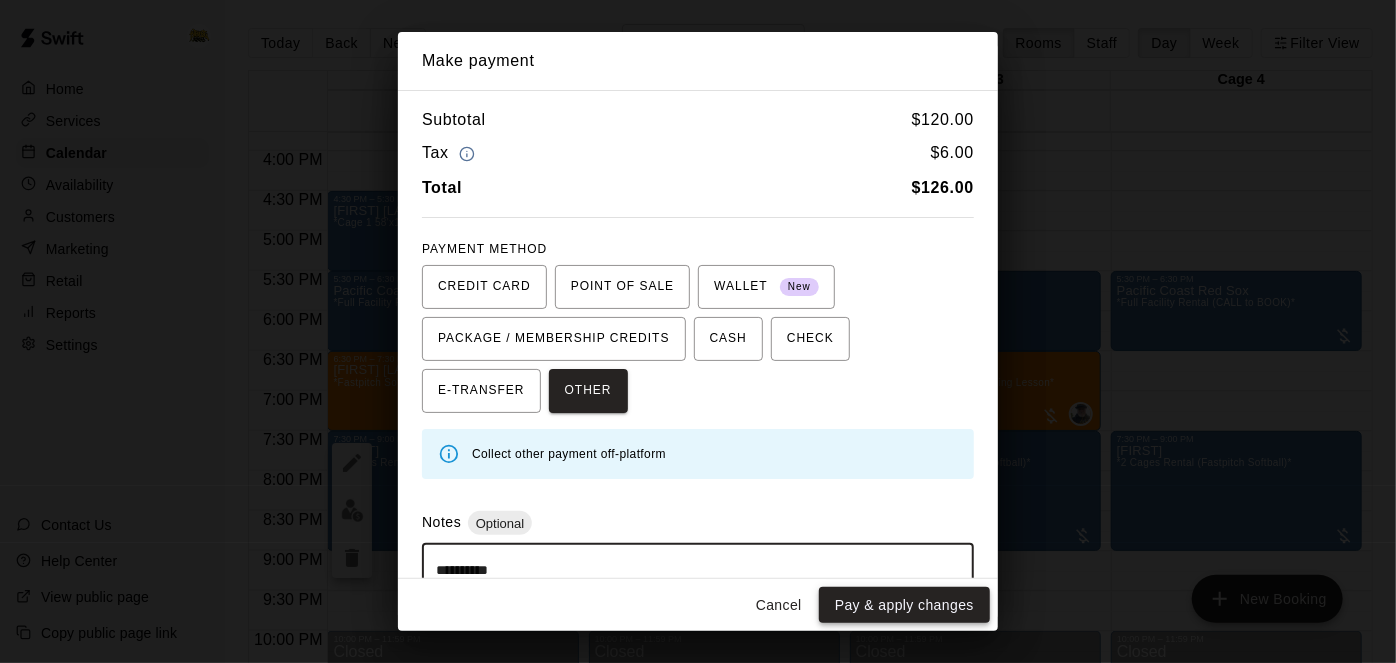 type on "**********" 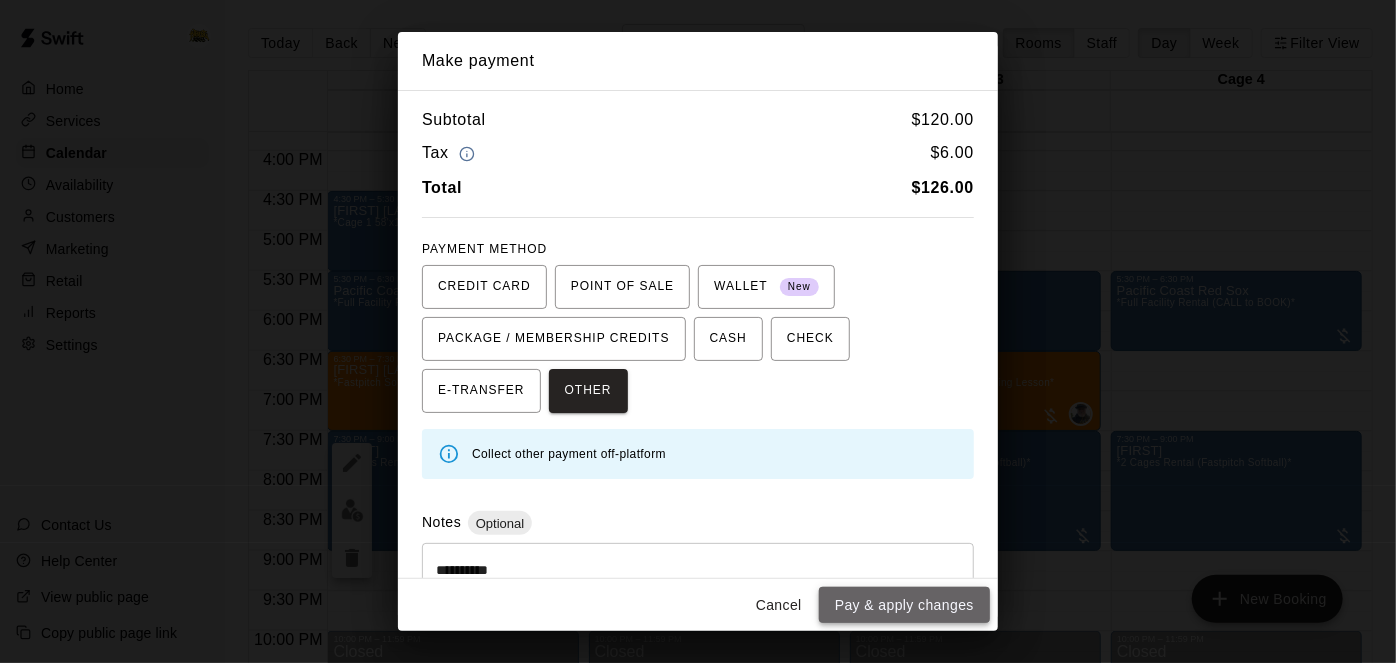click on "Pay & apply changes" at bounding box center (904, 605) 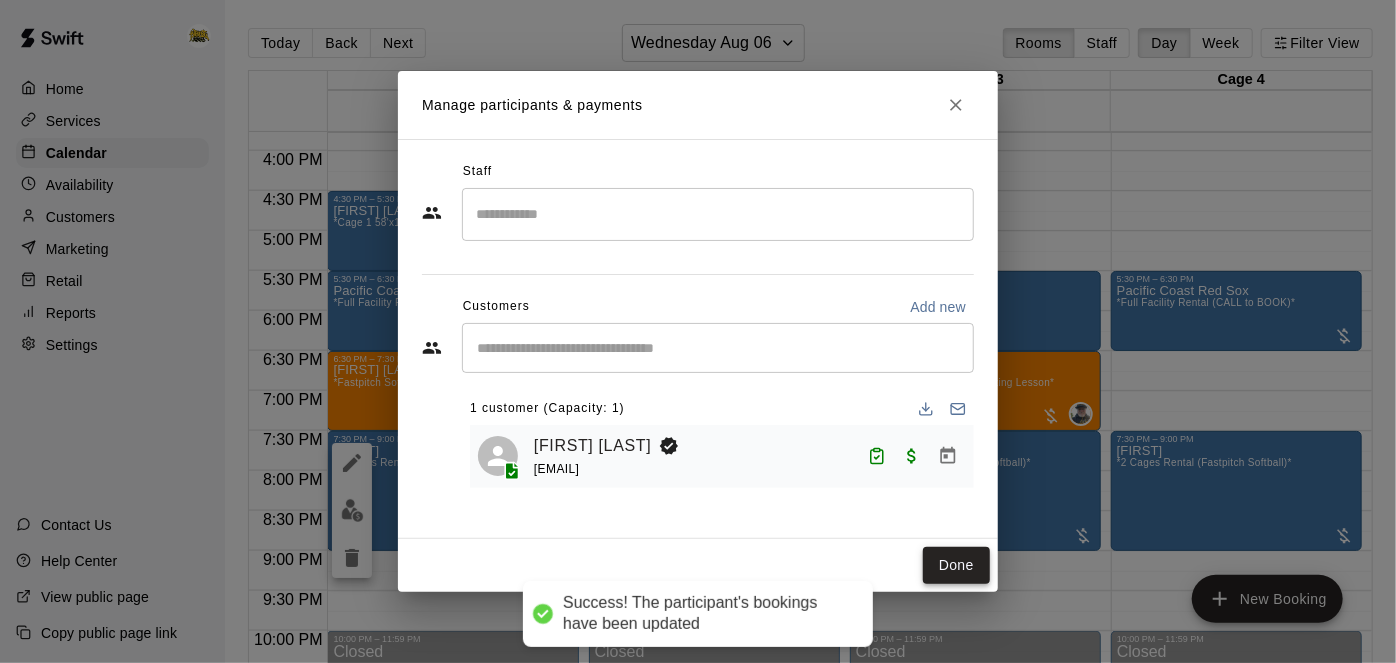 click on "Done" at bounding box center [956, 565] 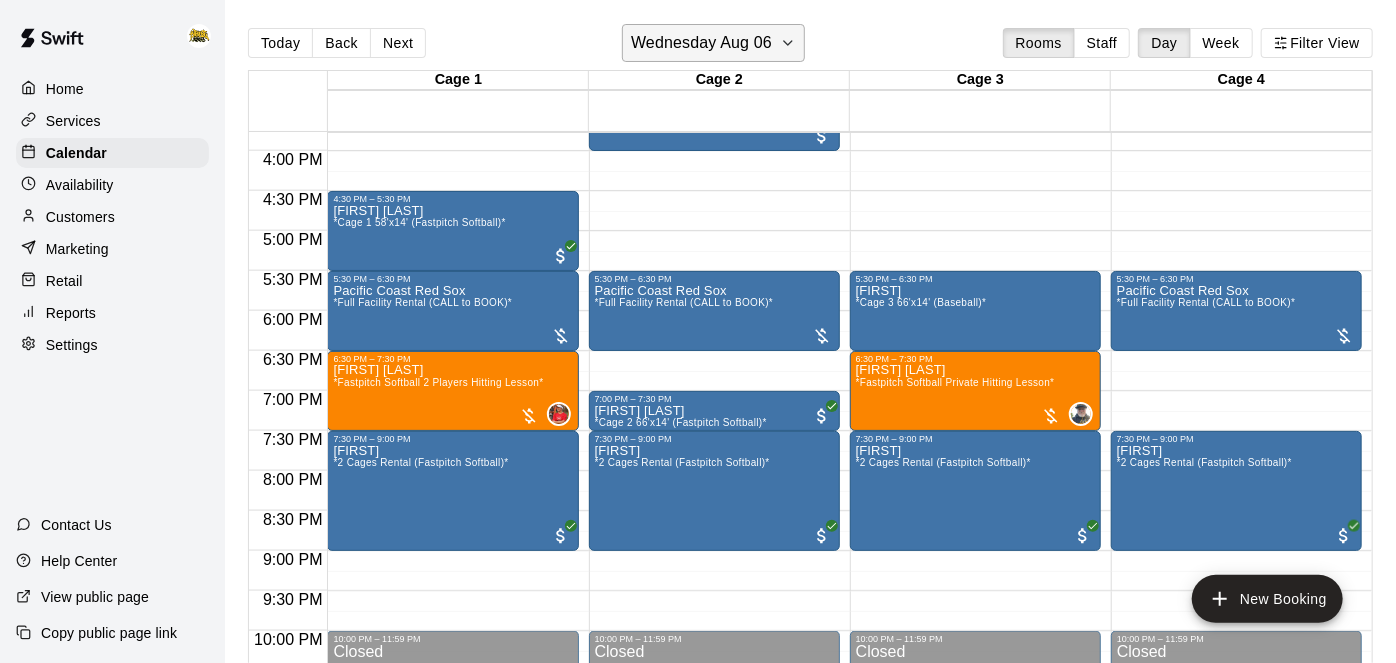click on "Wednesday Aug 06" at bounding box center (713, 43) 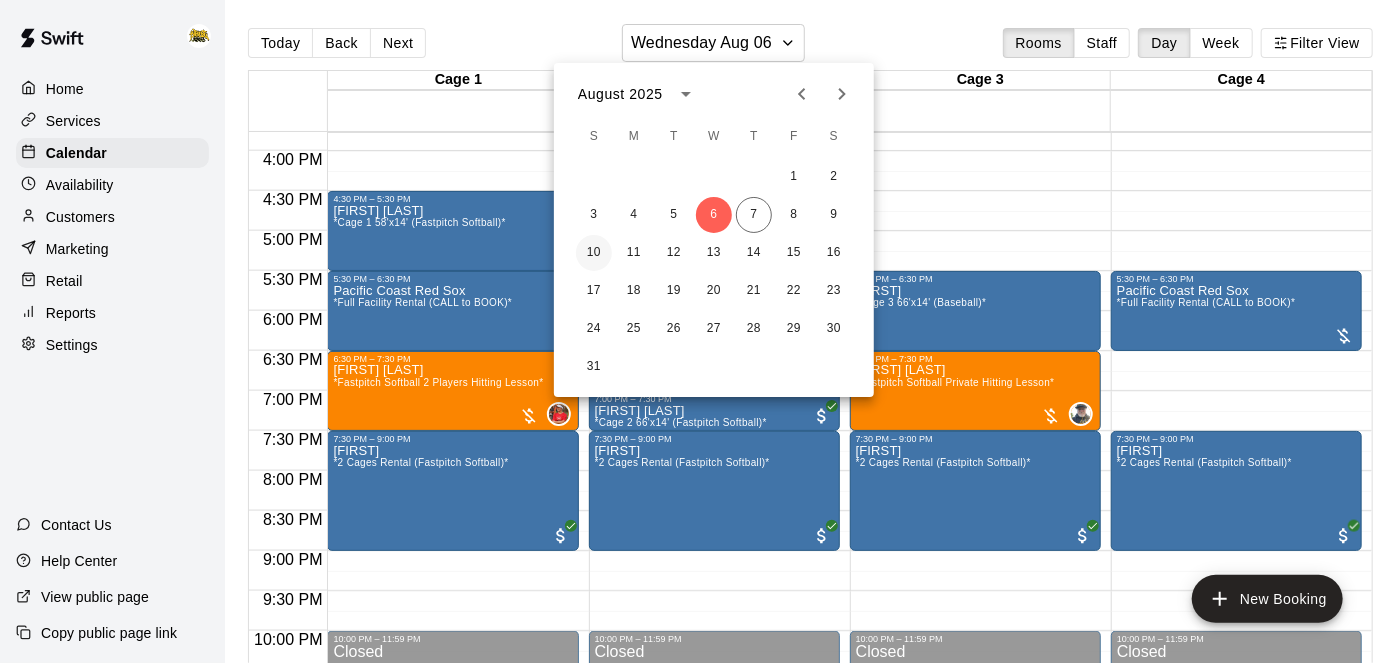click on "10" at bounding box center [594, 253] 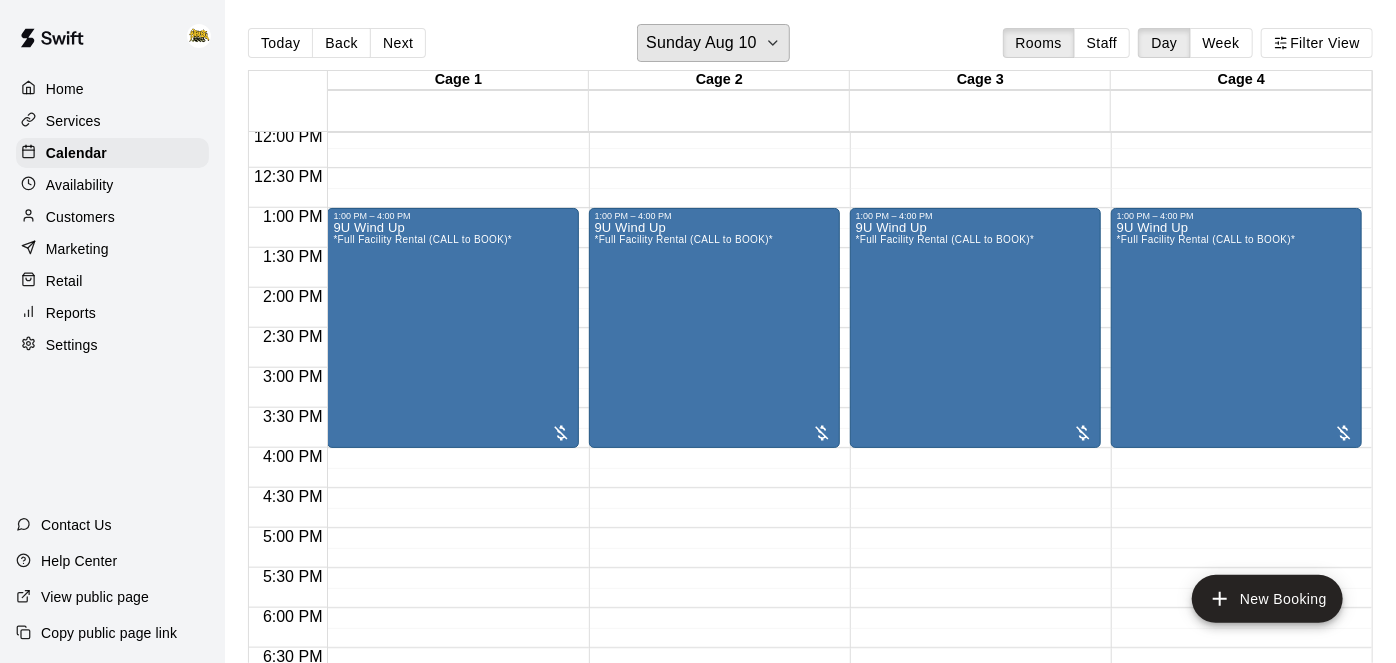 scroll, scrollTop: 1024, scrollLeft: 0, axis: vertical 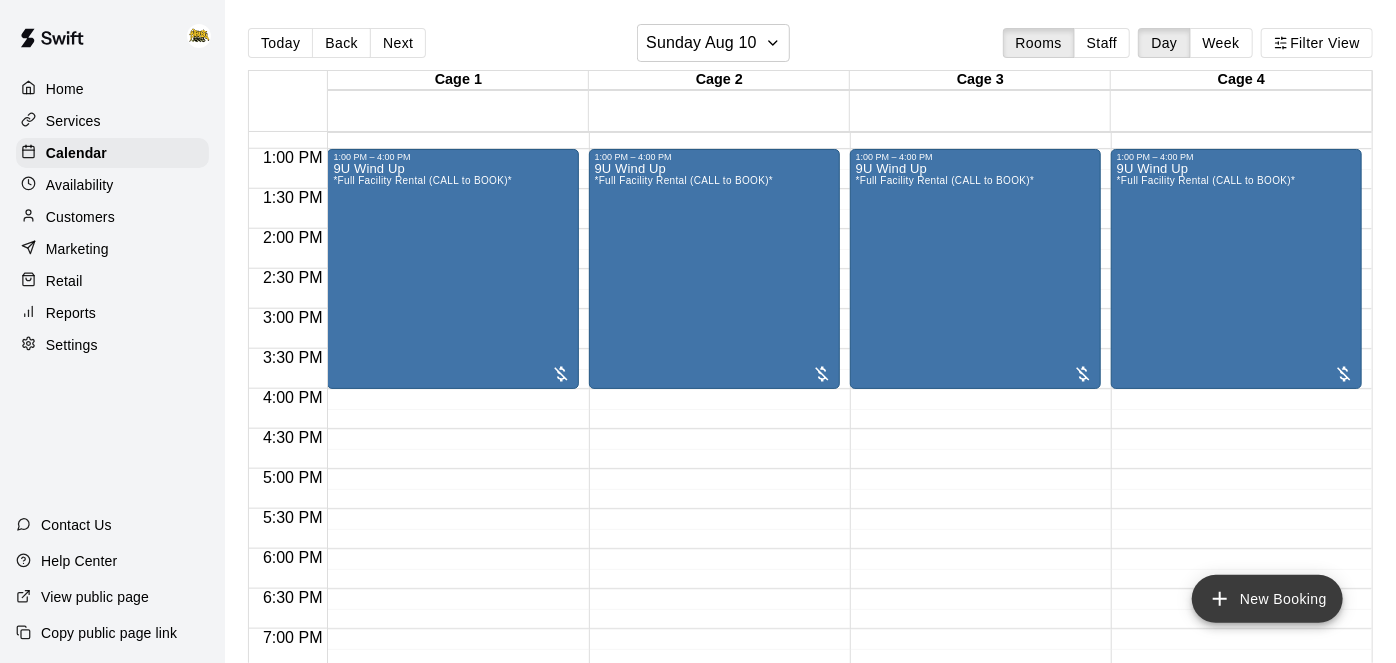 click 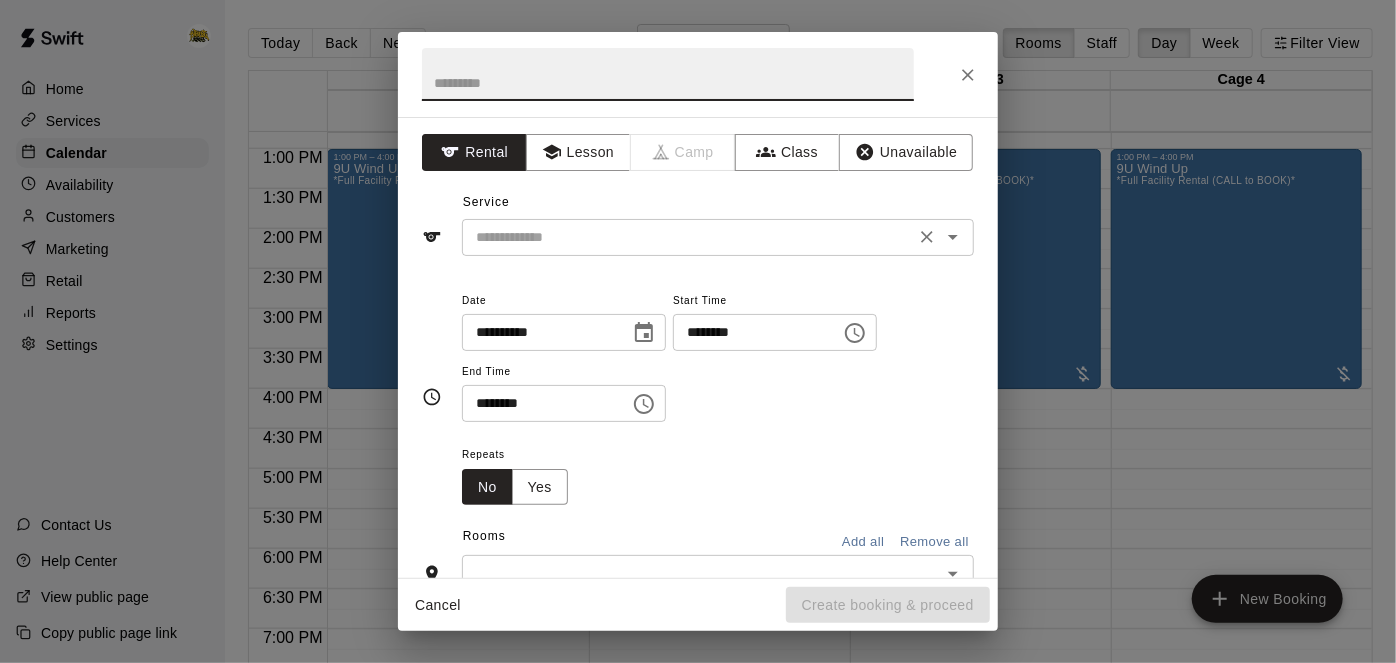 click 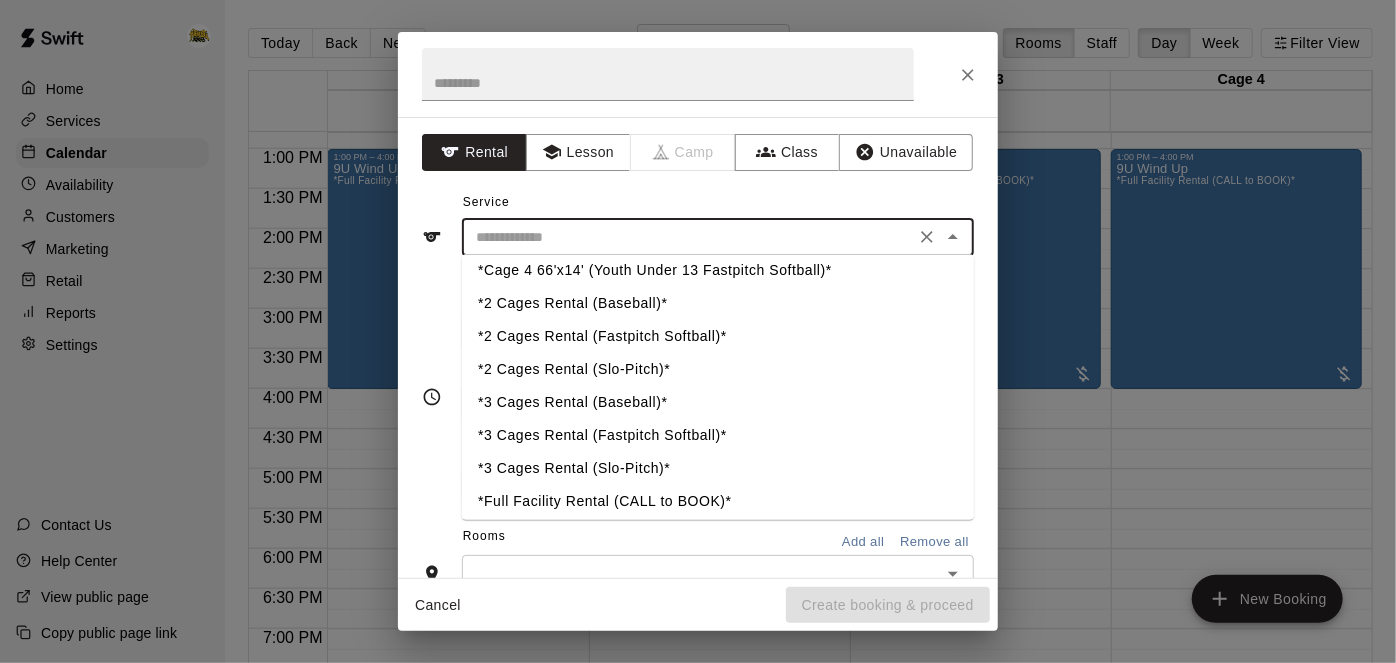 scroll, scrollTop: 408, scrollLeft: 0, axis: vertical 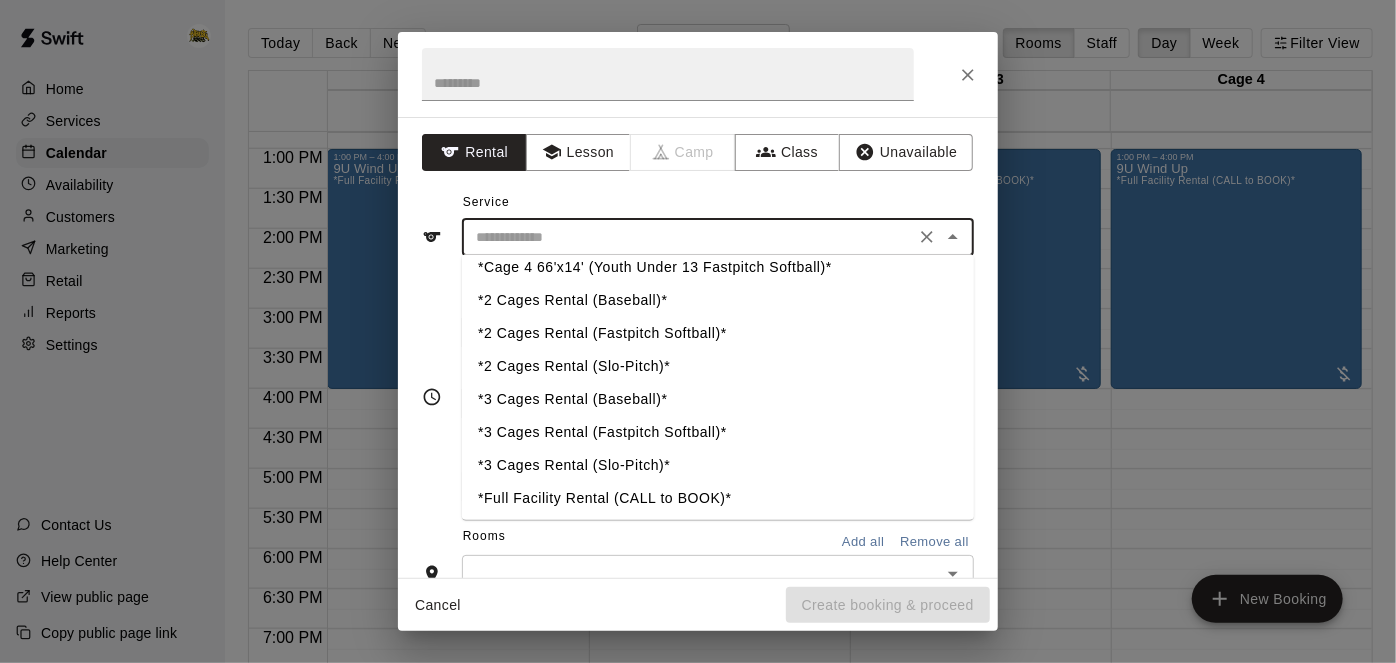 click on "*3 Cages Rental (Baseball)*" at bounding box center [718, 399] 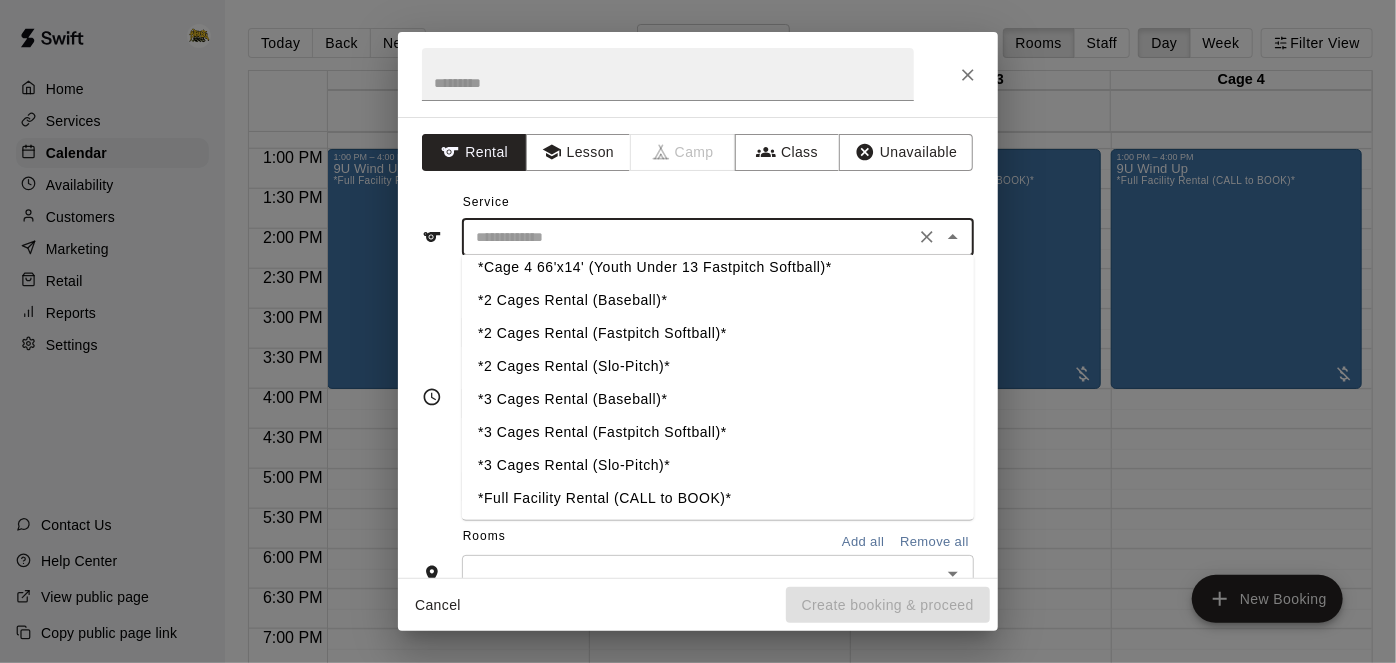 type on "**********" 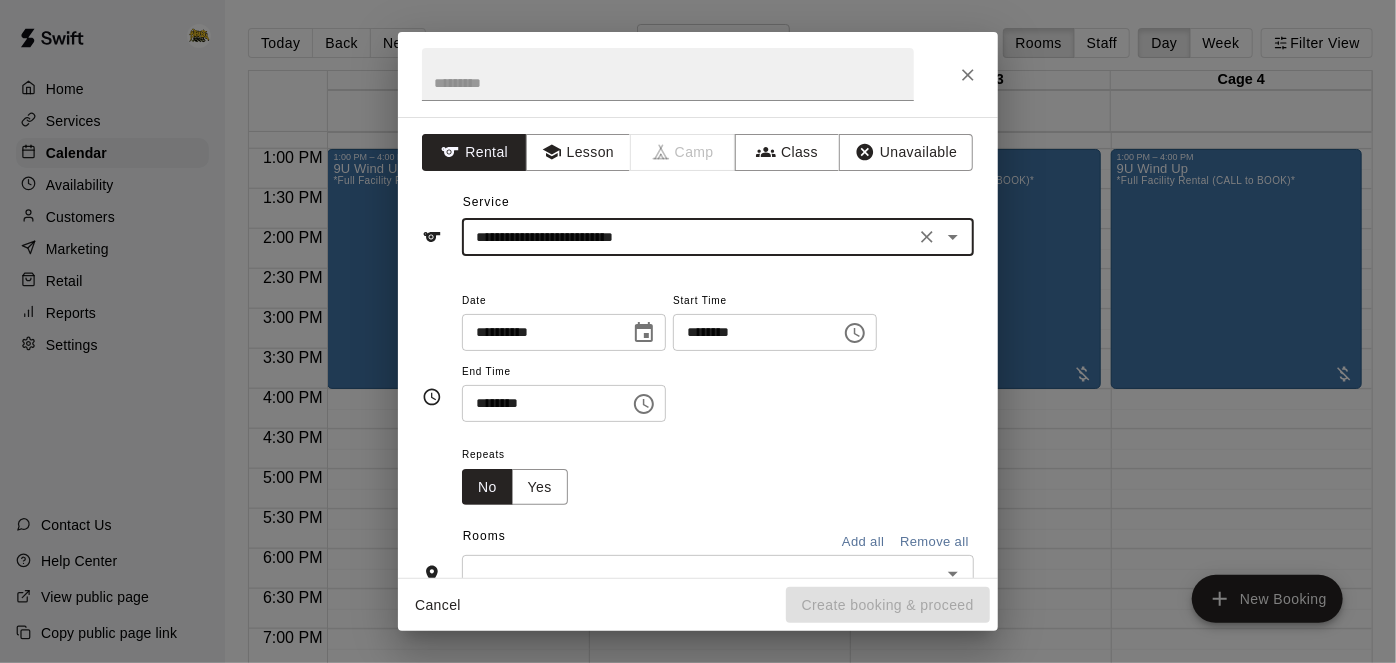 click on "********" at bounding box center [750, 332] 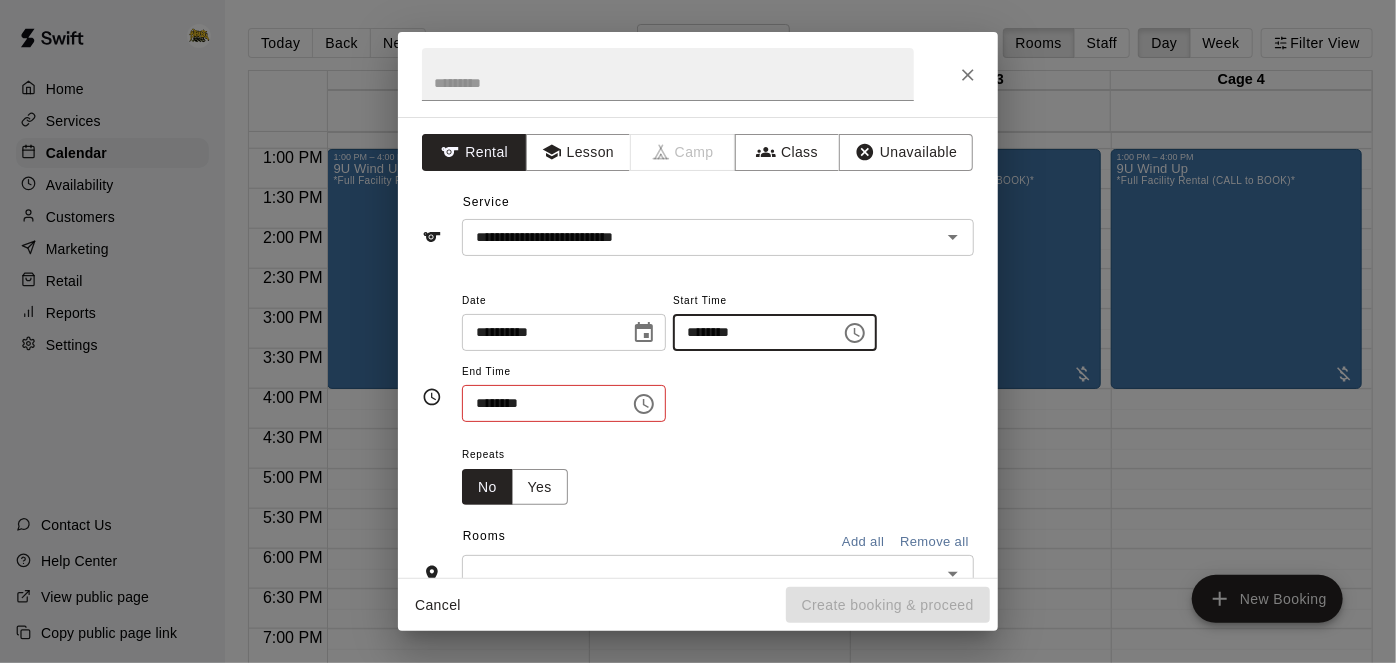 type on "********" 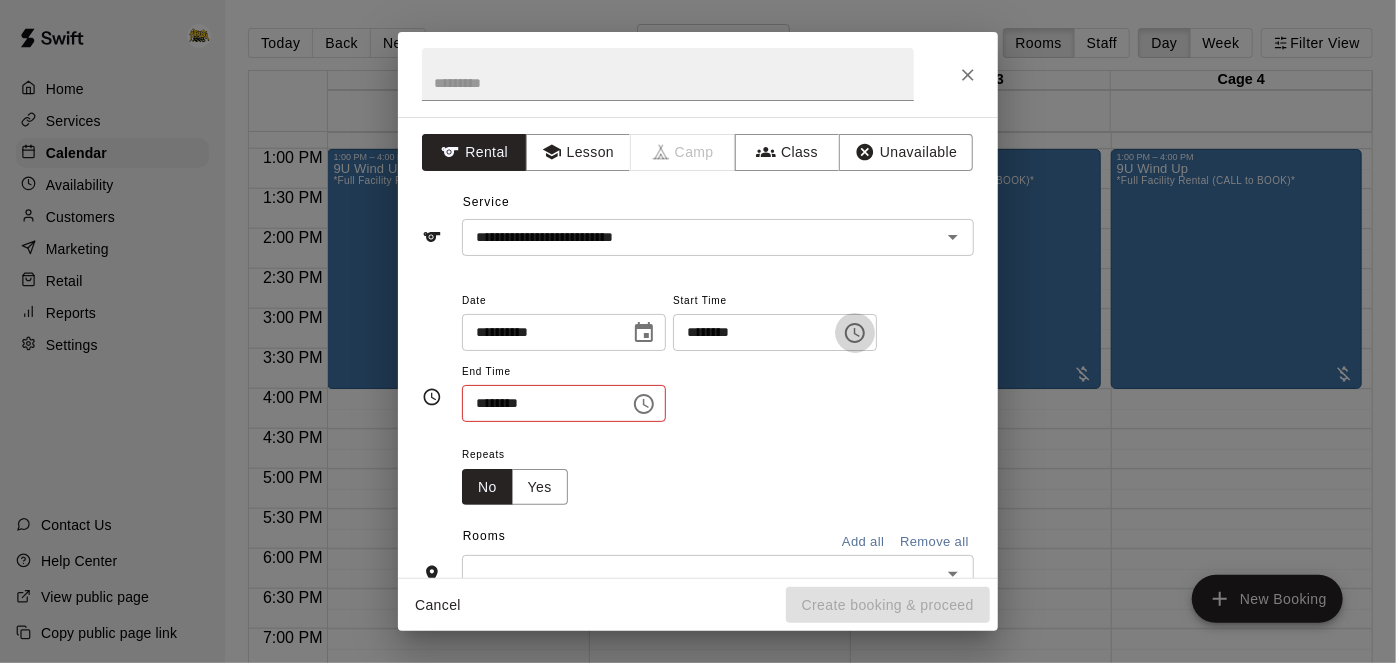 type 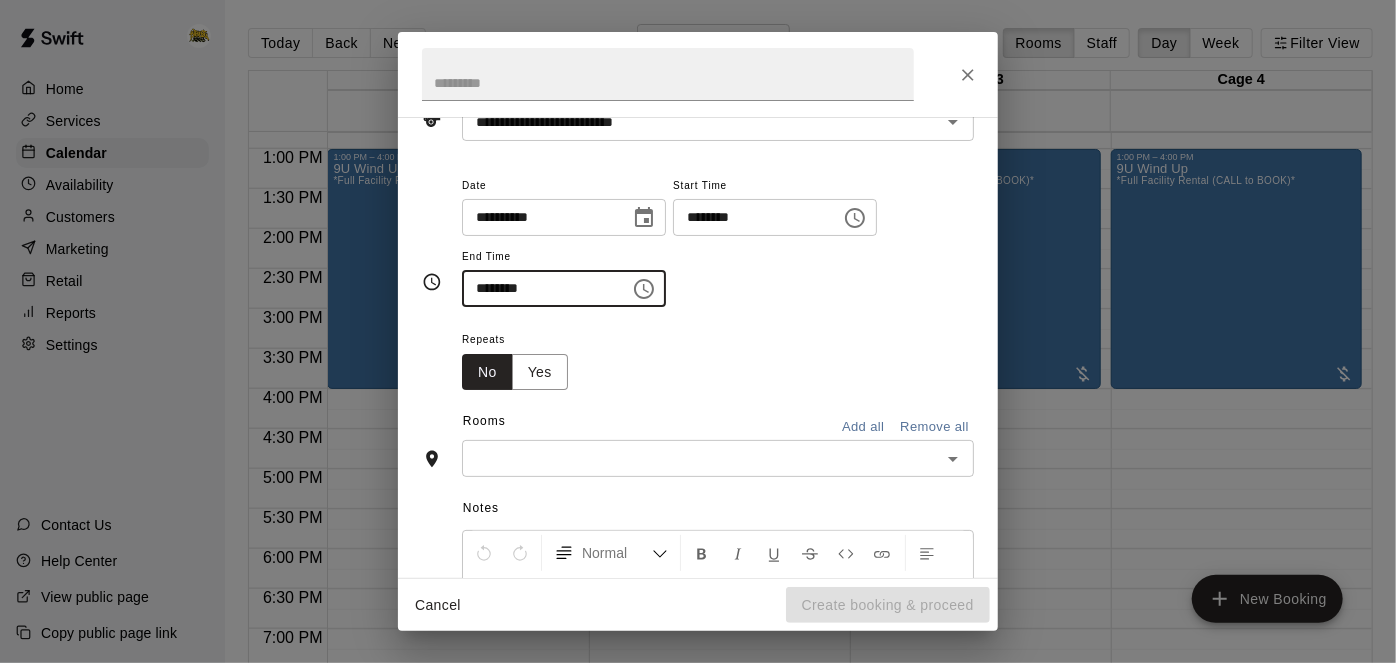 scroll, scrollTop: 119, scrollLeft: 0, axis: vertical 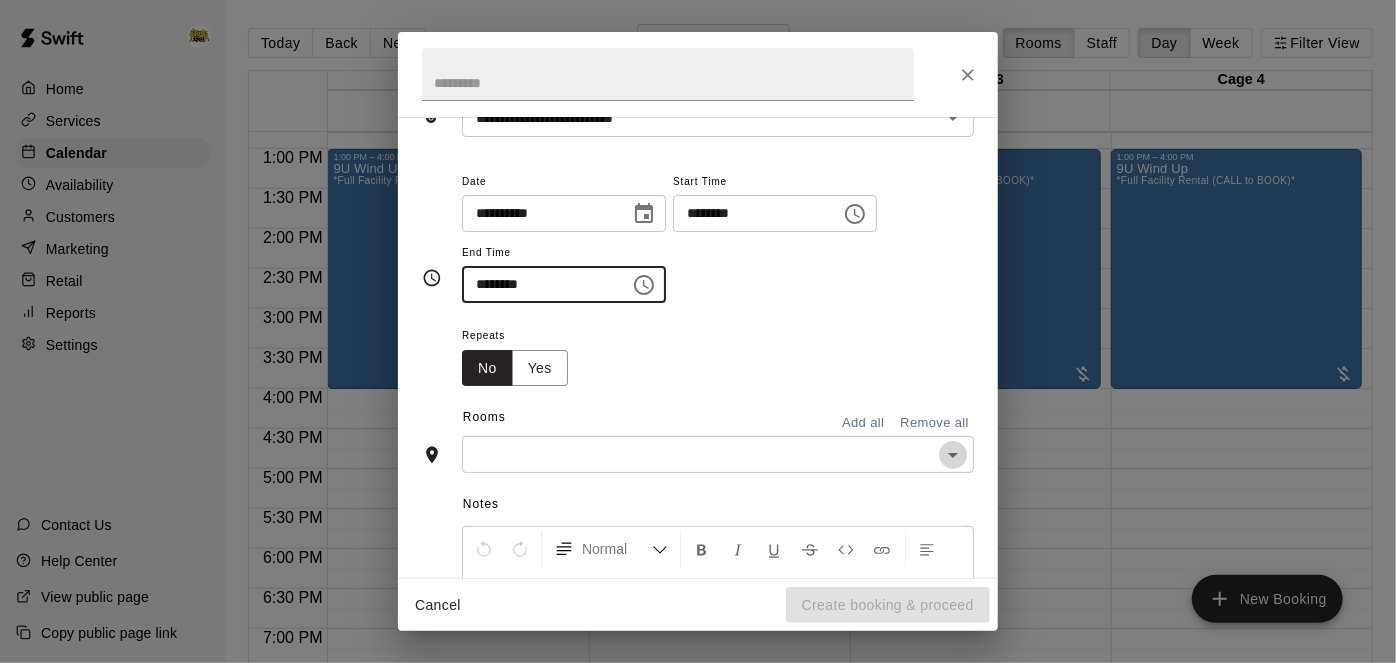 click 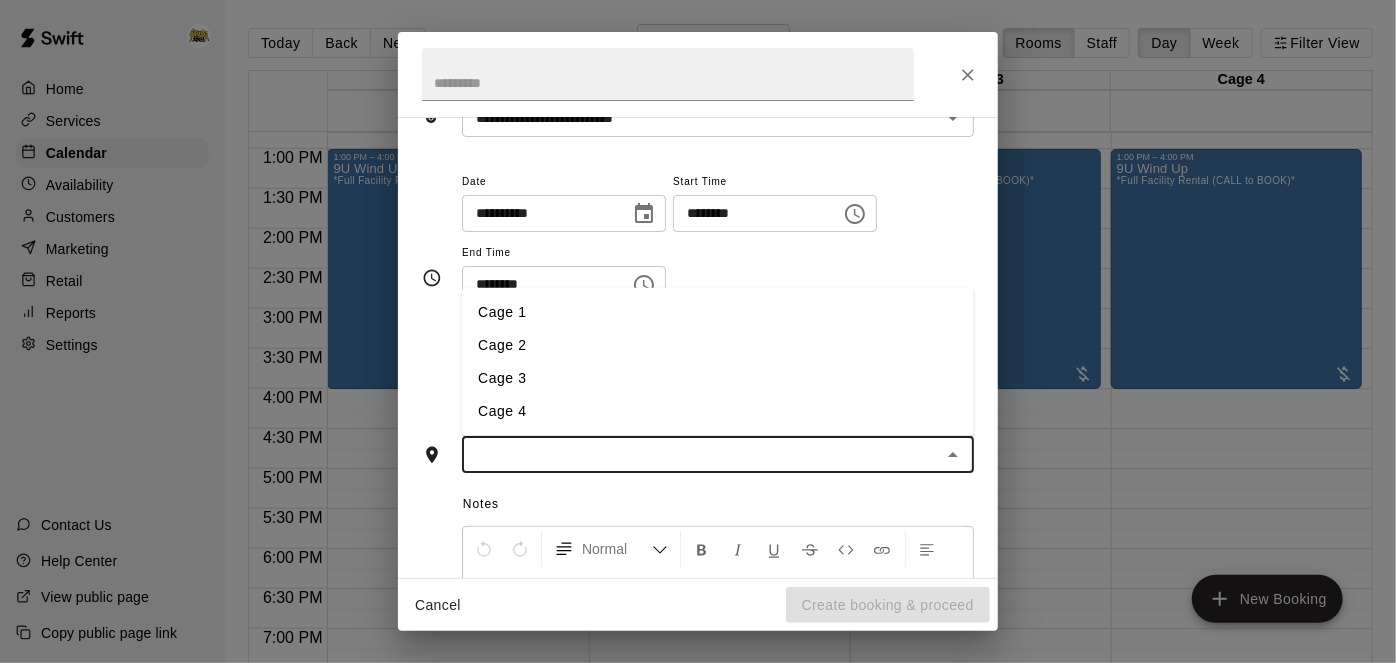 click on "Cage 2" at bounding box center (718, 345) 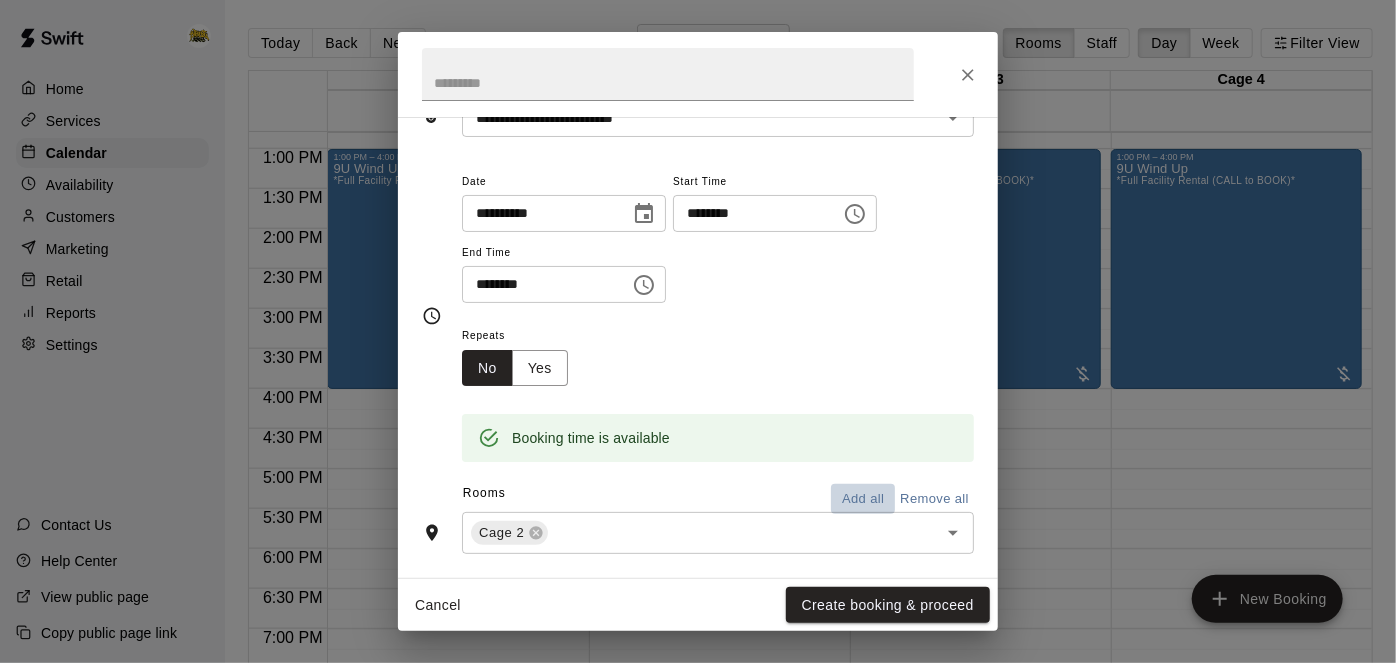 click on "Add all" at bounding box center (863, 499) 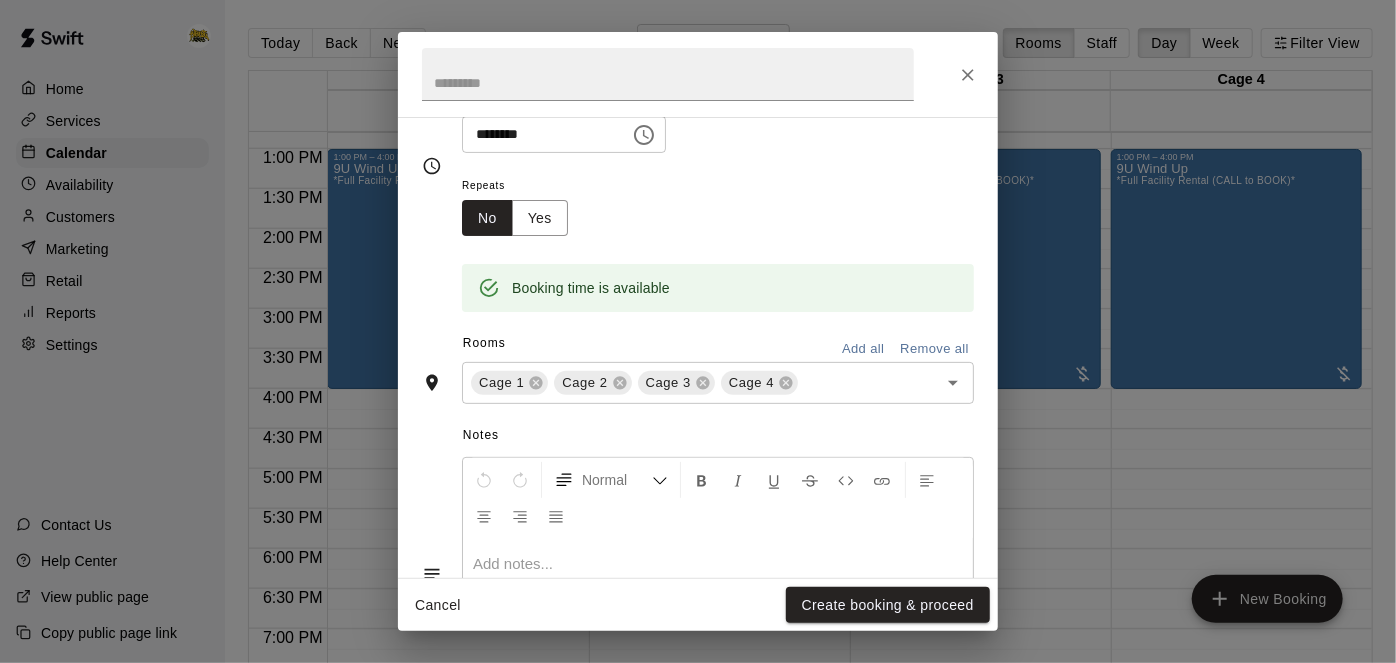 scroll, scrollTop: 271, scrollLeft: 0, axis: vertical 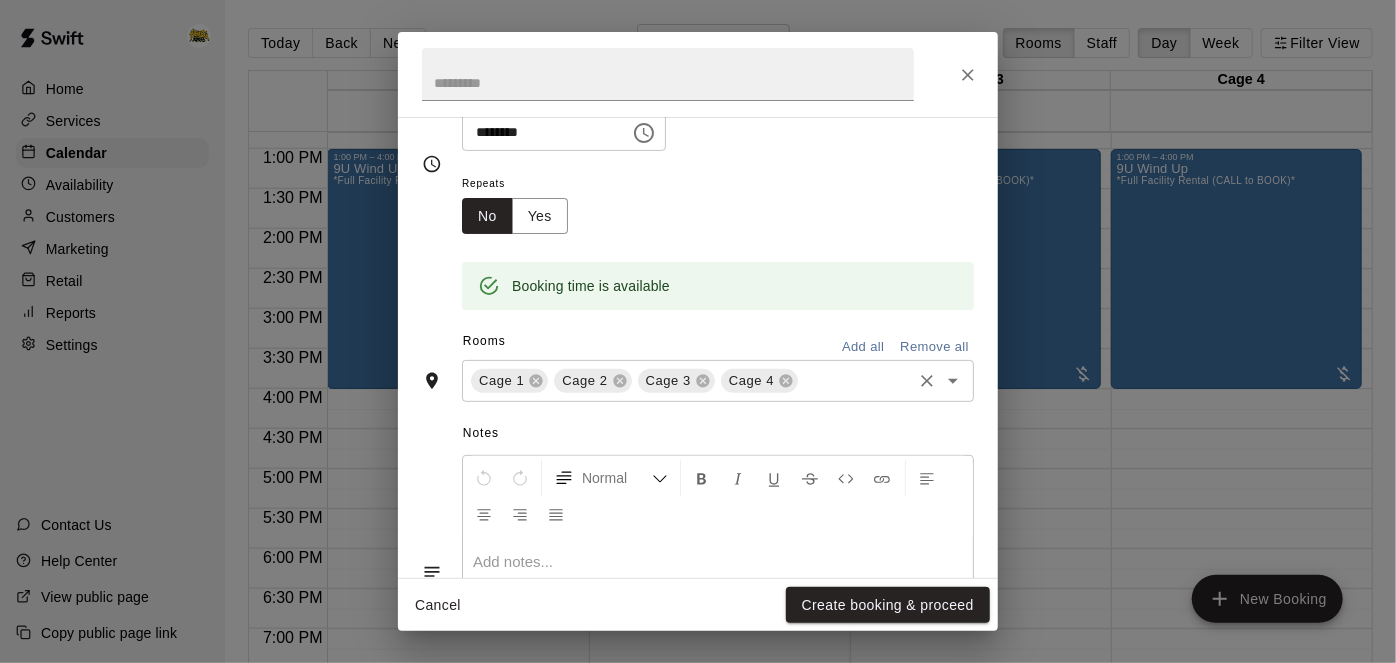 click on "Cage 1" at bounding box center [509, 381] 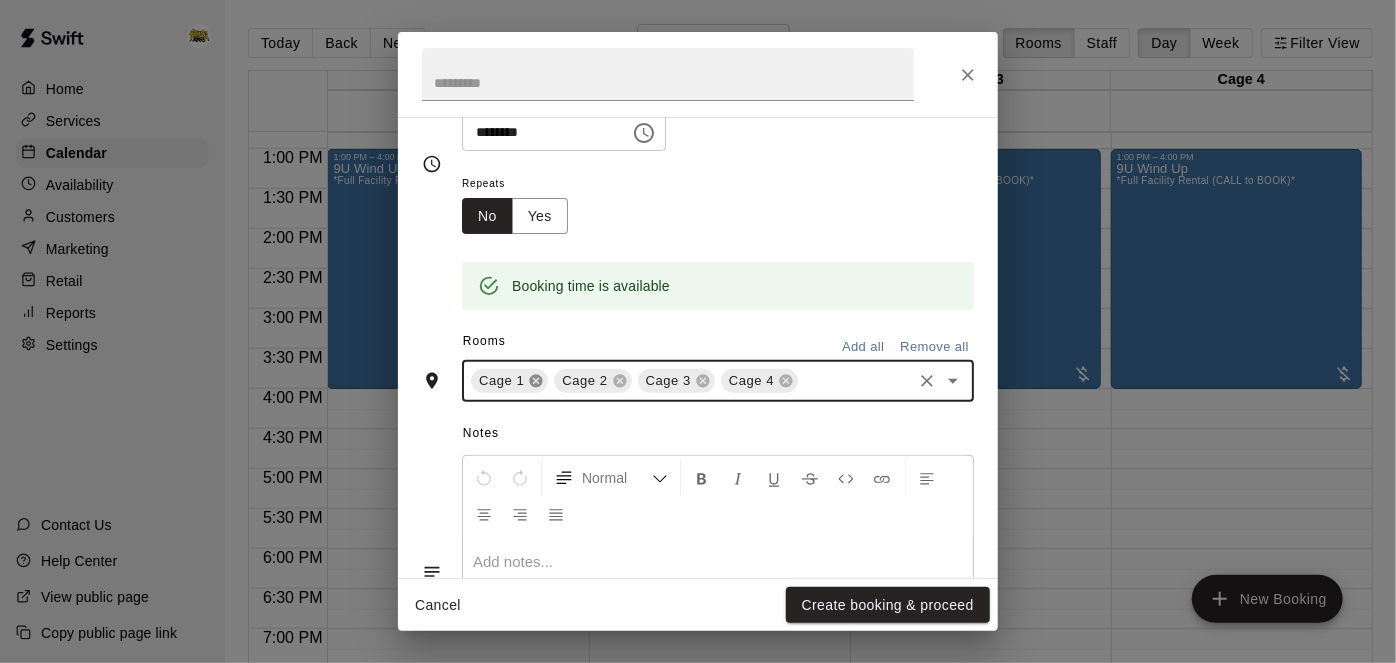 click 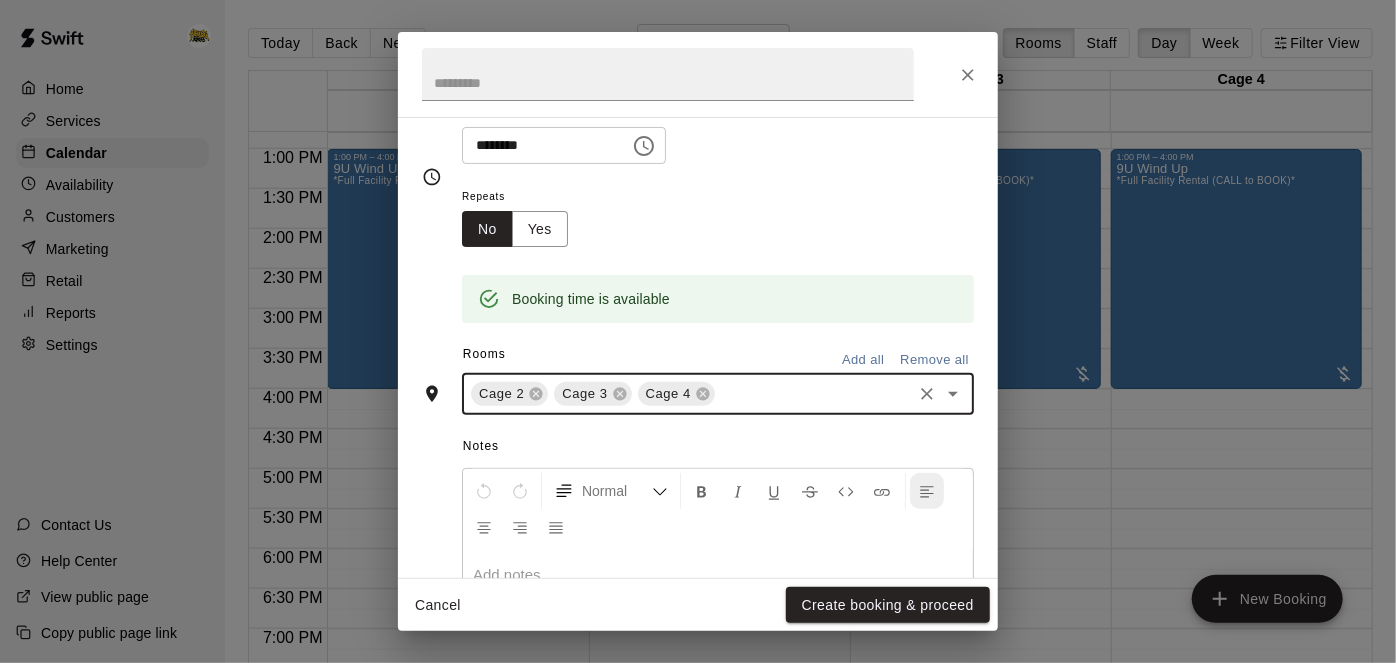 scroll, scrollTop: 271, scrollLeft: 0, axis: vertical 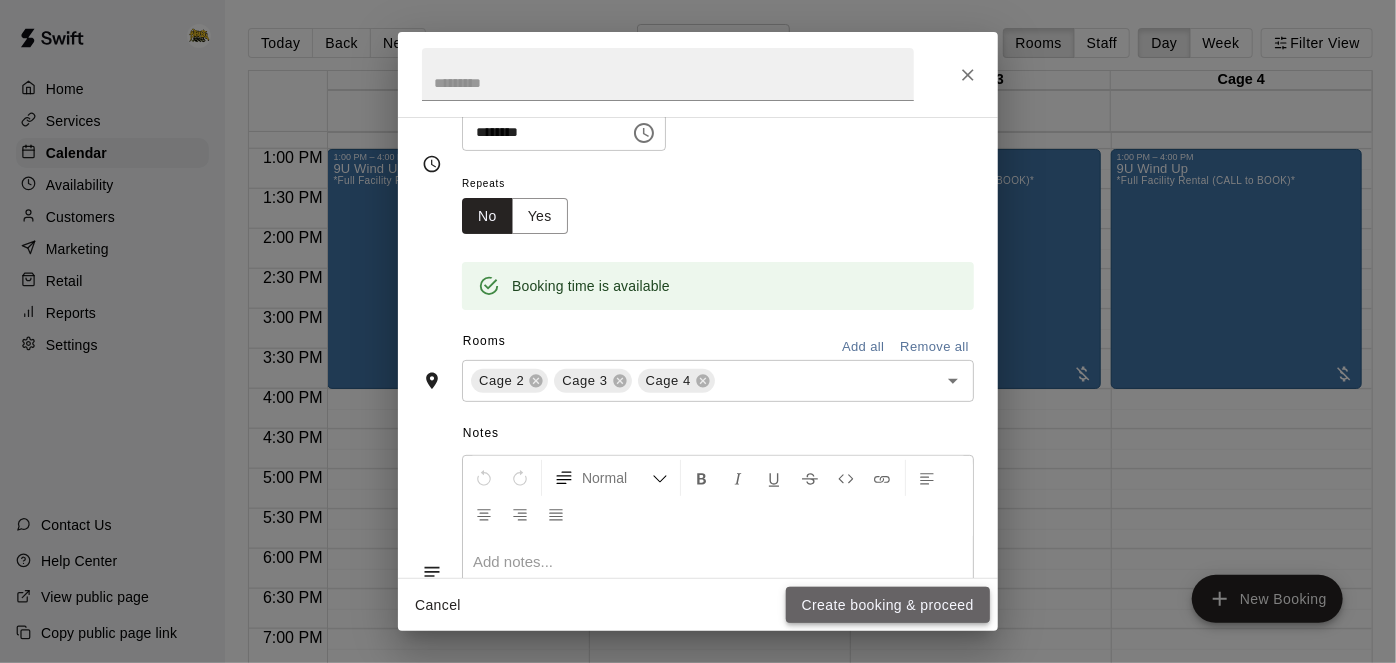 click on "Create booking & proceed" at bounding box center (888, 605) 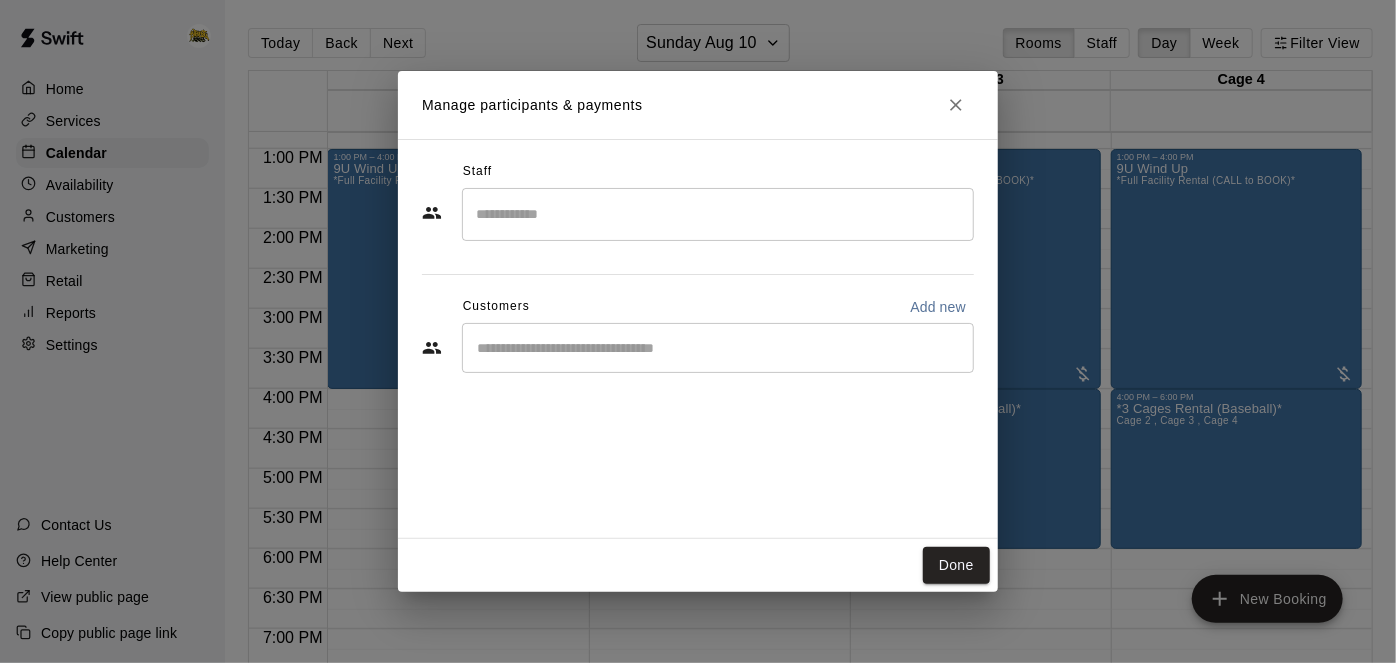 click on "​" at bounding box center [718, 348] 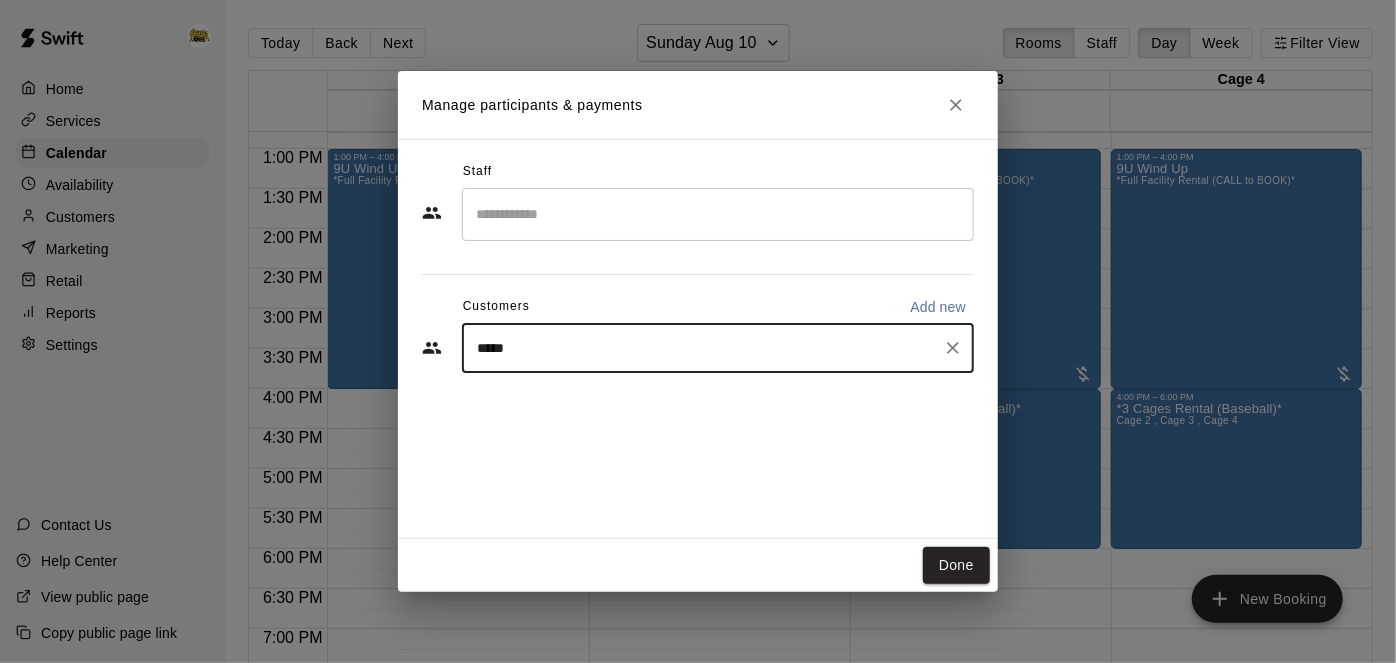 type on "******" 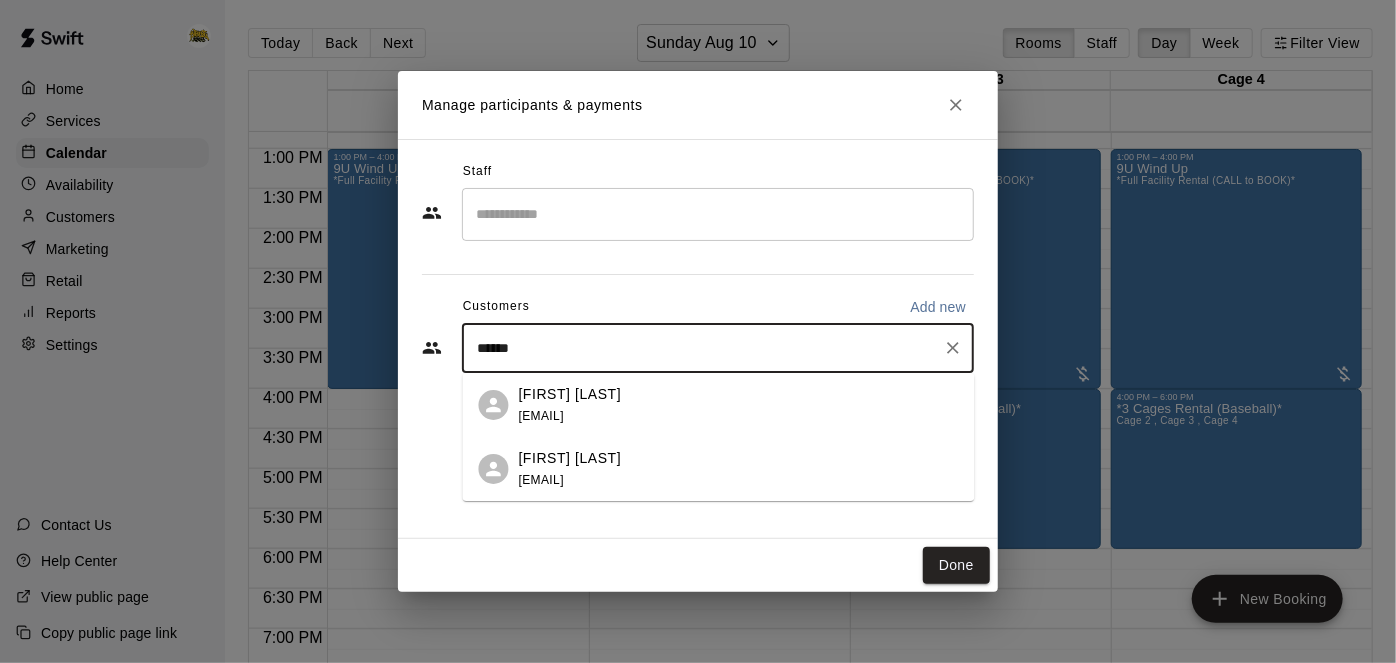 click on "Meghan Meldrum" at bounding box center [570, 458] 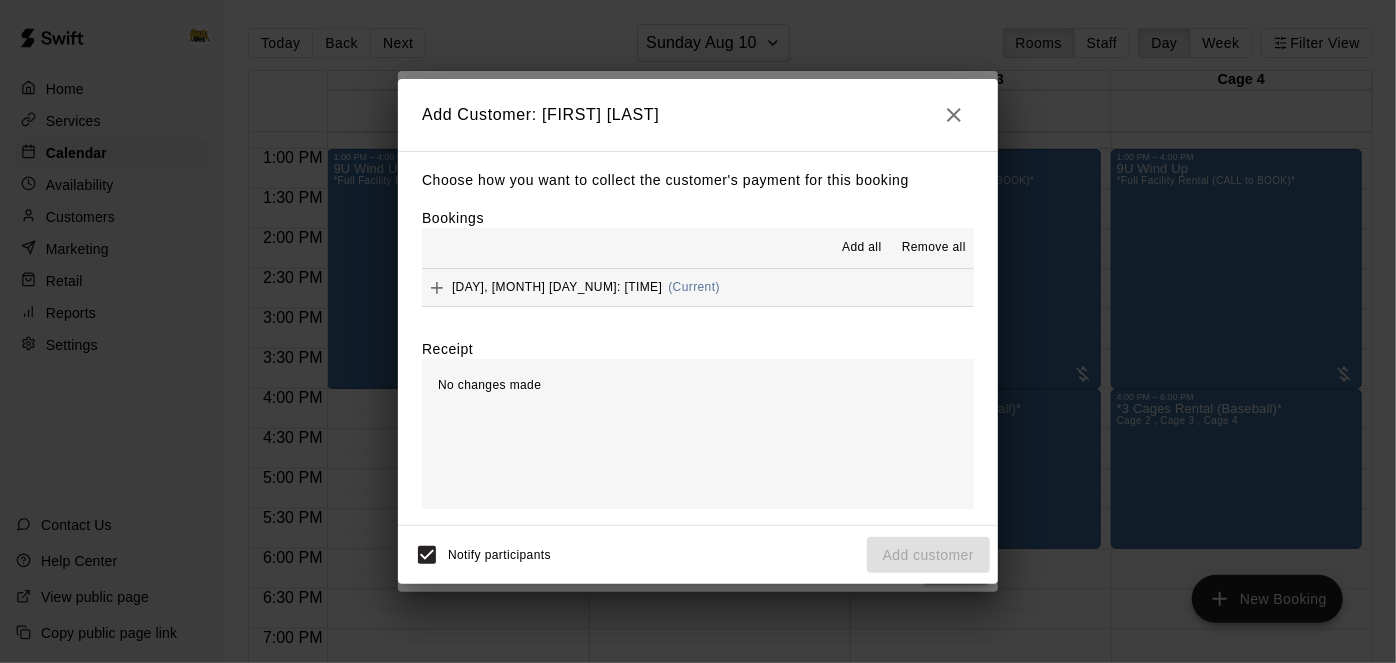click on "Sunday, August 10: 04:00 PM (Current)" at bounding box center [698, 287] 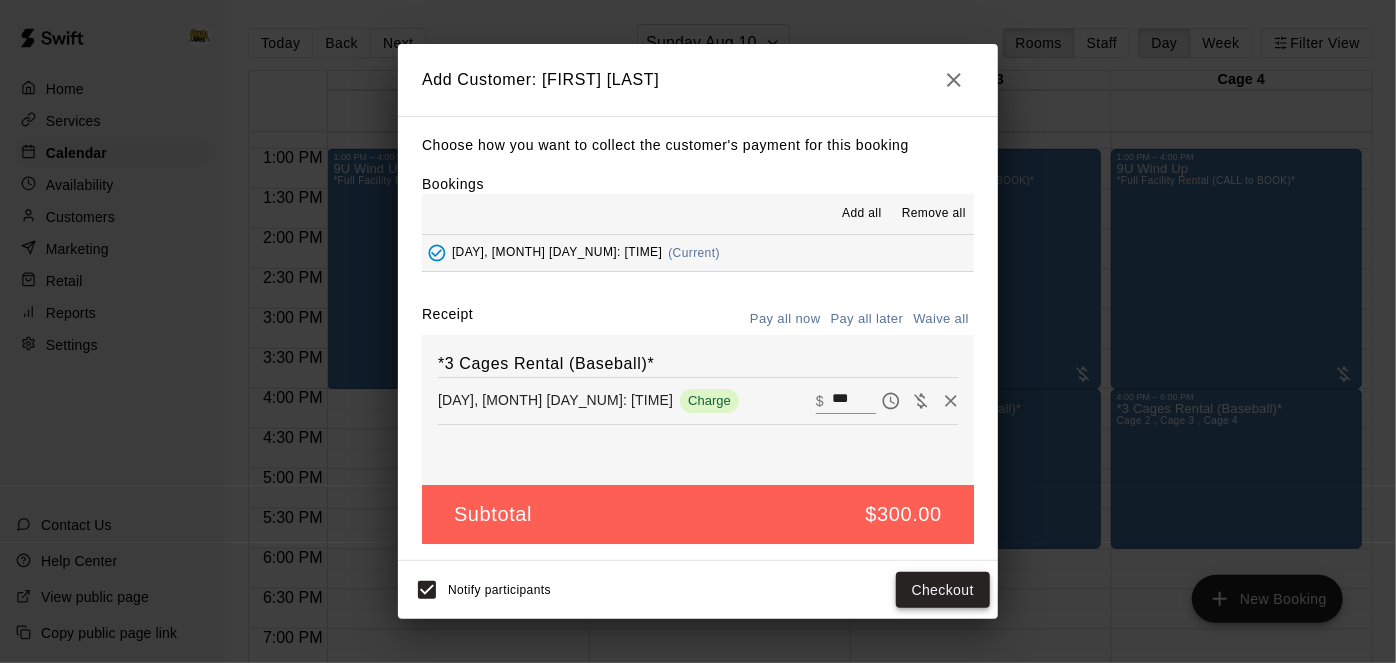 click on "Checkout" at bounding box center [943, 590] 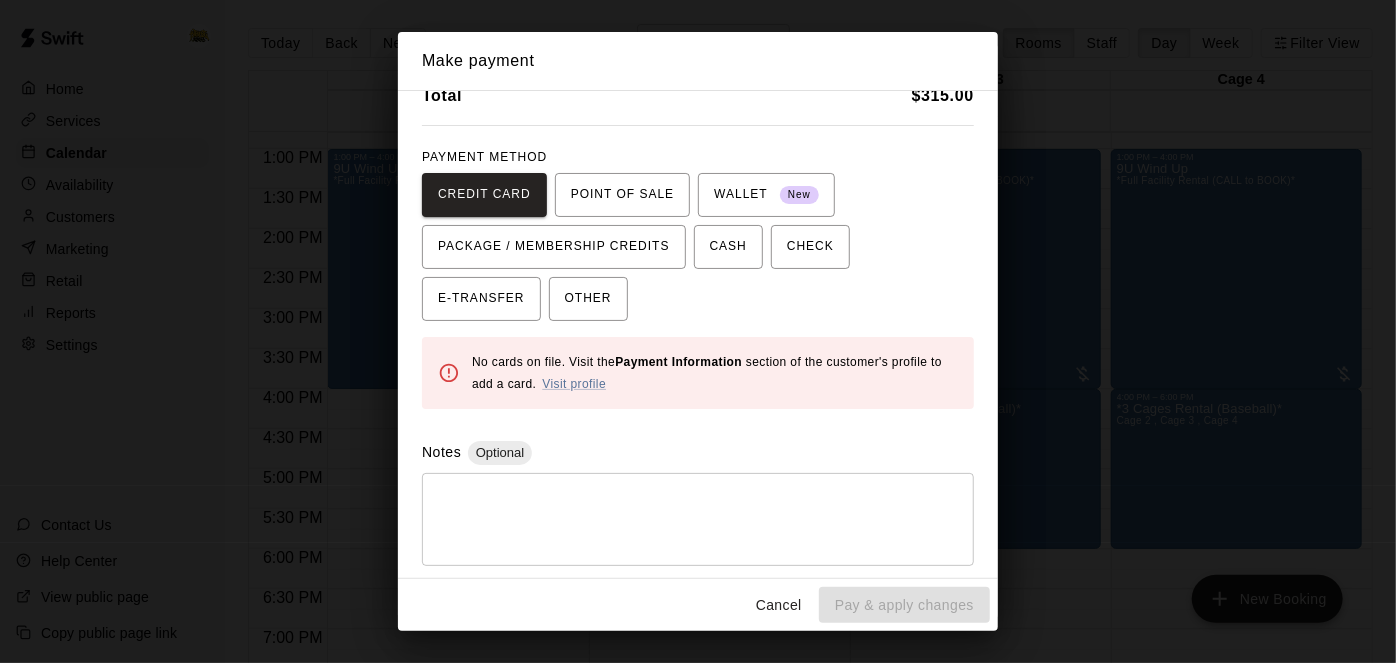 scroll, scrollTop: 0, scrollLeft: 0, axis: both 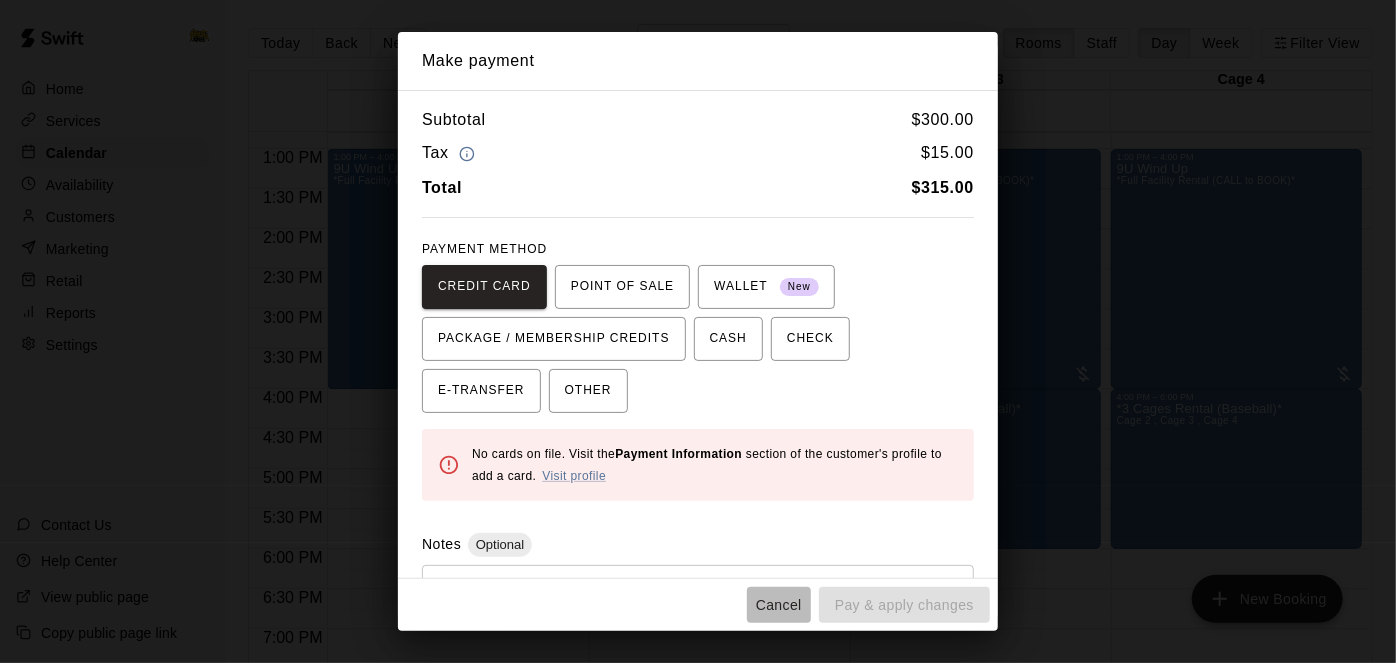click on "Cancel" at bounding box center (779, 605) 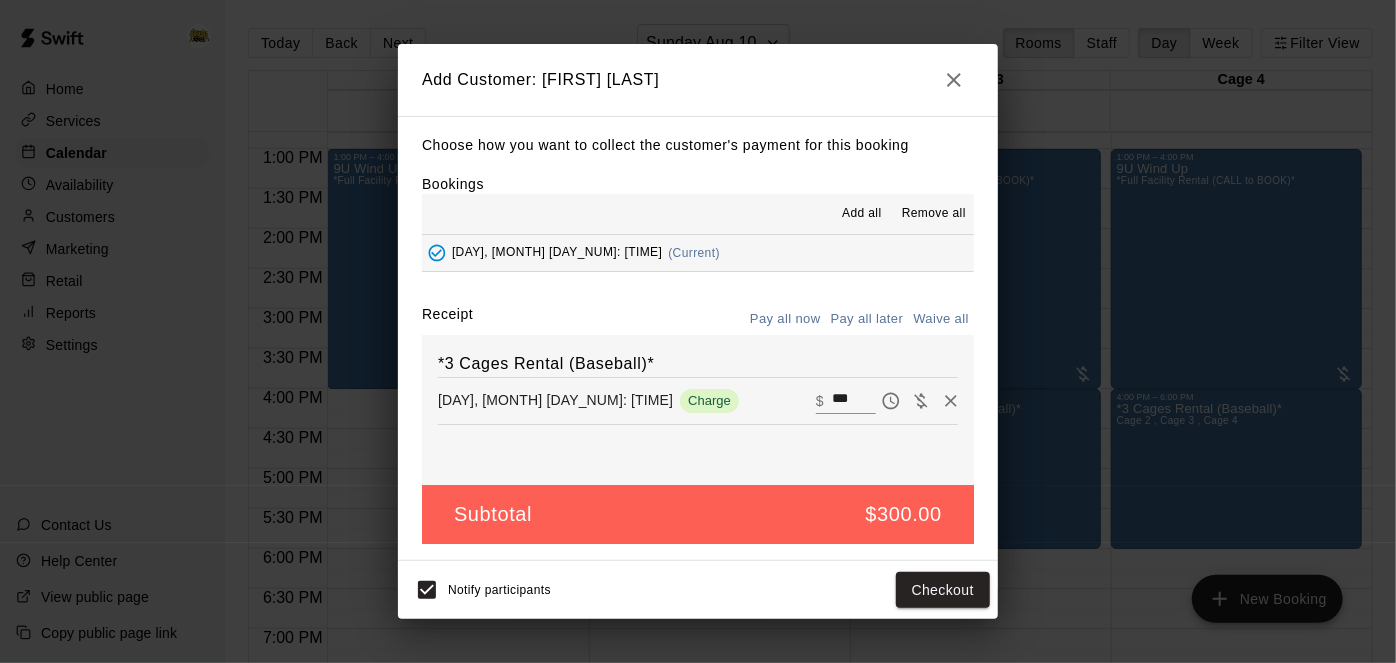 click 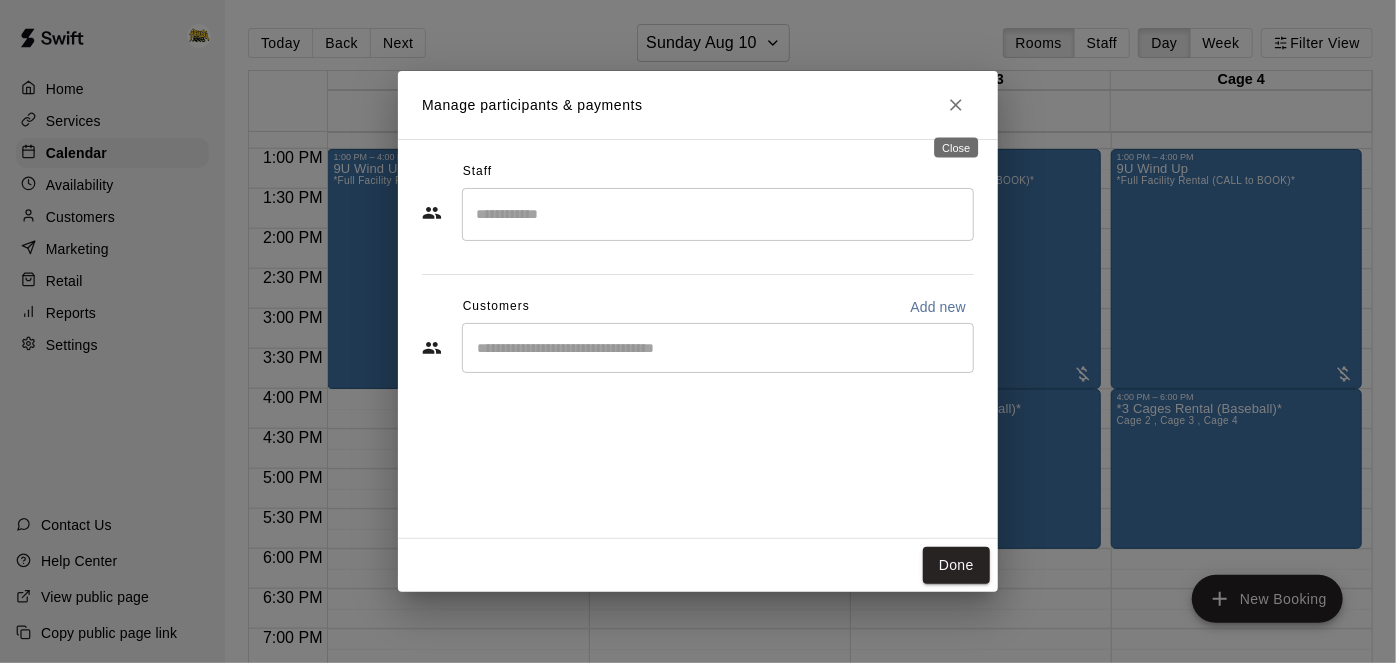 click at bounding box center [956, 105] 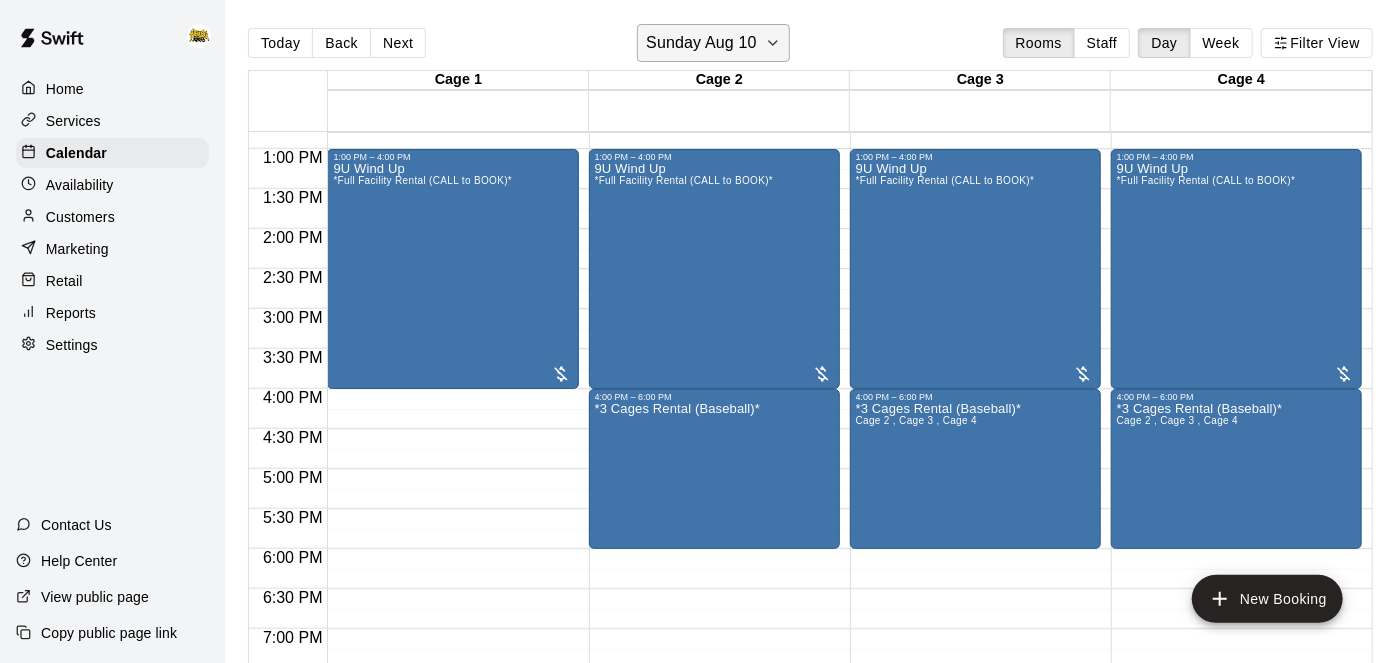 click 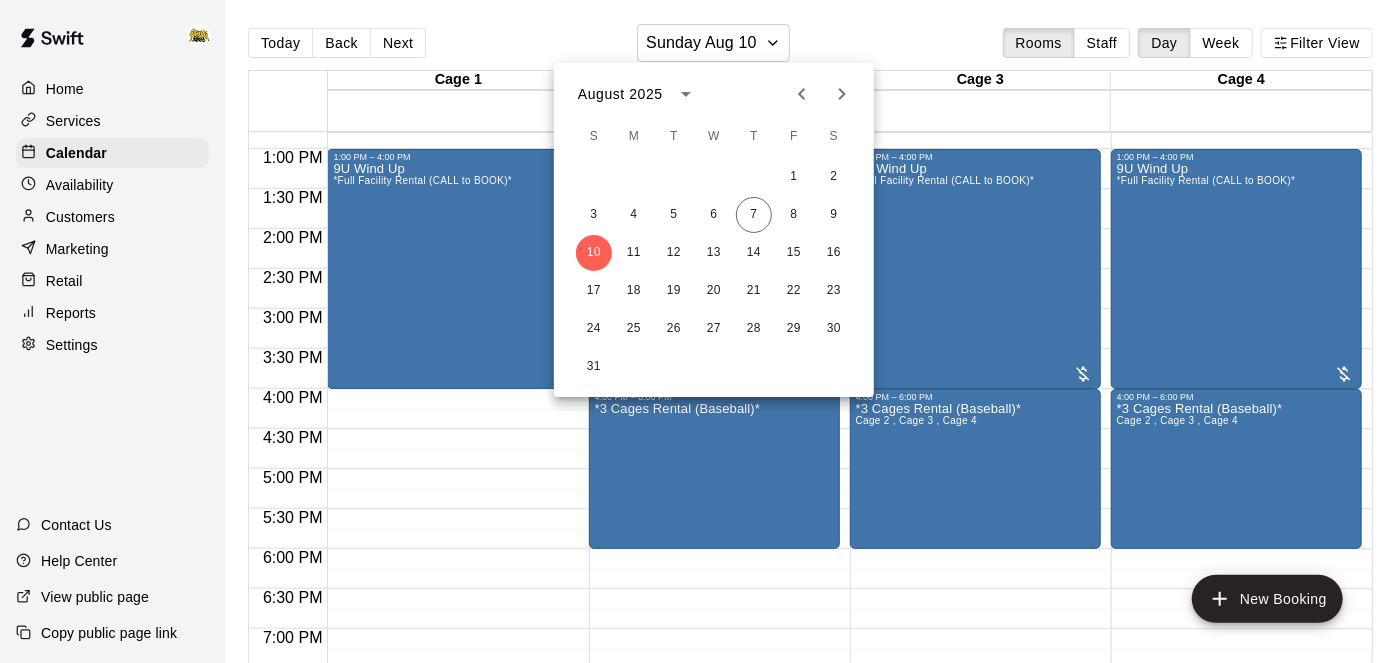 click 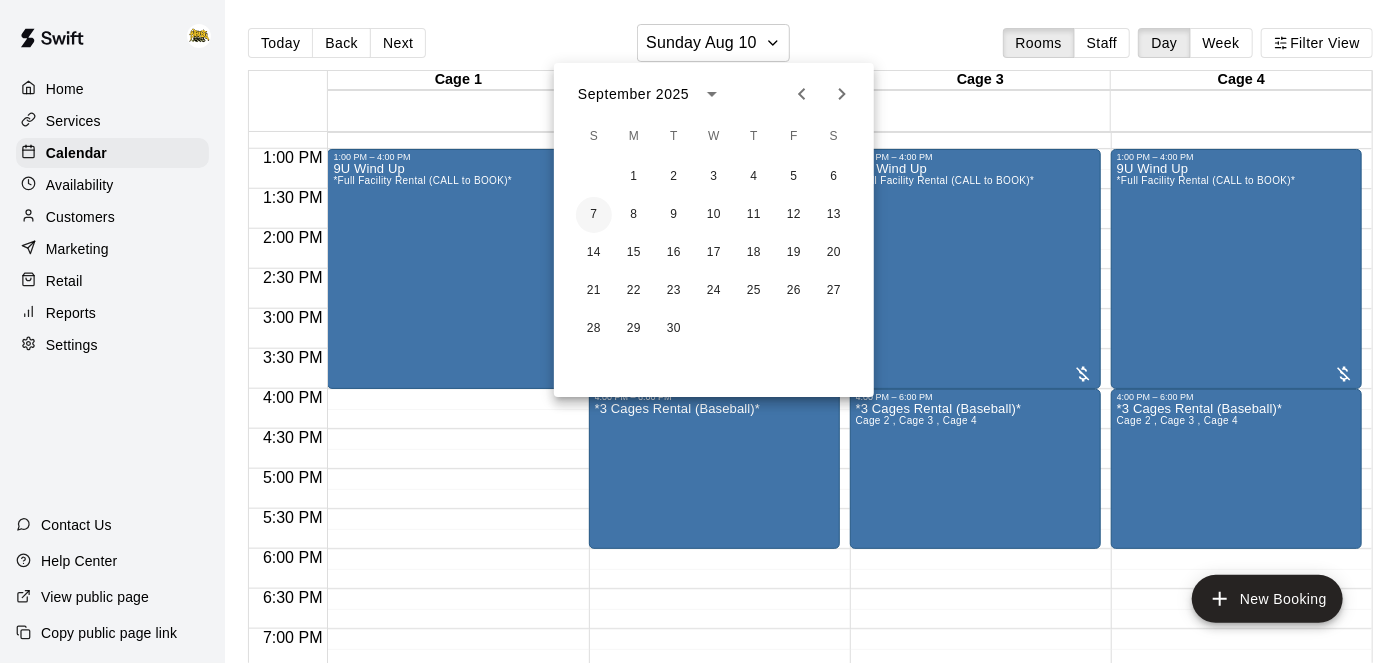 click on "7" at bounding box center [594, 215] 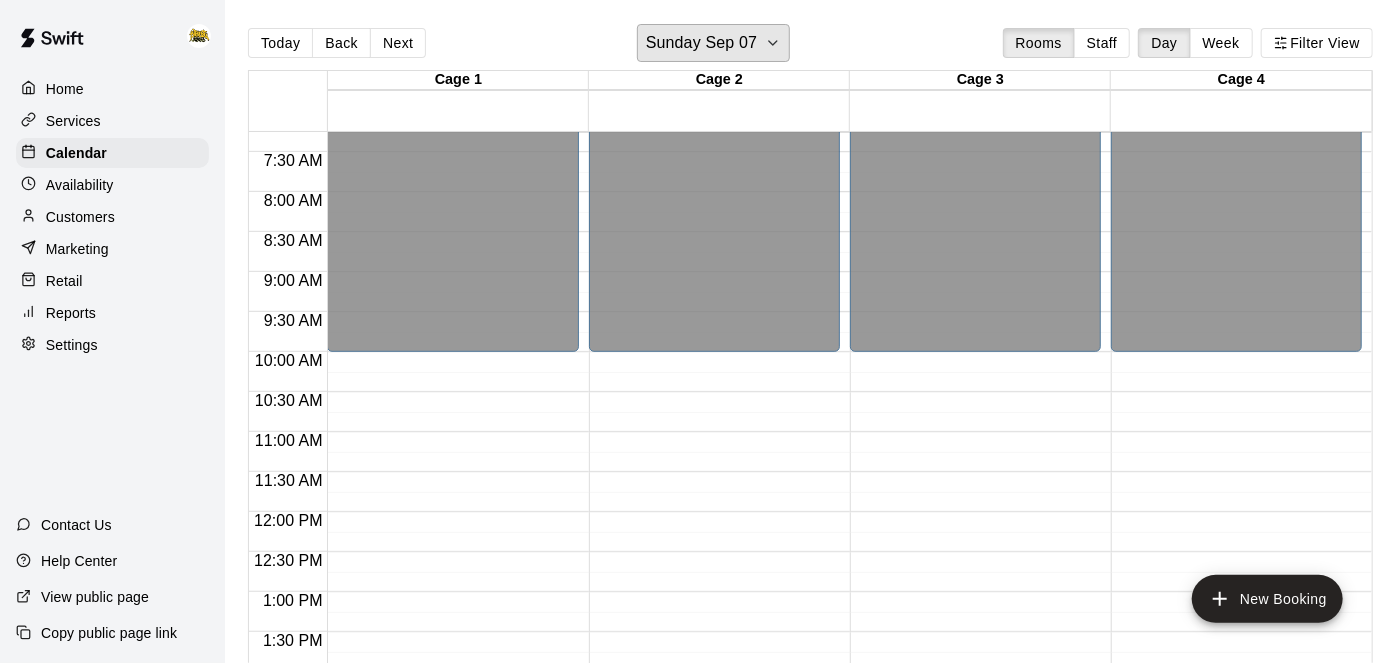scroll, scrollTop: 643, scrollLeft: 0, axis: vertical 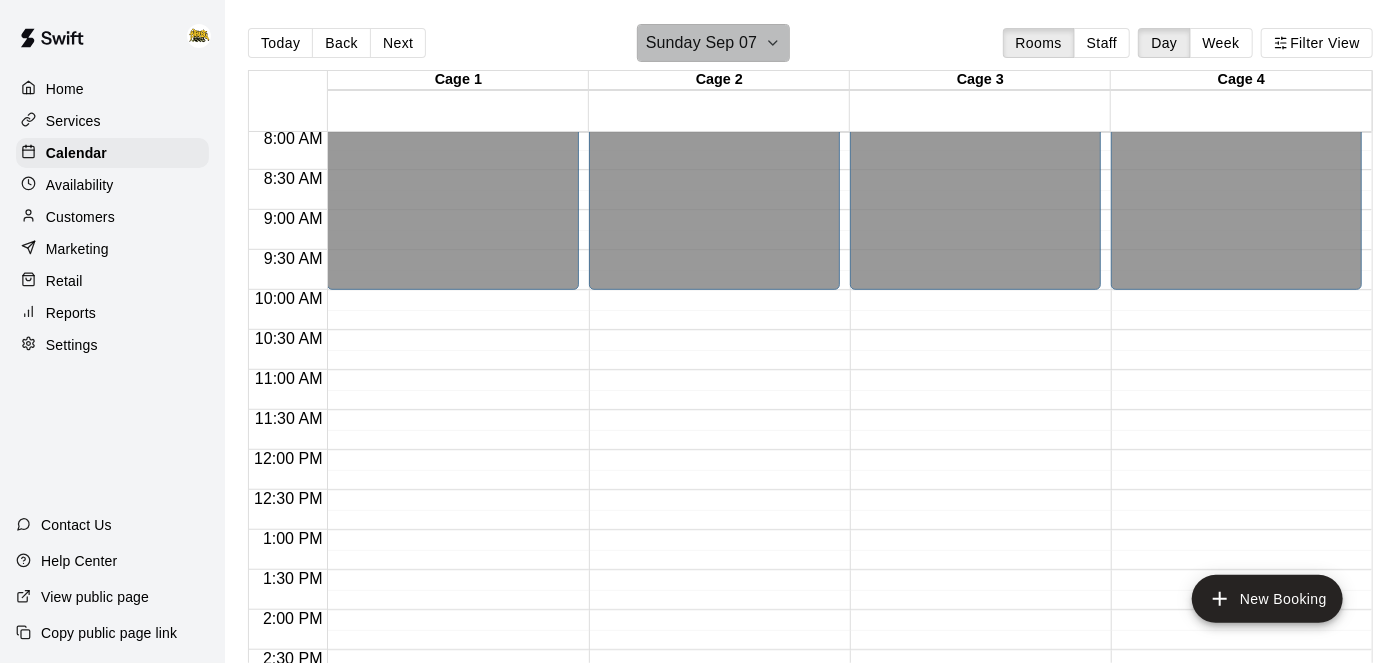 click 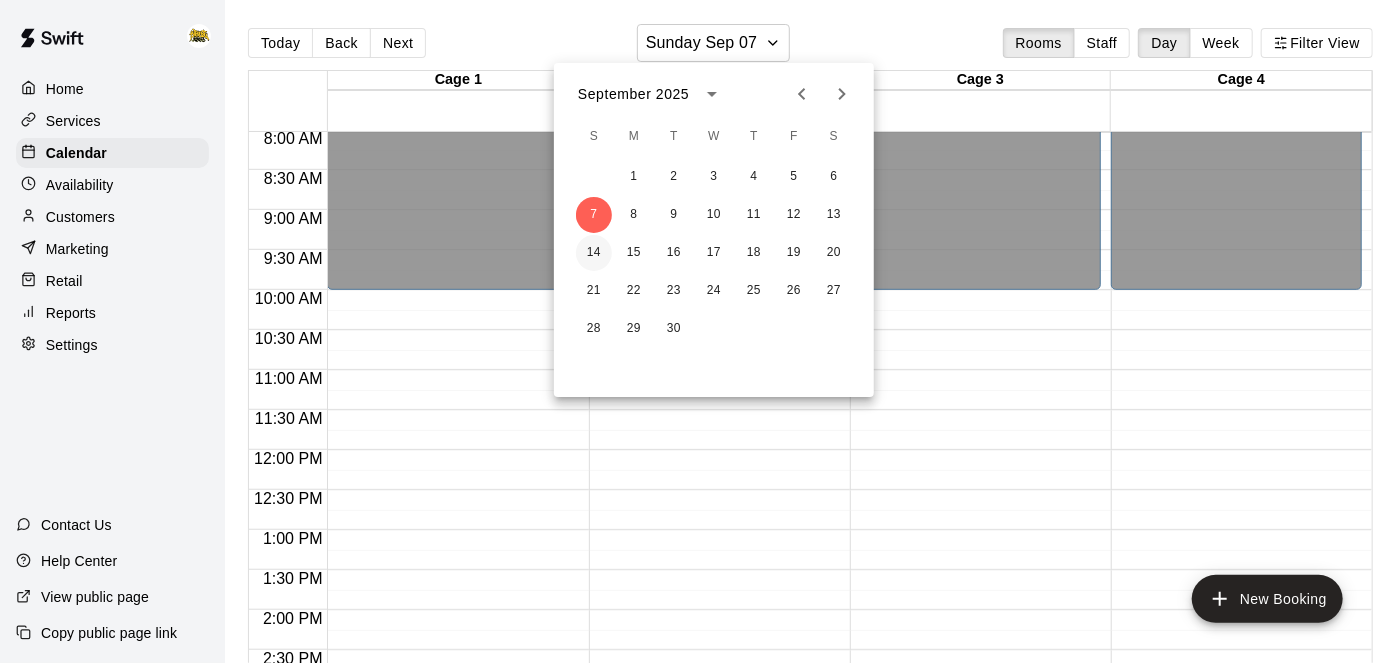 click on "14" at bounding box center [594, 253] 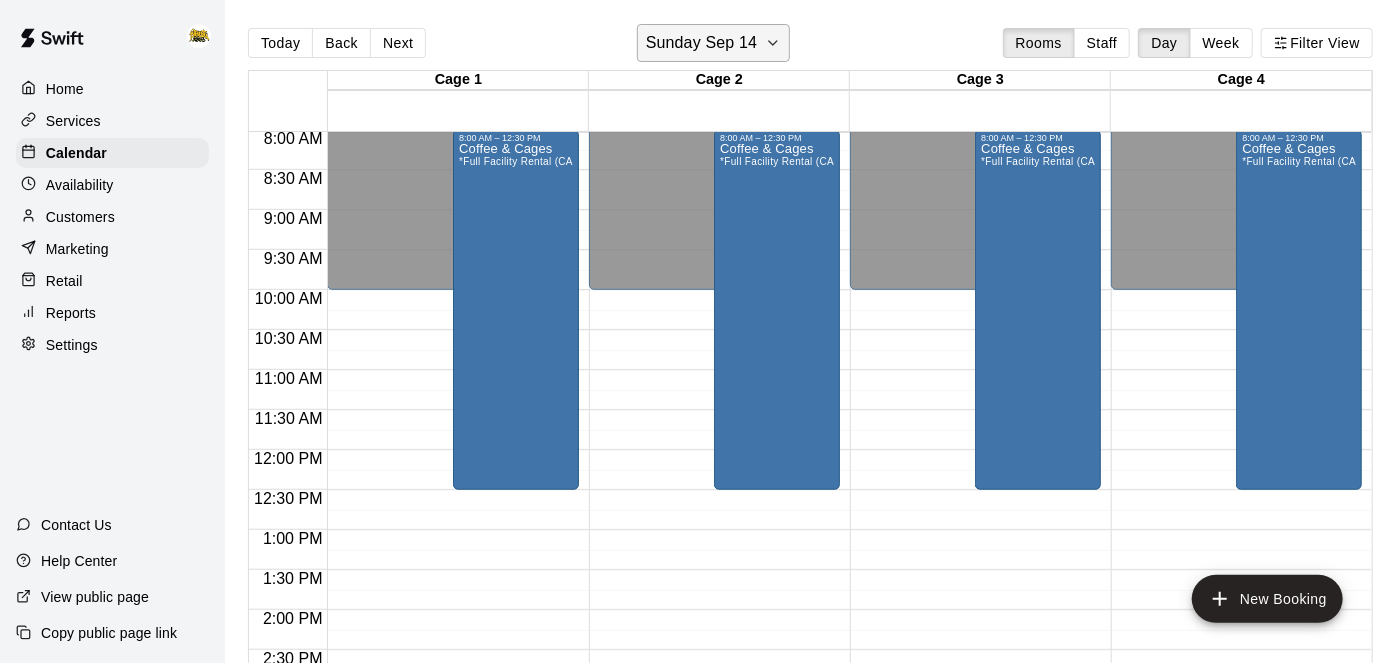 click 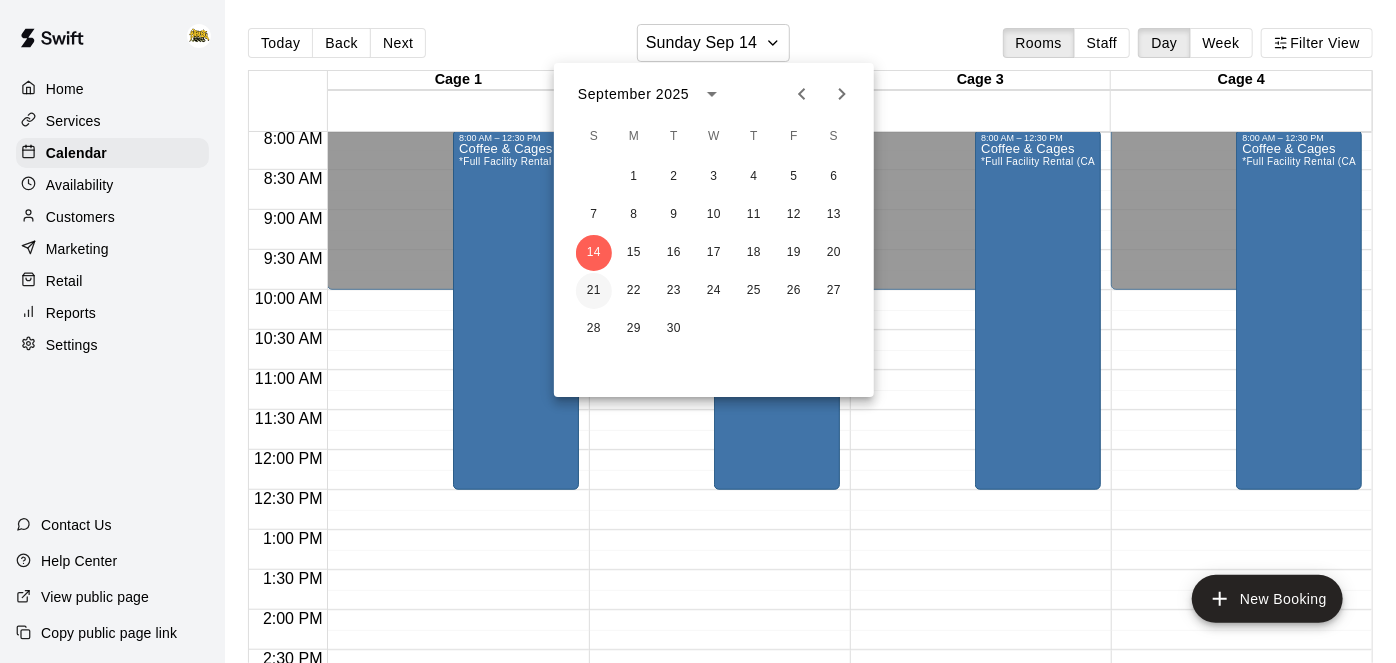 click on "21" at bounding box center (594, 291) 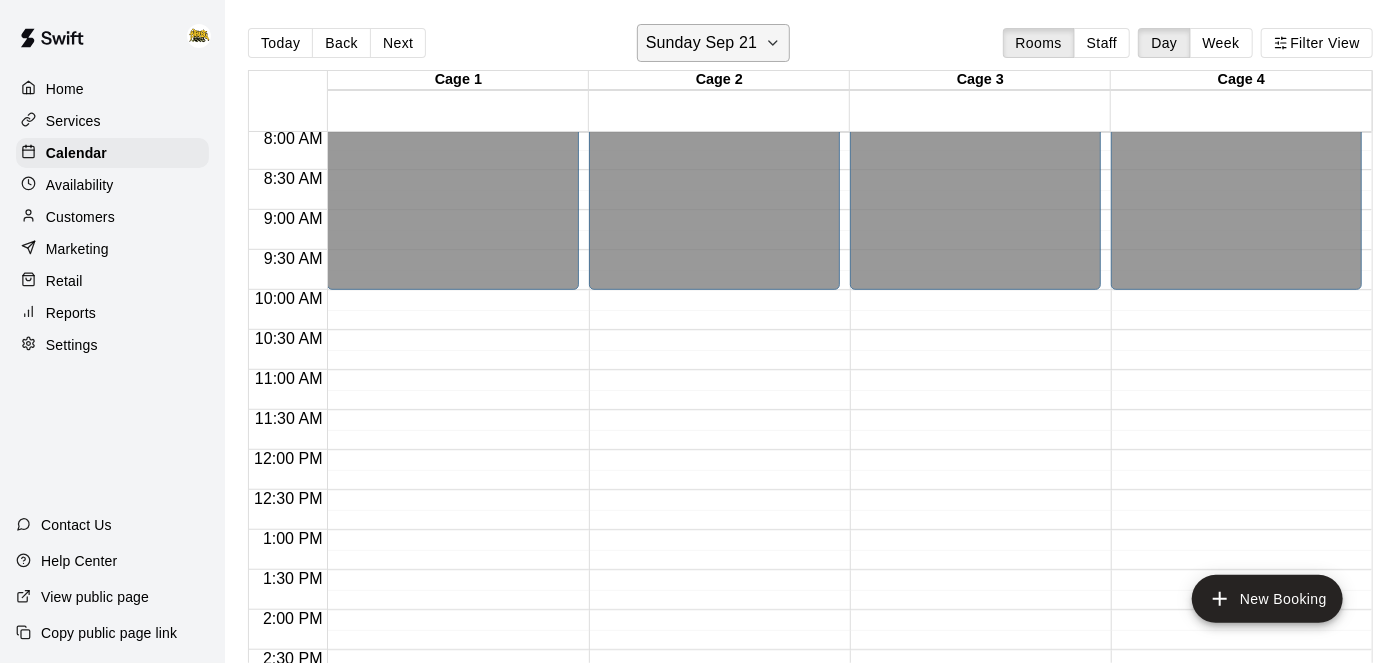 click 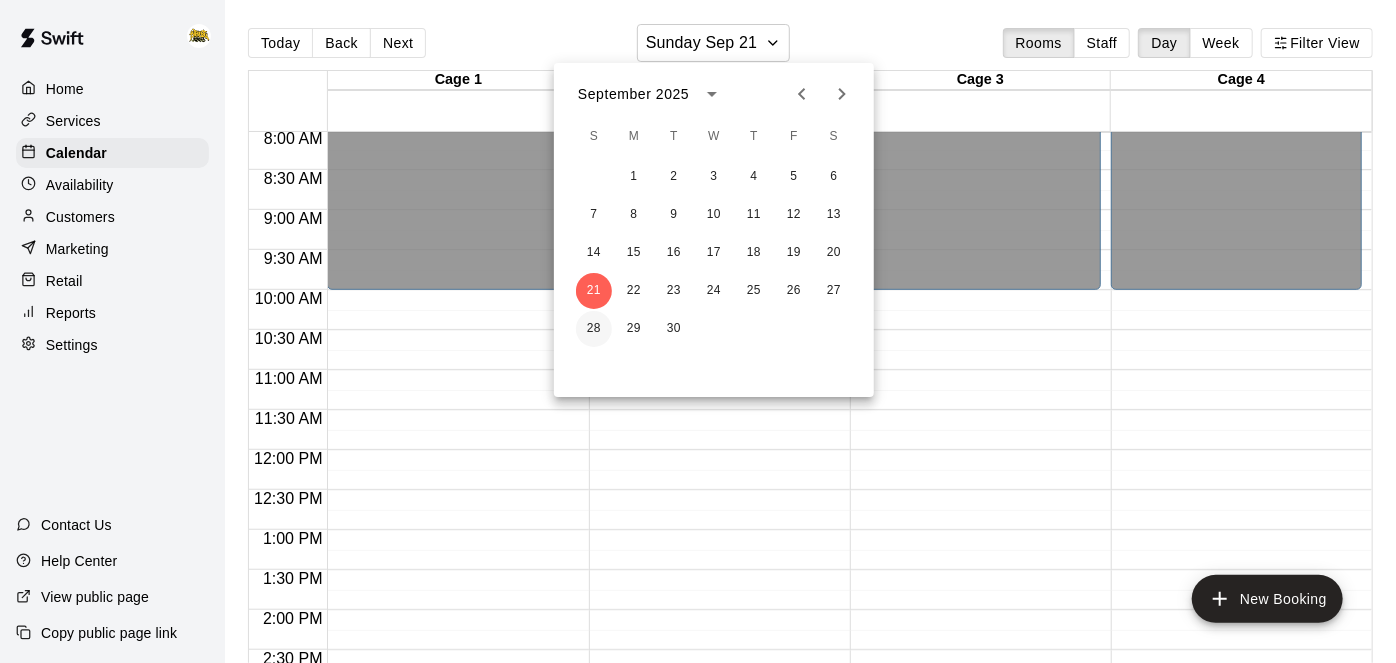 click on "28" at bounding box center (594, 329) 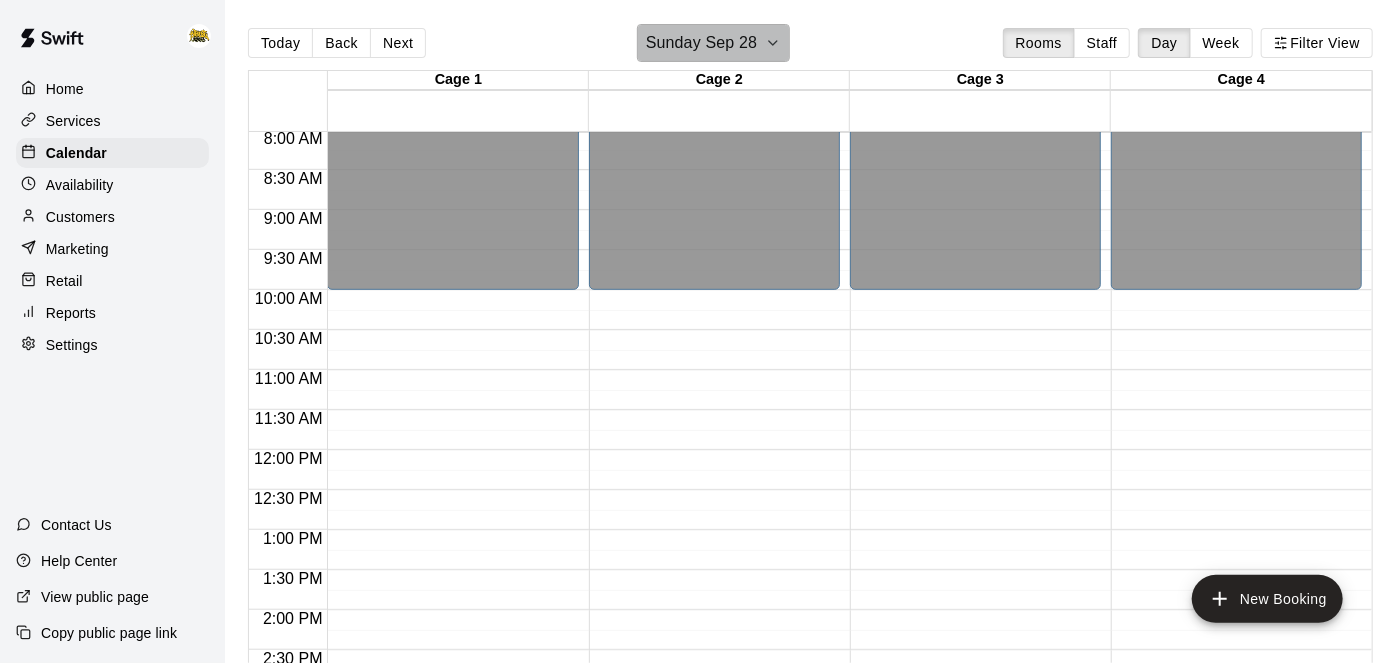 click 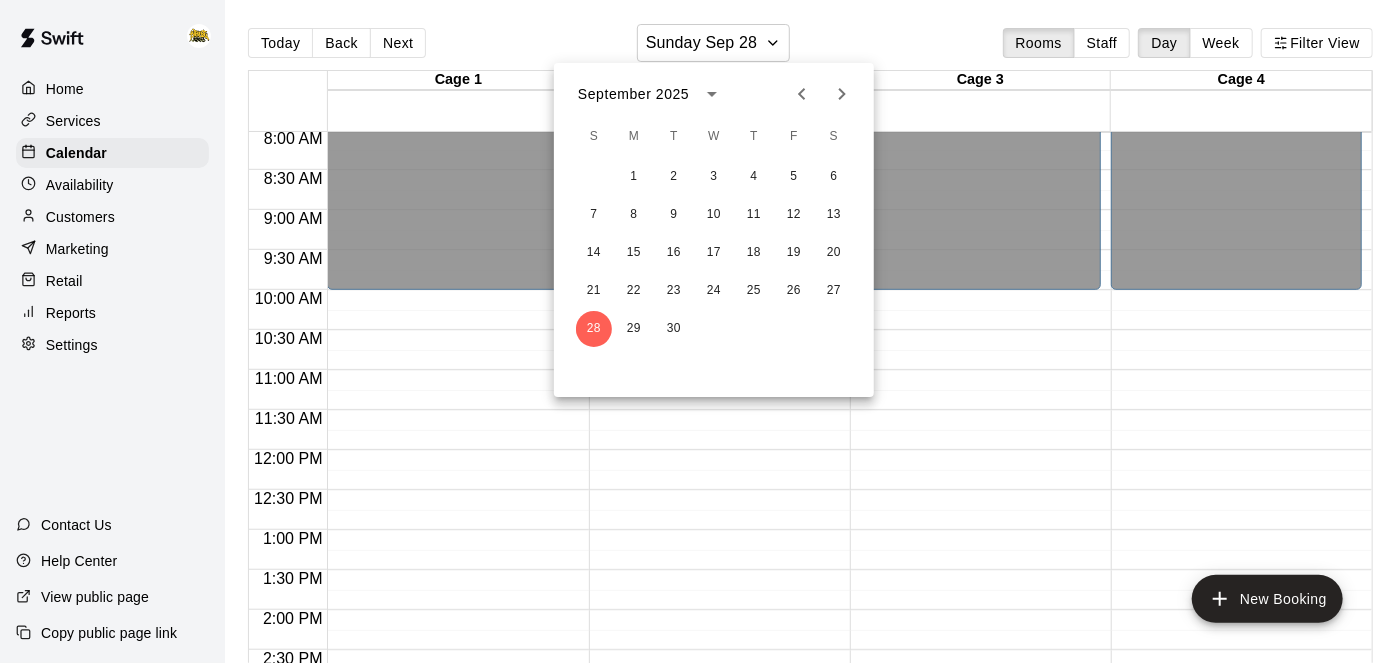 click 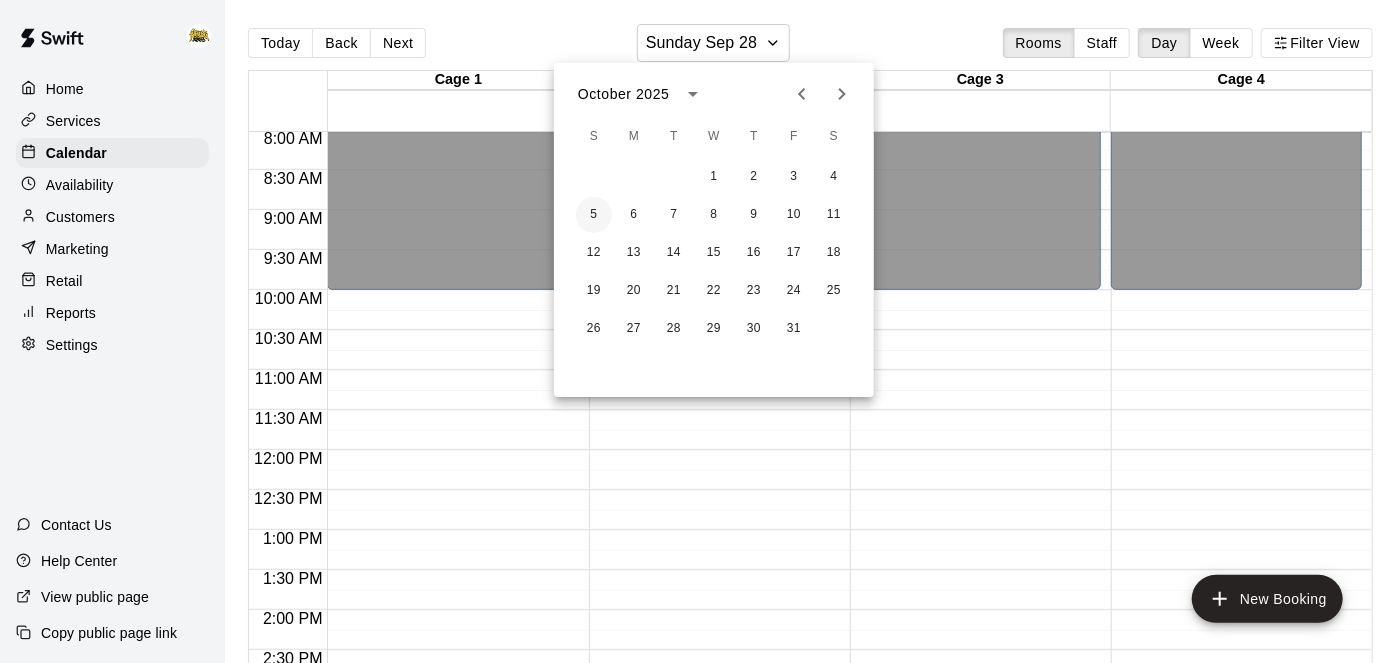 click on "5" at bounding box center (594, 215) 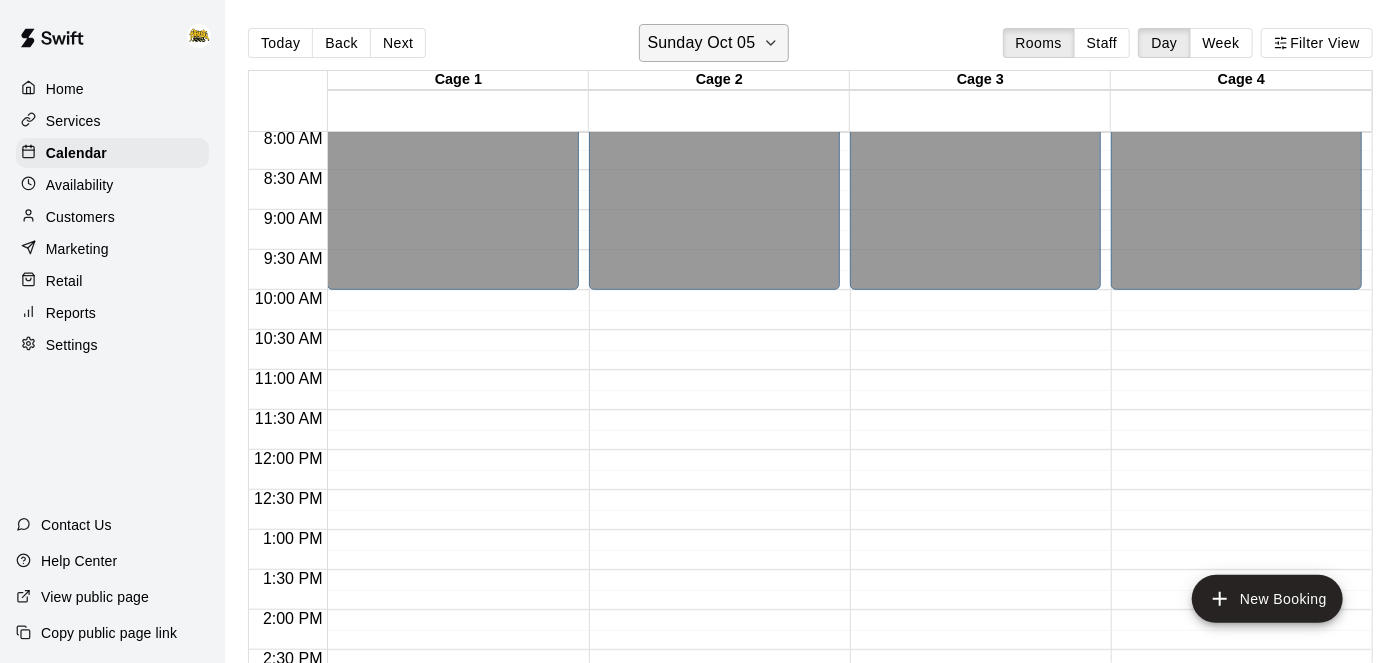 click on "Sunday Oct 05" at bounding box center (714, 43) 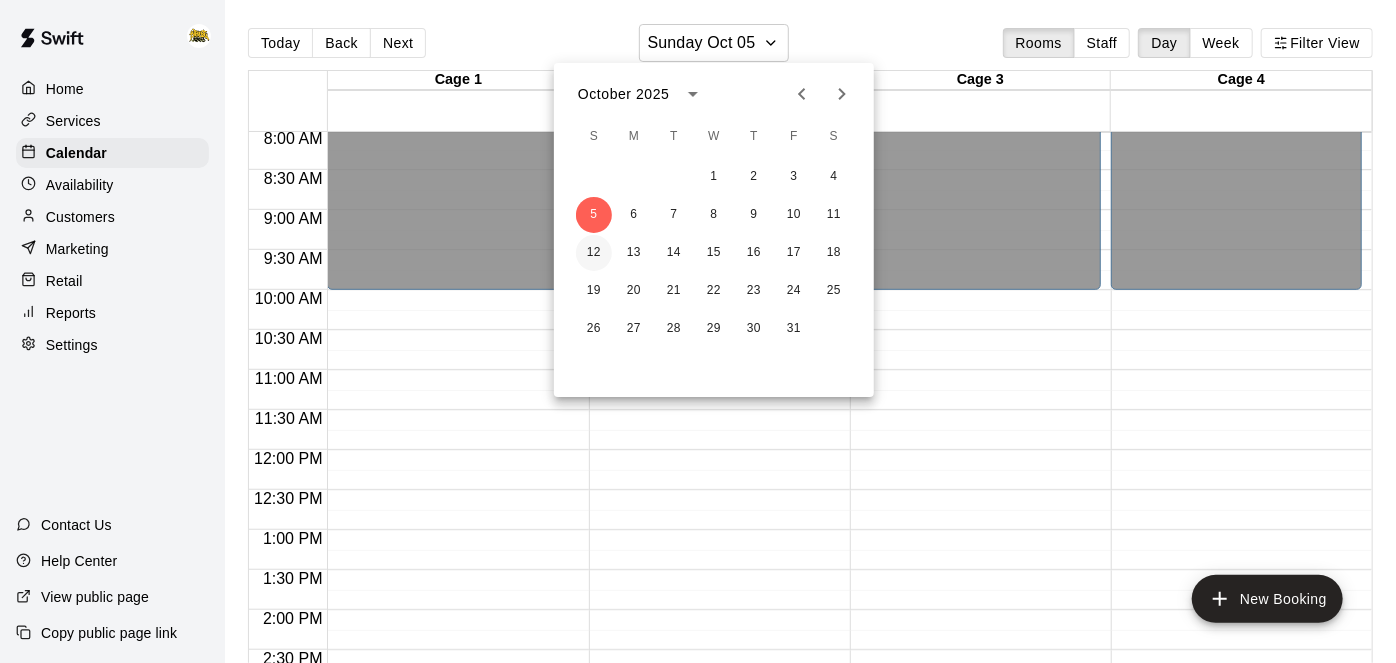 click on "12" at bounding box center (594, 253) 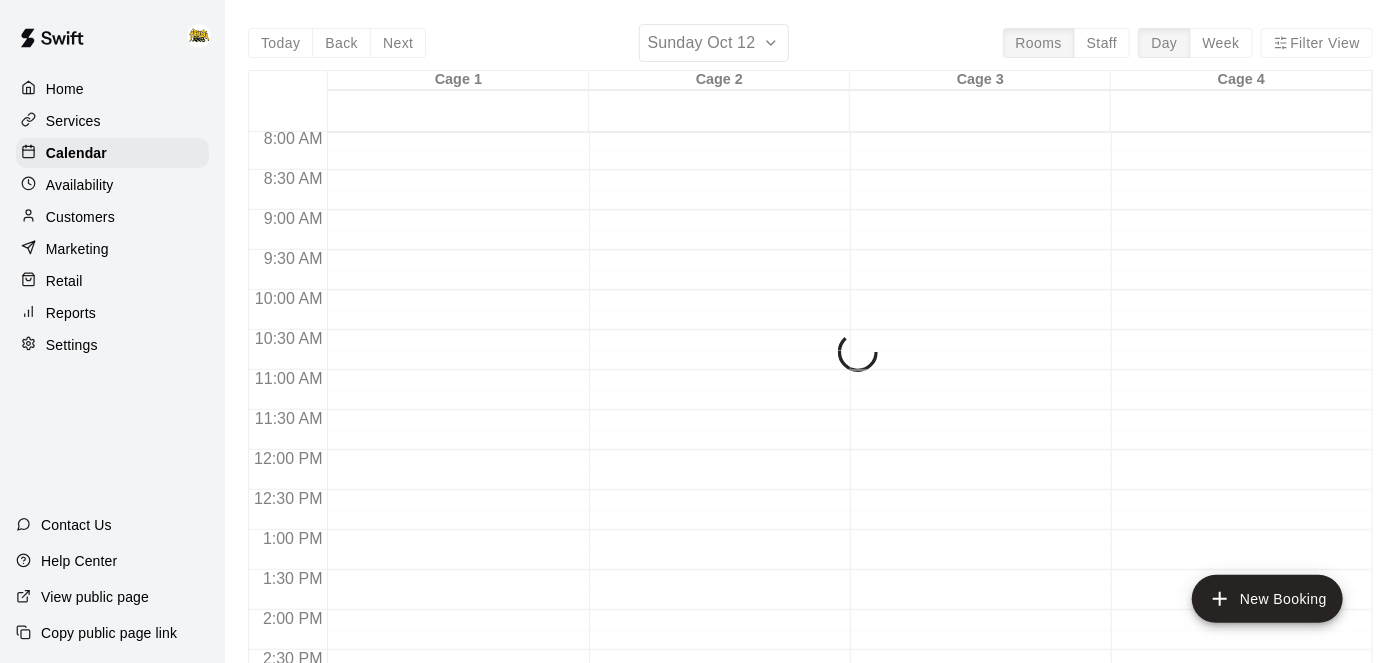click on "Today Back Next Sunday Oct 12 Rooms Staff Day Week Filter View Cage 1  12 Sun Cage 2  12 Sun Cage 3  12 Sun Cage 4  12 Sun 12:00 AM 12:30 AM 1:00 AM 1:30 AM 2:00 AM 2:30 AM 3:00 AM 3:30 AM 4:00 AM 4:30 AM 5:00 AM 5:30 AM 6:00 AM 6:30 AM 7:00 AM 7:30 AM 8:00 AM 8:30 AM 9:00 AM 9:30 AM 10:00 AM 10:30 AM 11:00 AM 11:30 AM 12:00 PM 12:30 PM 1:00 PM 1:30 PM 2:00 PM 2:30 PM 3:00 PM 3:30 PM 4:00 PM 4:30 PM 5:00 PM 5:30 PM 6:00 PM 6:30 PM 7:00 PM 7:30 PM 8:00 PM 8:30 PM 9:00 PM 9:30 PM 10:00 PM 10:30 PM 11:00 PM 11:30 PM" at bounding box center [810, 355] 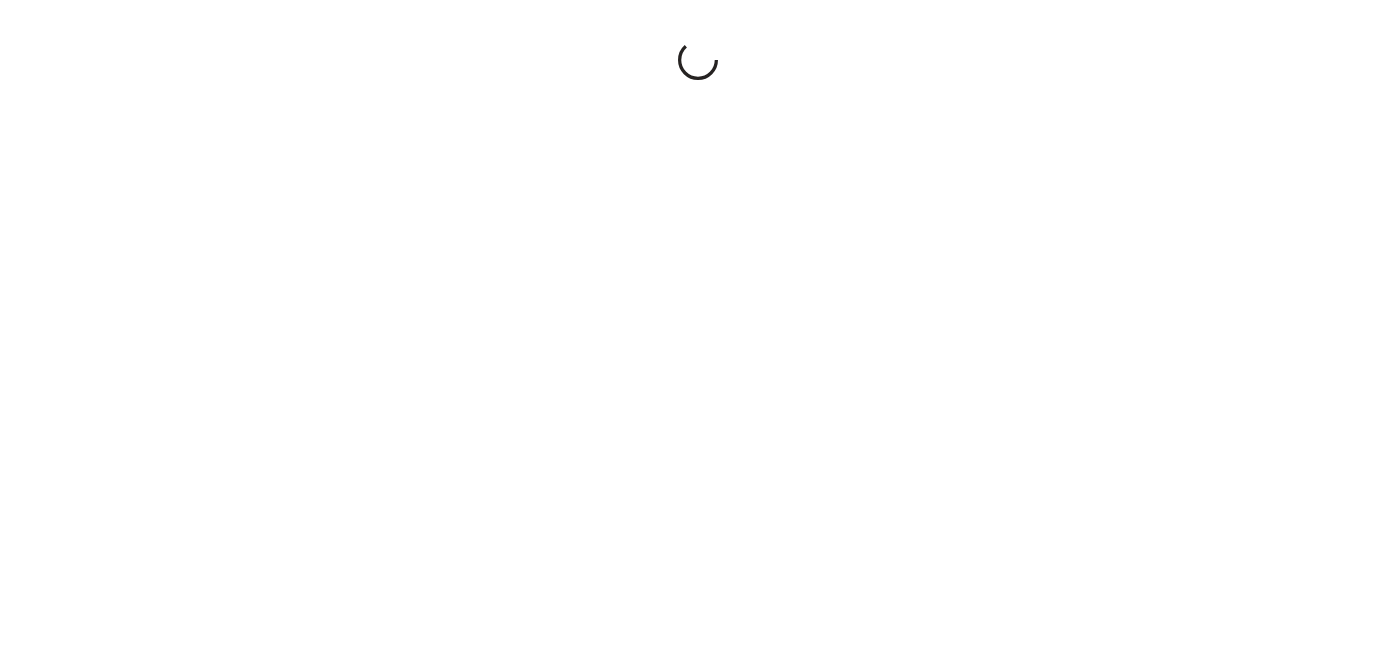 scroll, scrollTop: 0, scrollLeft: 0, axis: both 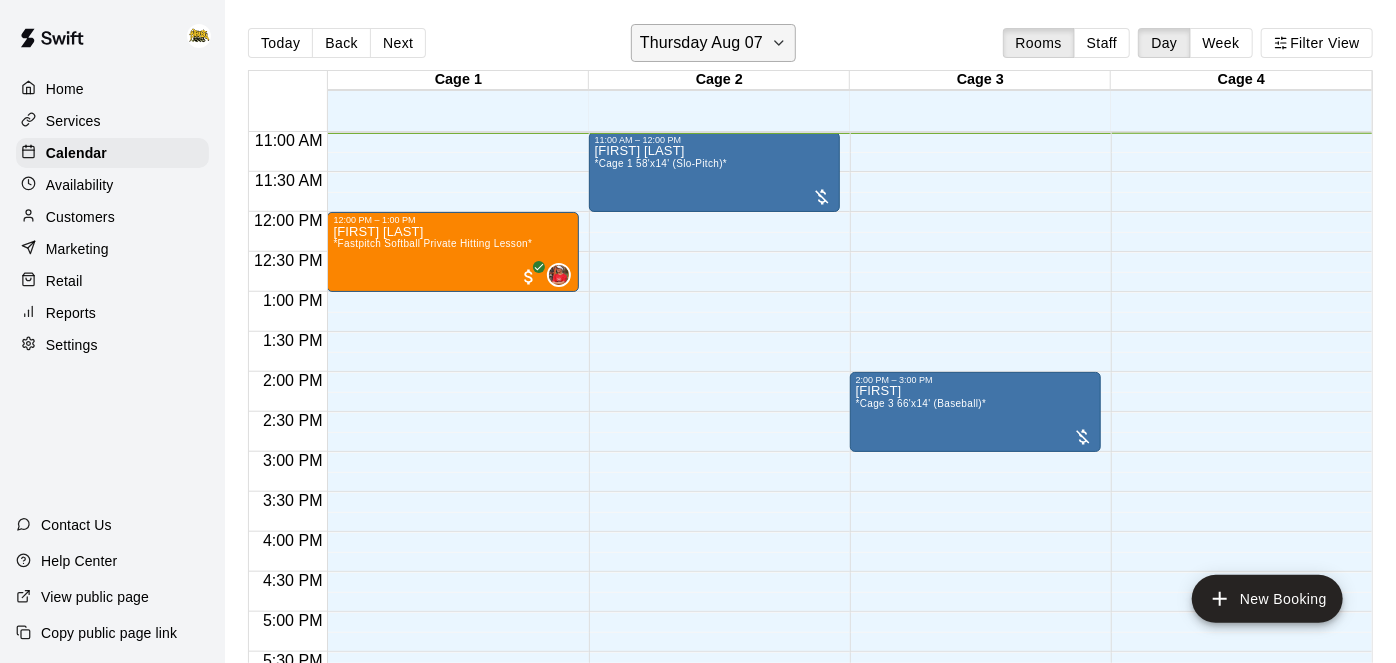 click 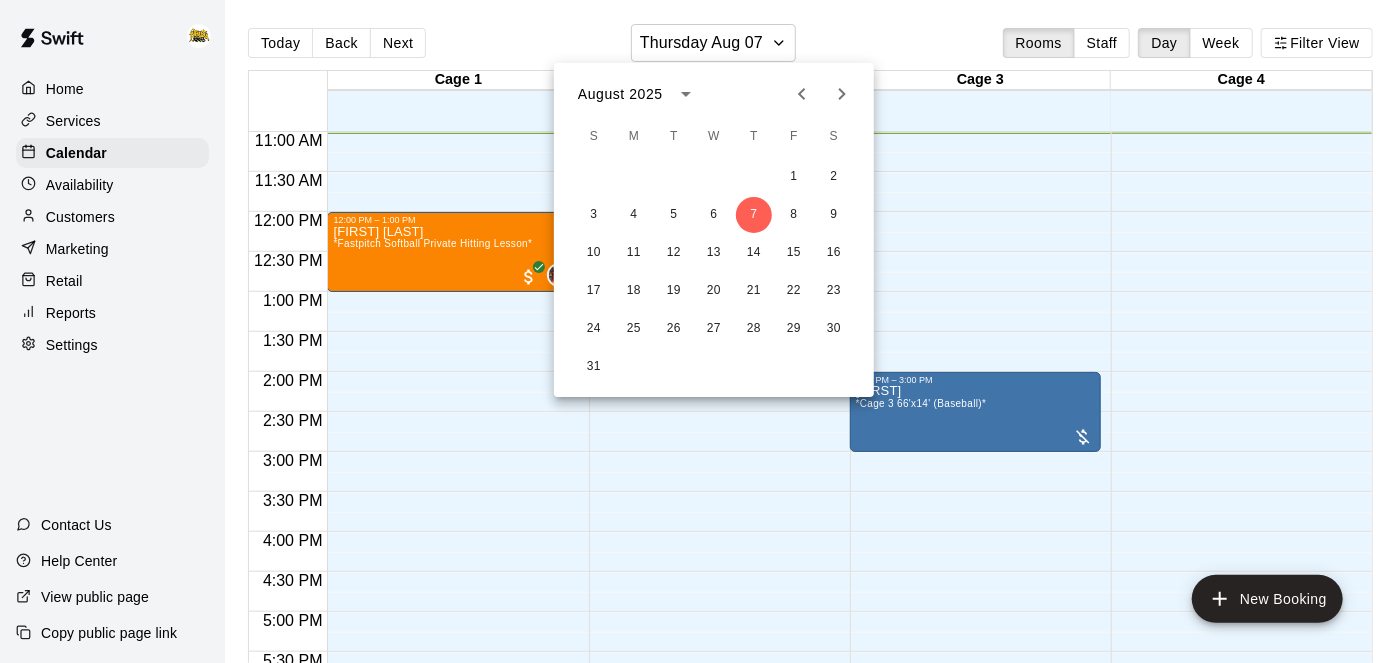 click at bounding box center [842, 94] 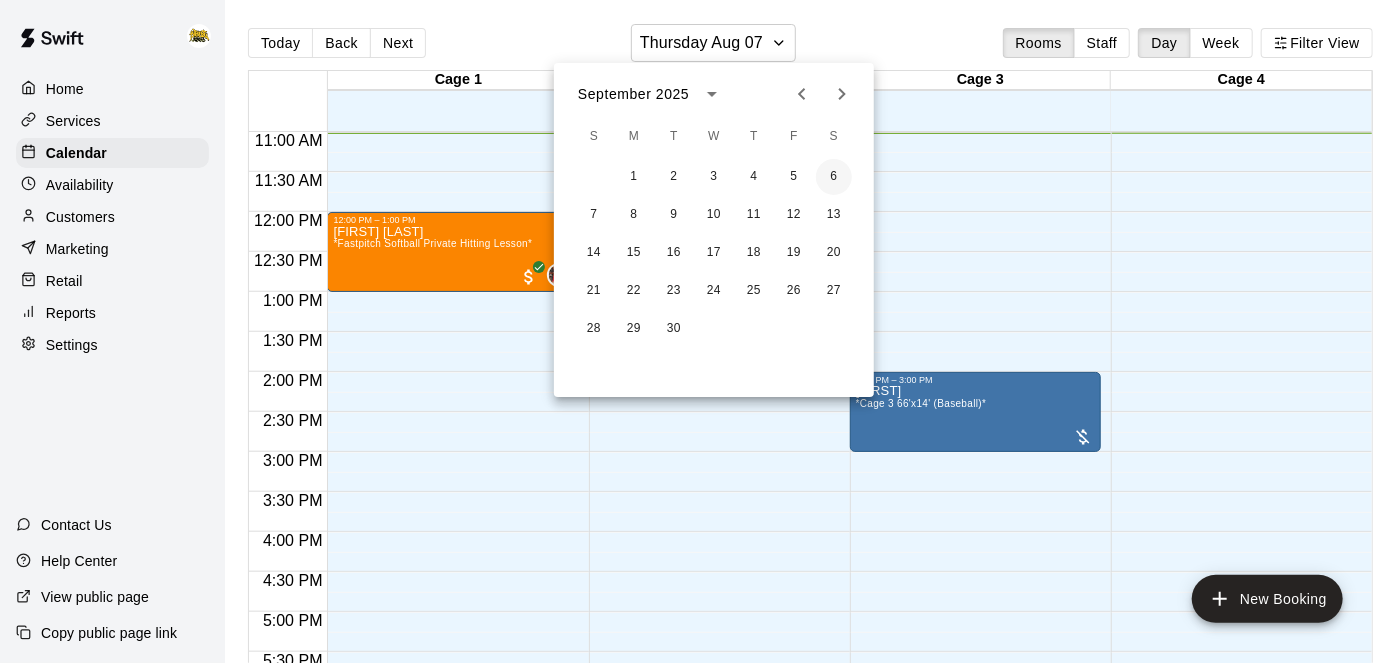 click on "6" at bounding box center [834, 177] 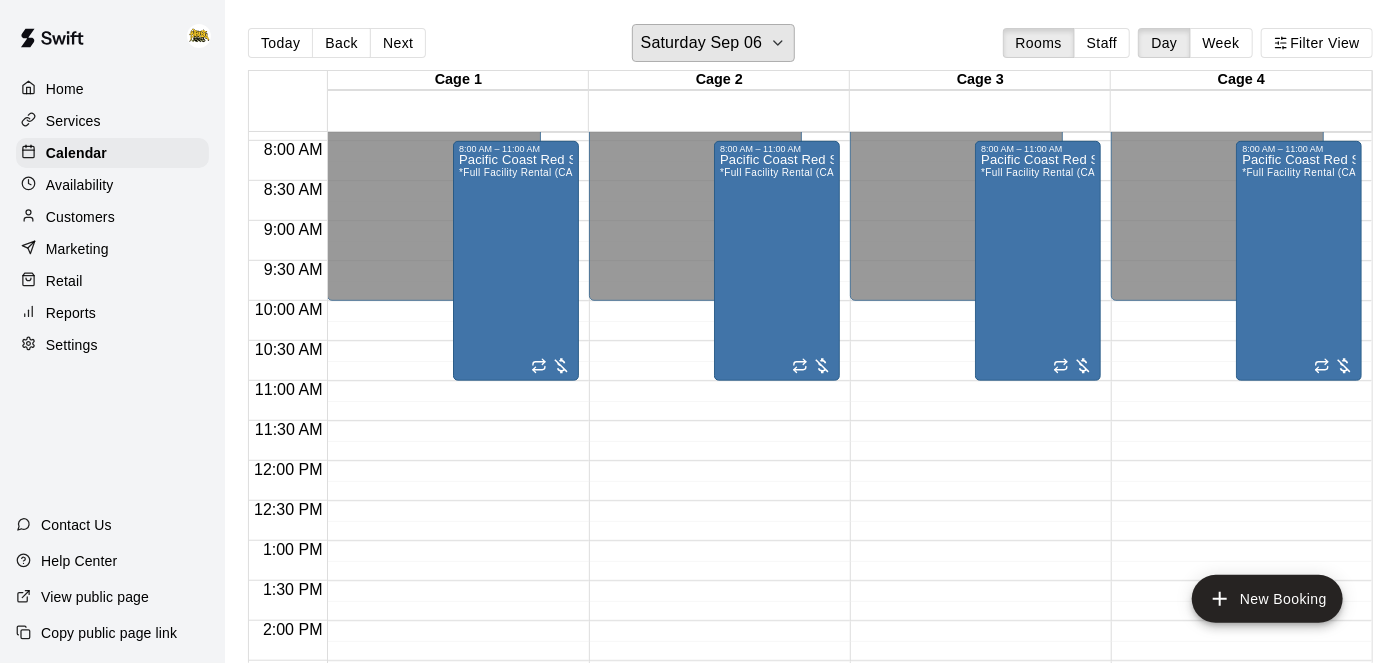 scroll, scrollTop: 637, scrollLeft: 0, axis: vertical 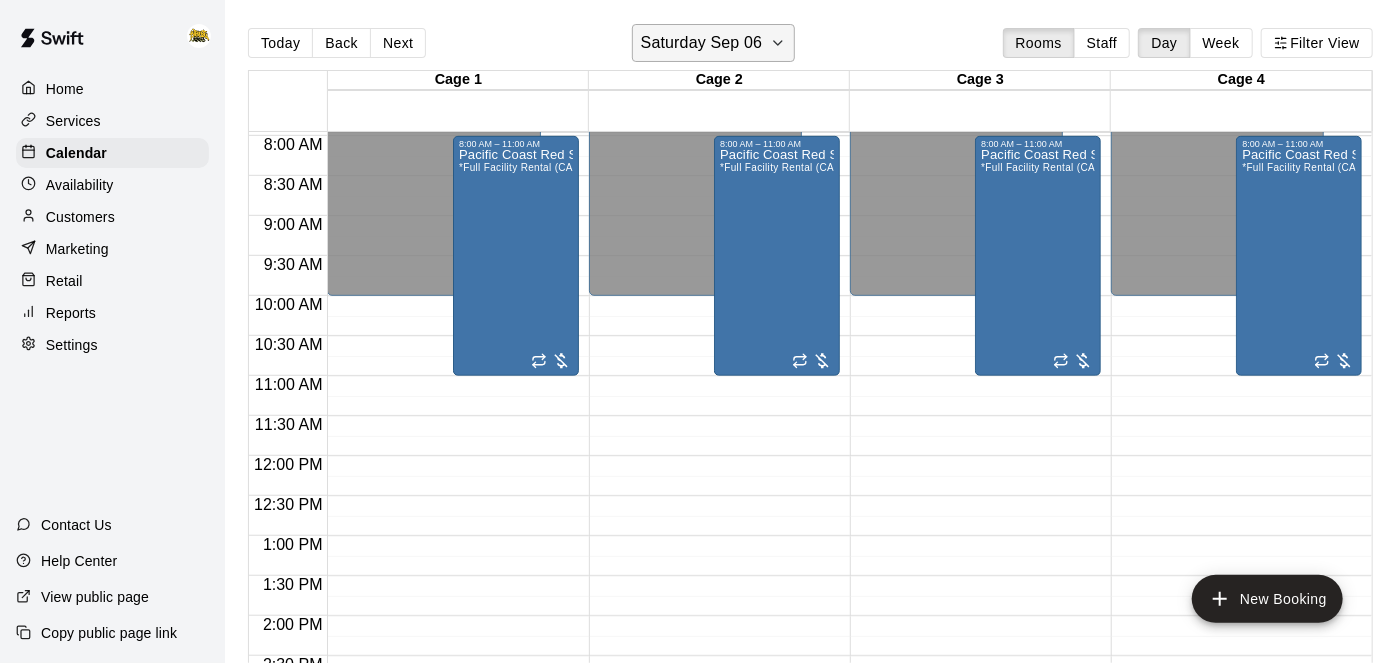 click 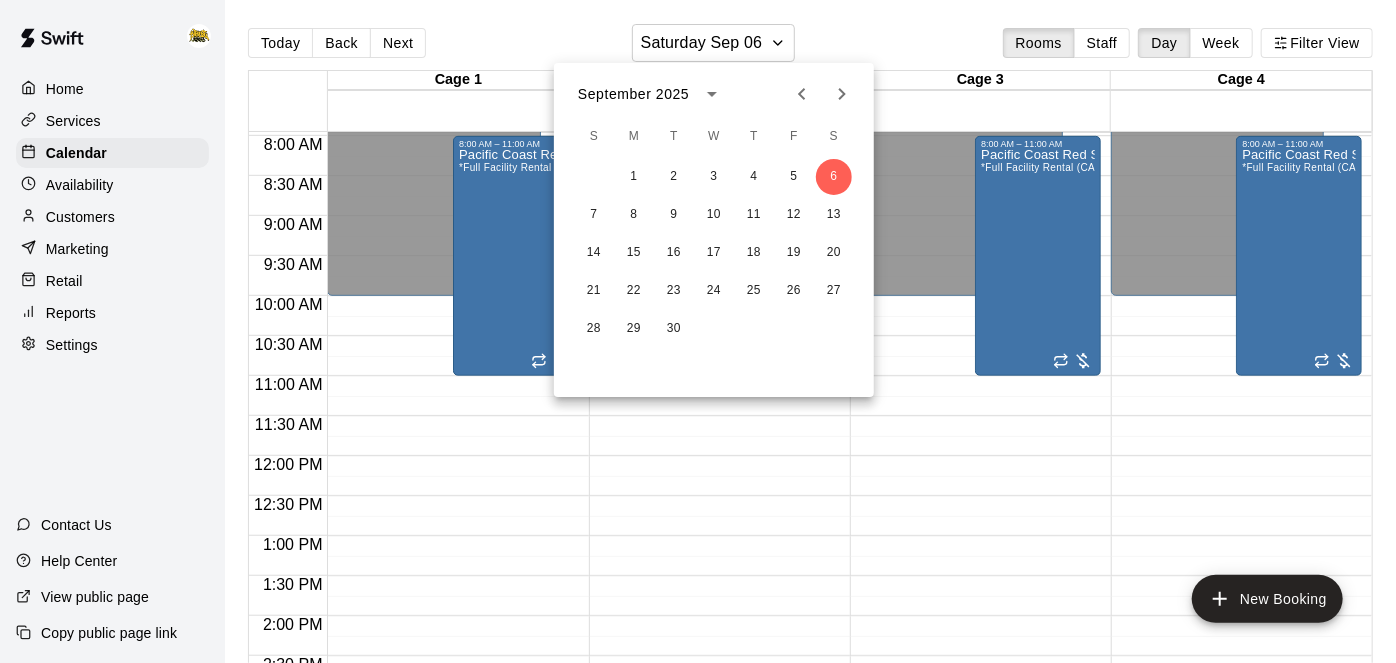click 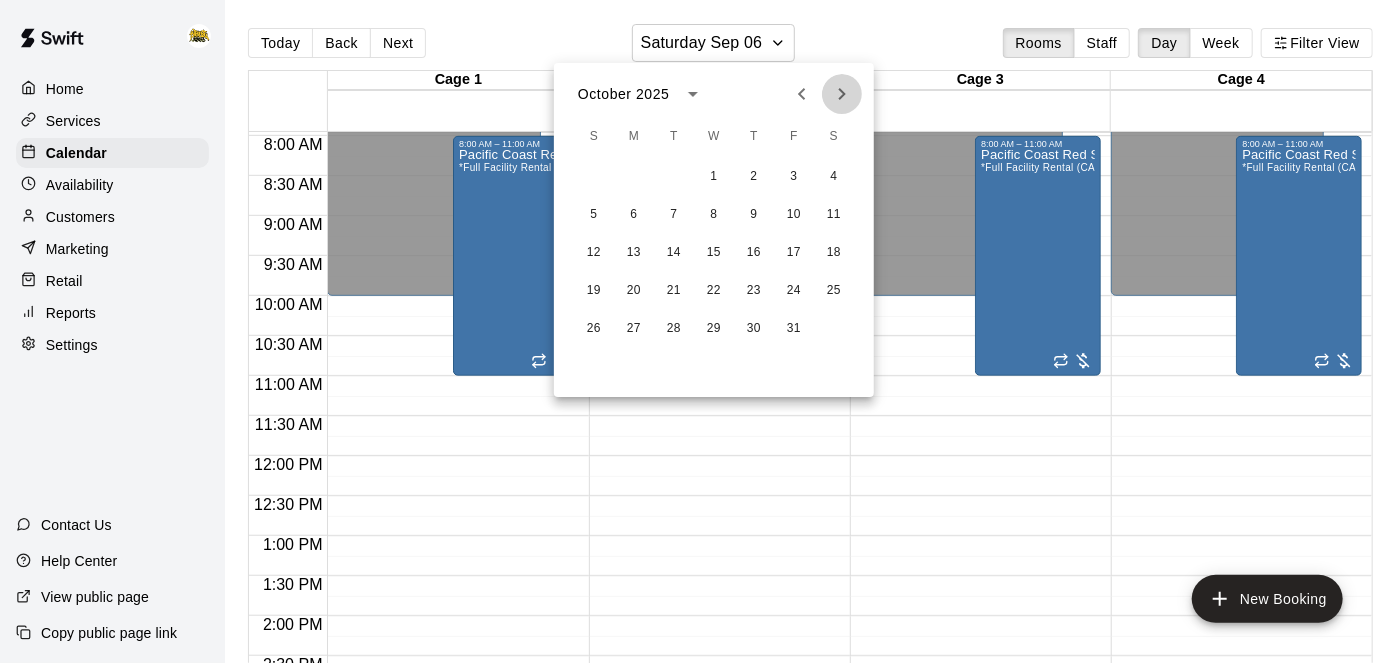 click 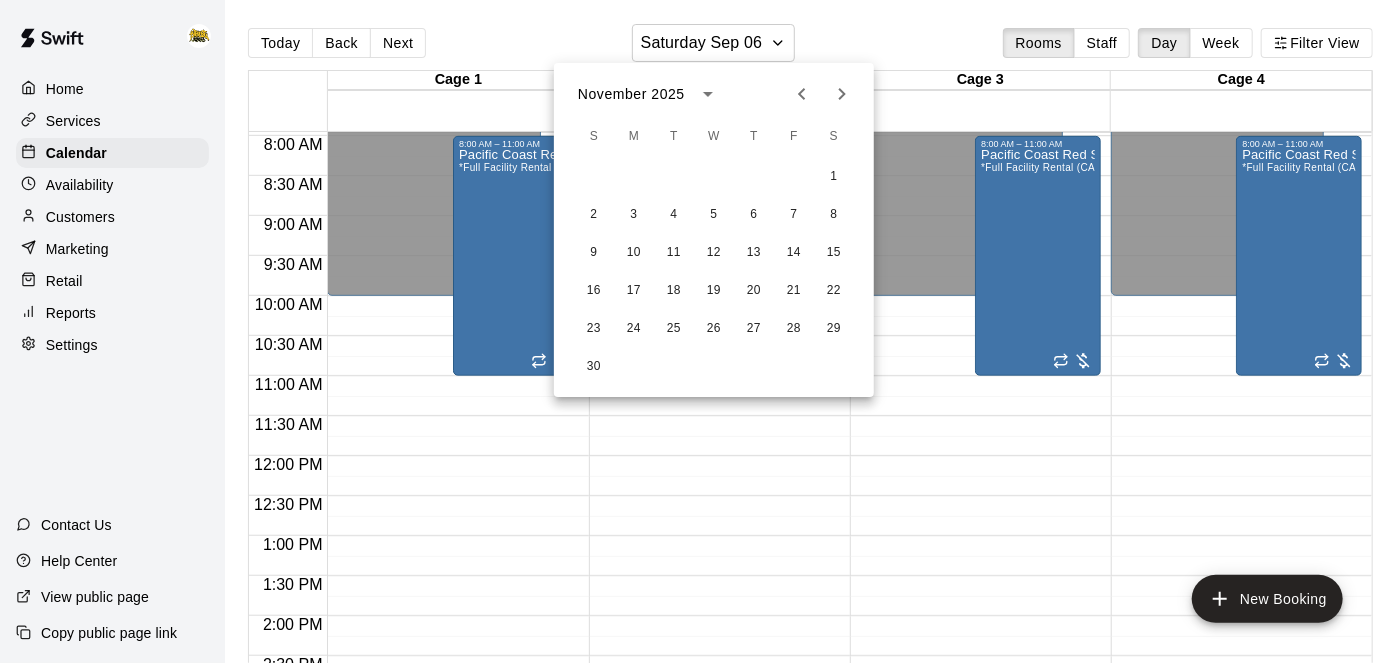click 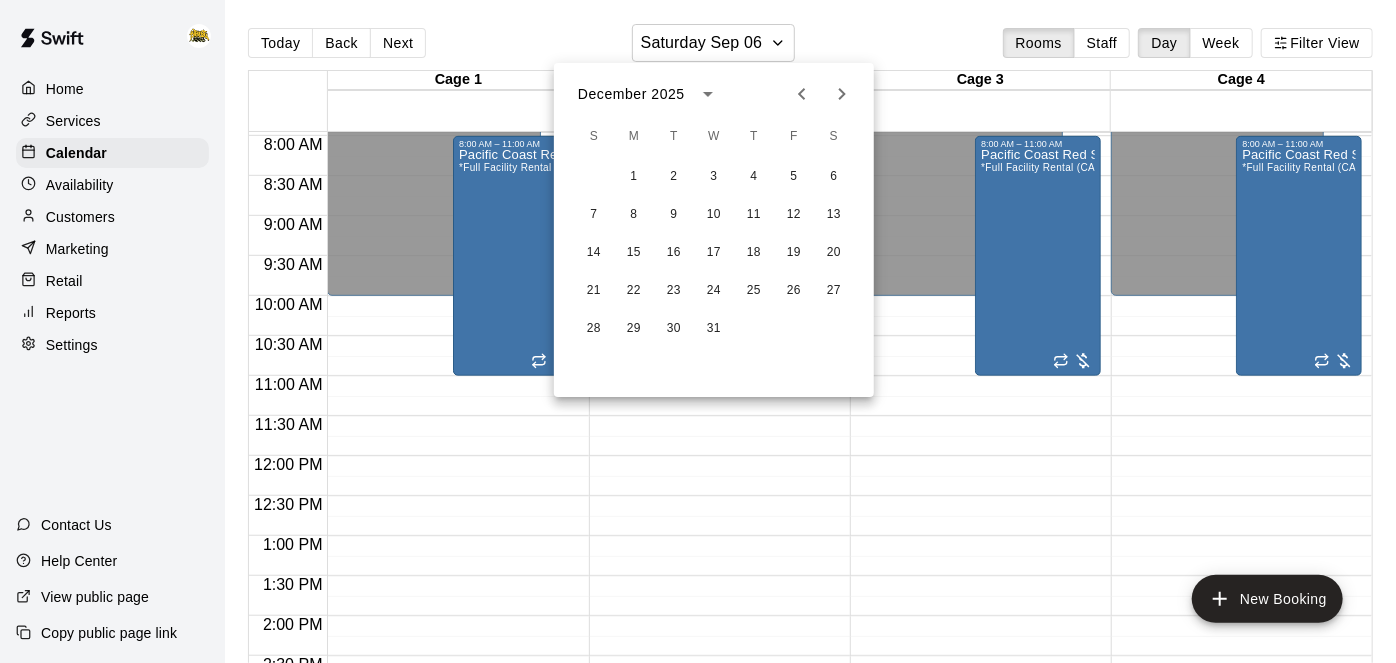 click at bounding box center [698, 331] 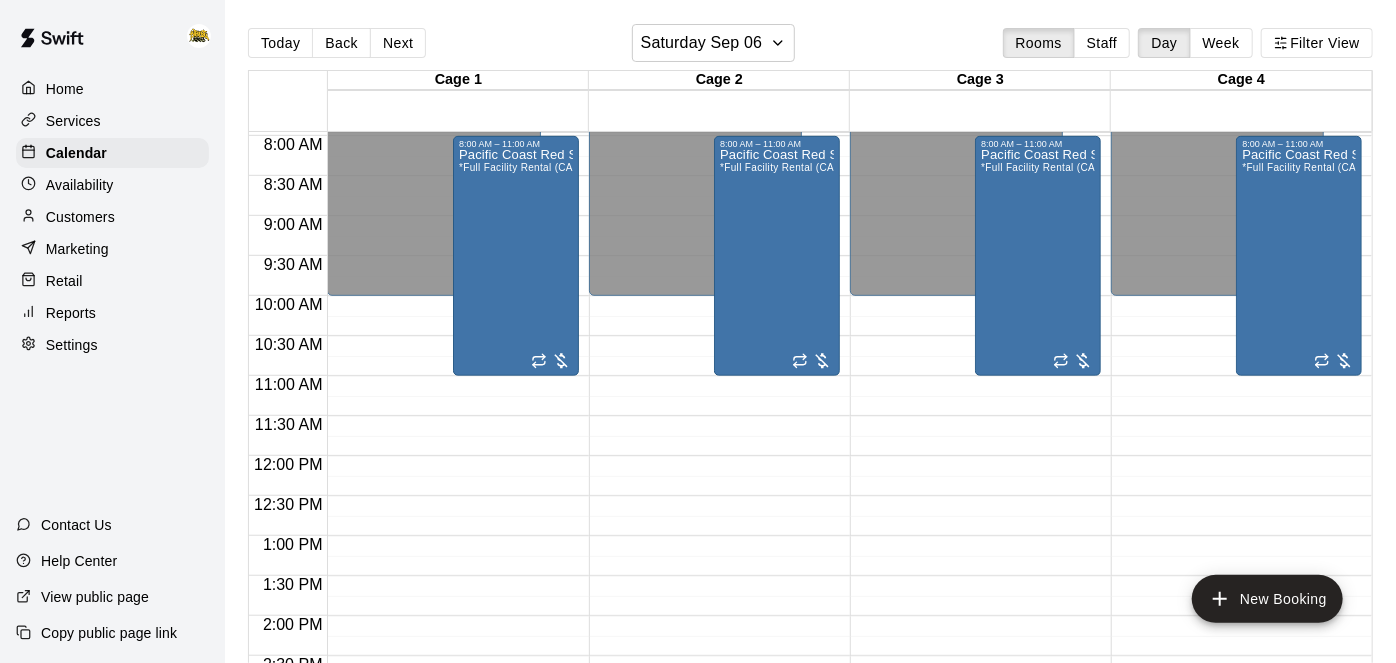 click on "Home" at bounding box center (65, 89) 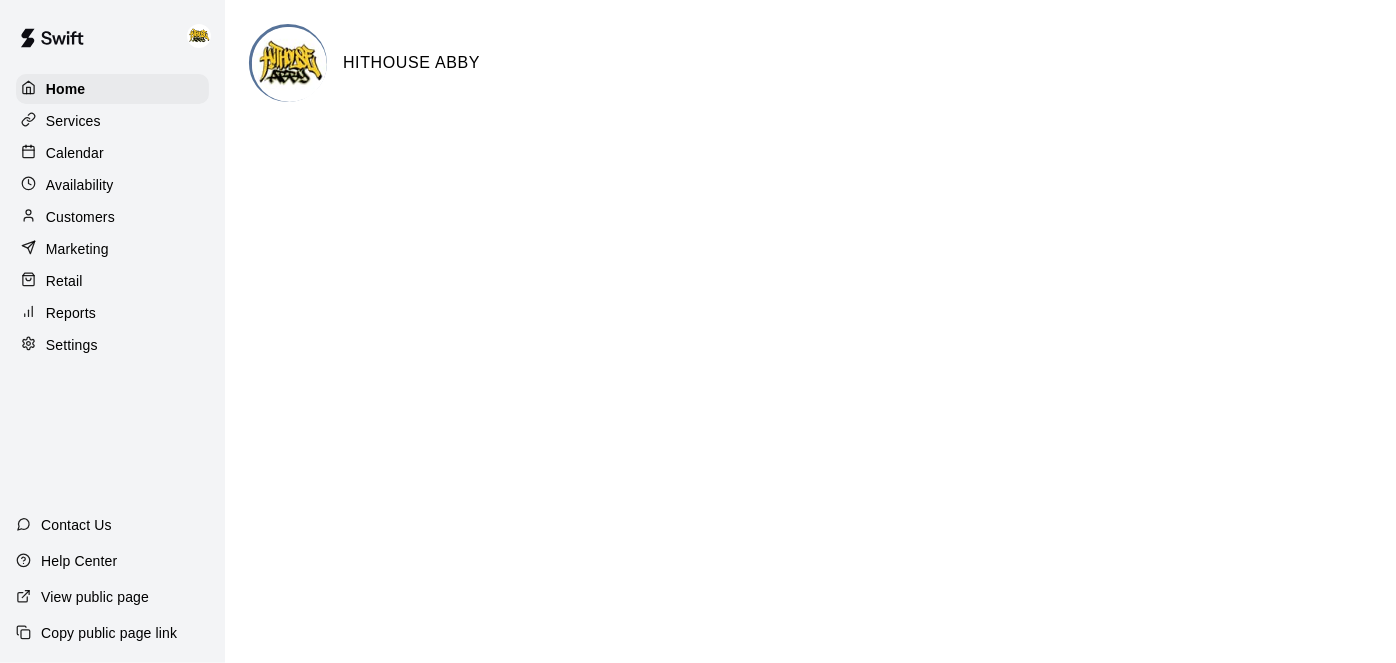 click on "Calendar" at bounding box center (112, 153) 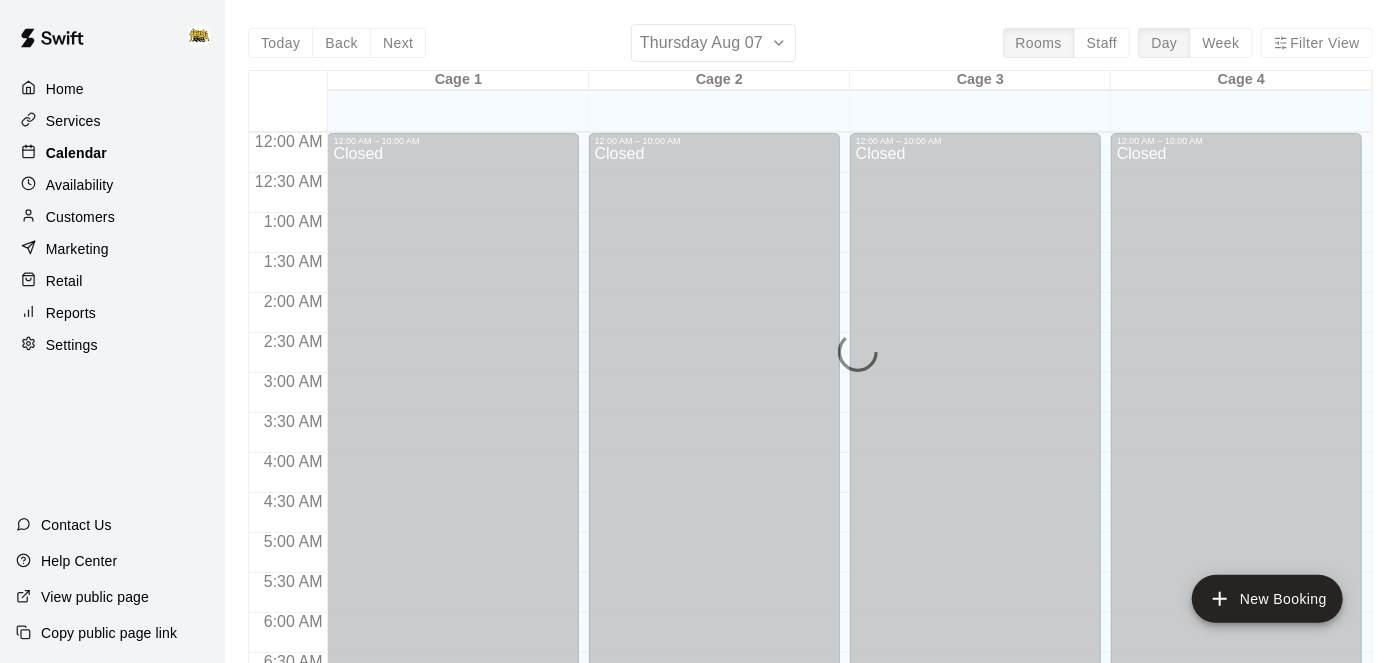 scroll, scrollTop: 904, scrollLeft: 0, axis: vertical 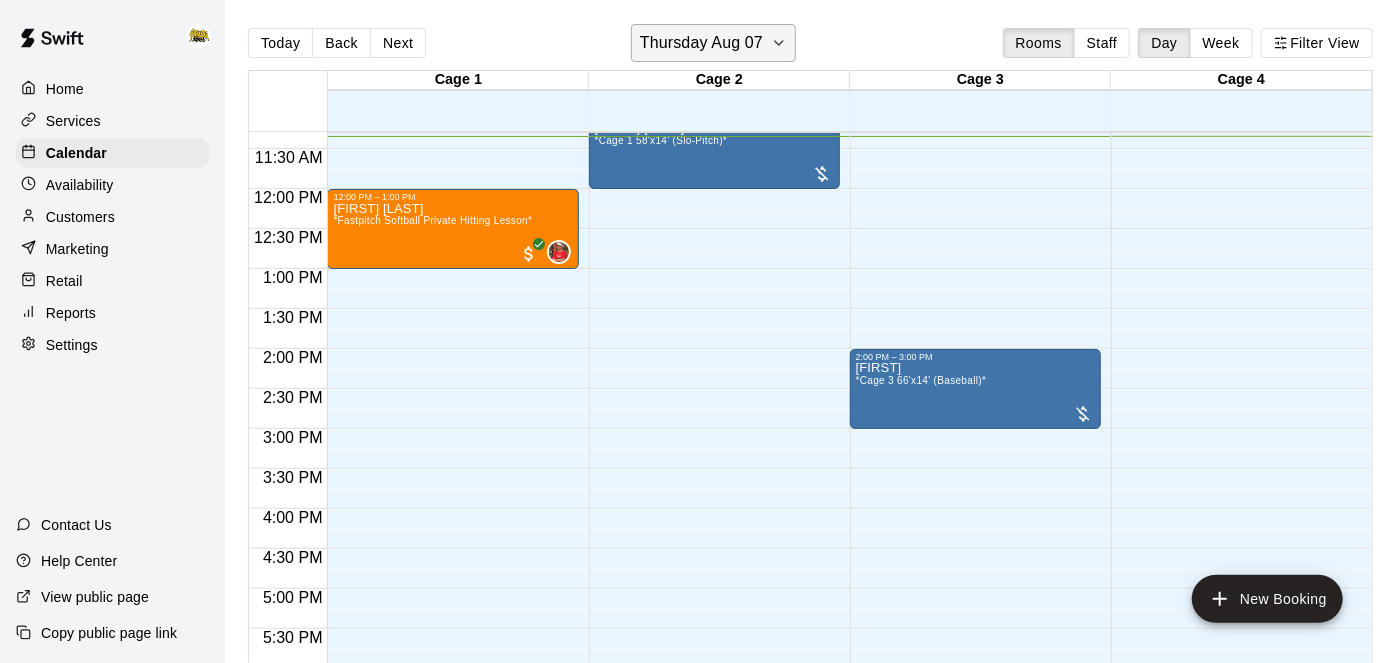 click 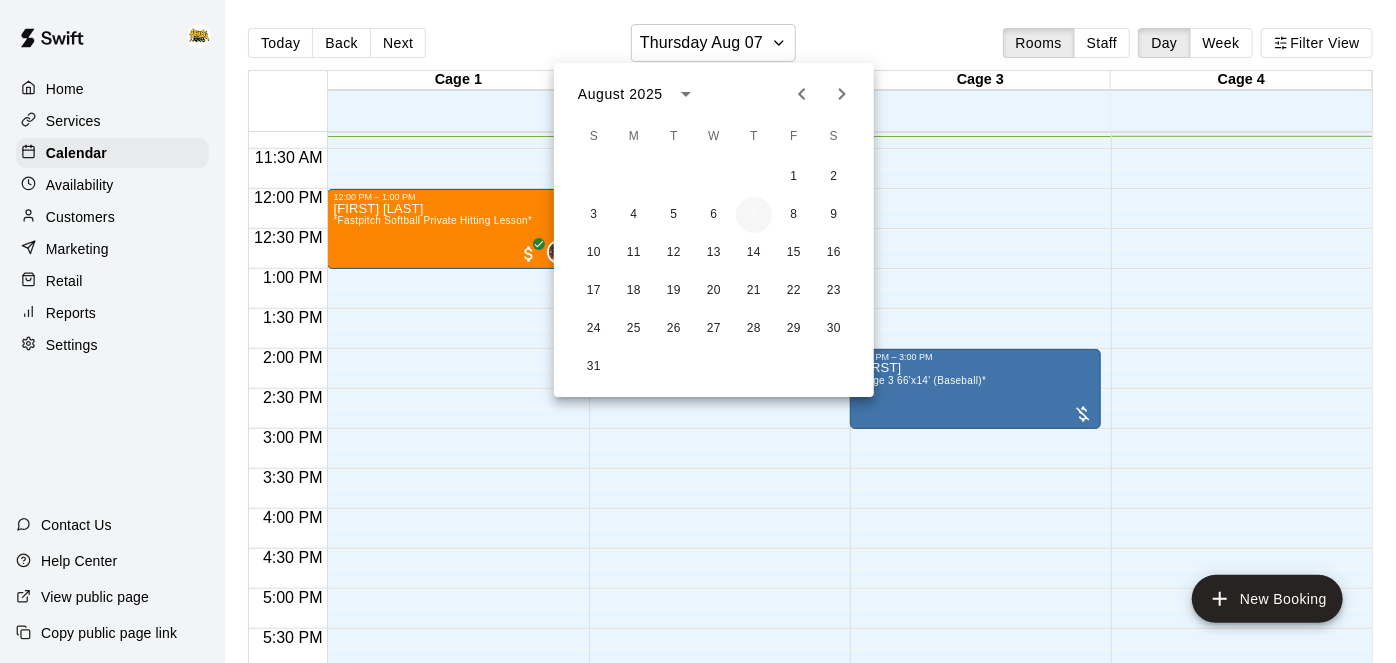 click on "7" at bounding box center [754, 215] 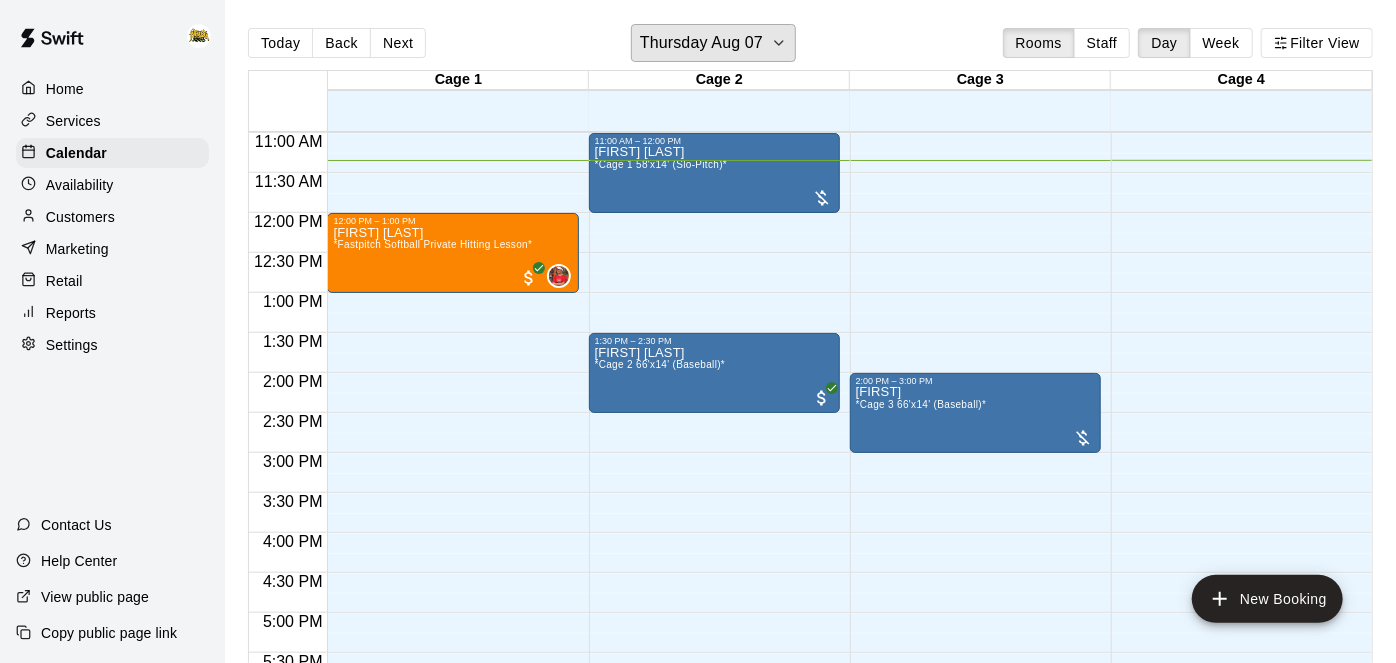 scroll, scrollTop: 874, scrollLeft: 0, axis: vertical 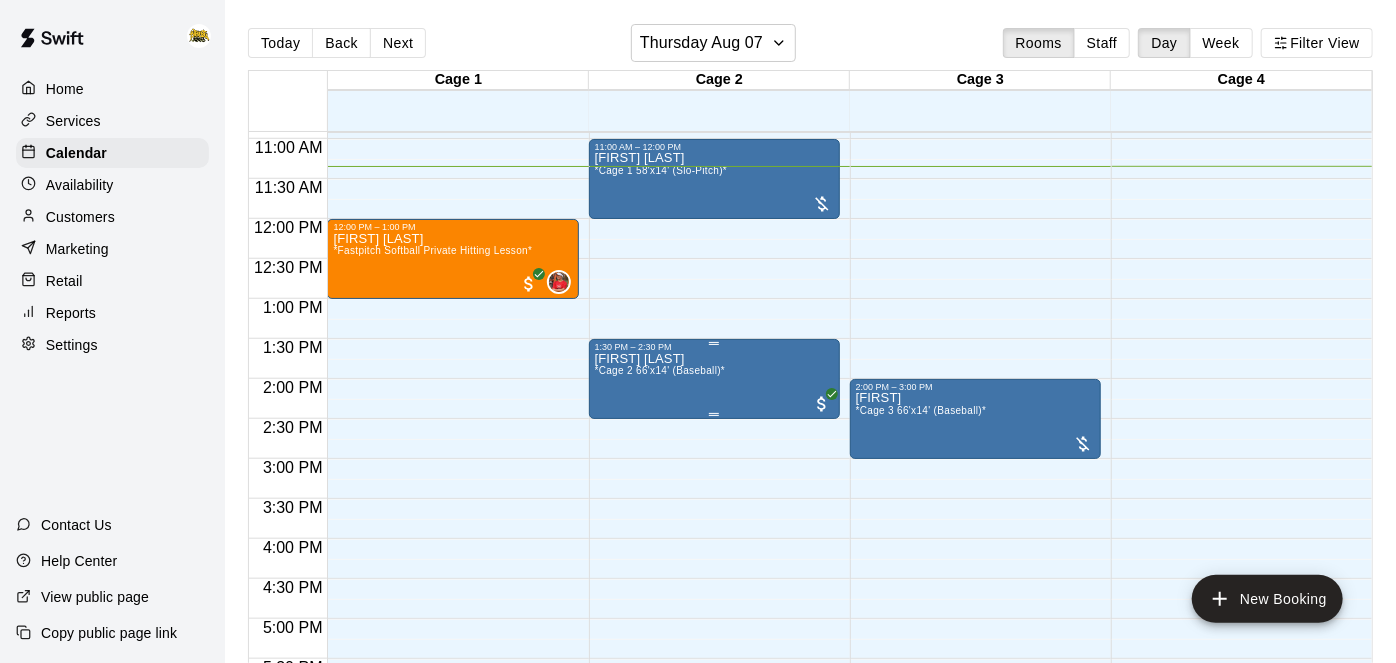 click on "Levi Deglan *Cage 2 66'x14' (Baseball)*" at bounding box center [714, 683] 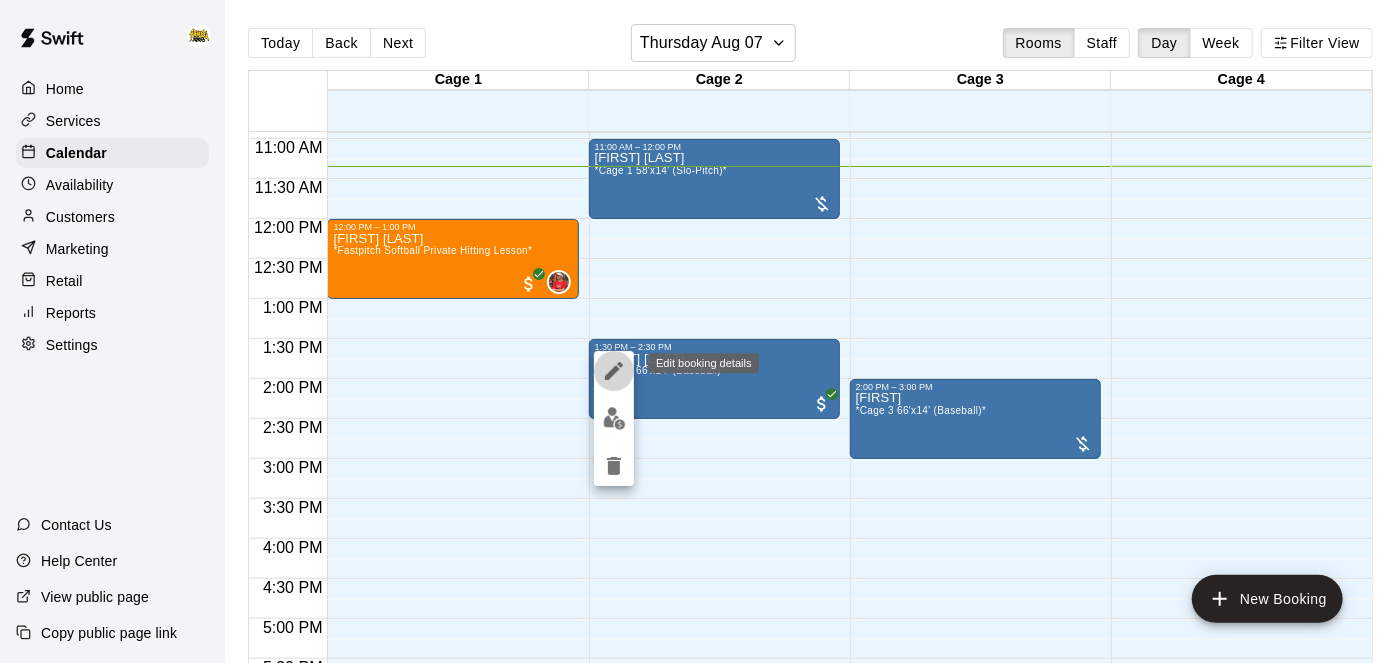 click 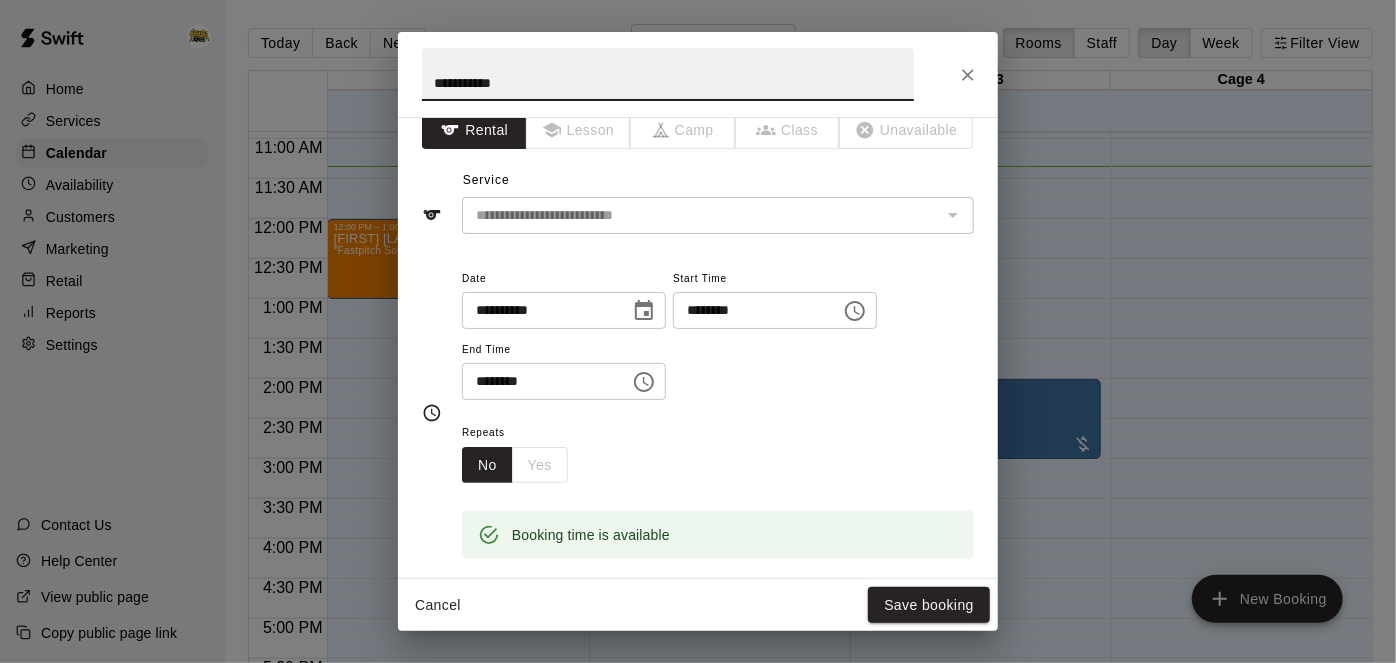 scroll, scrollTop: 0, scrollLeft: 0, axis: both 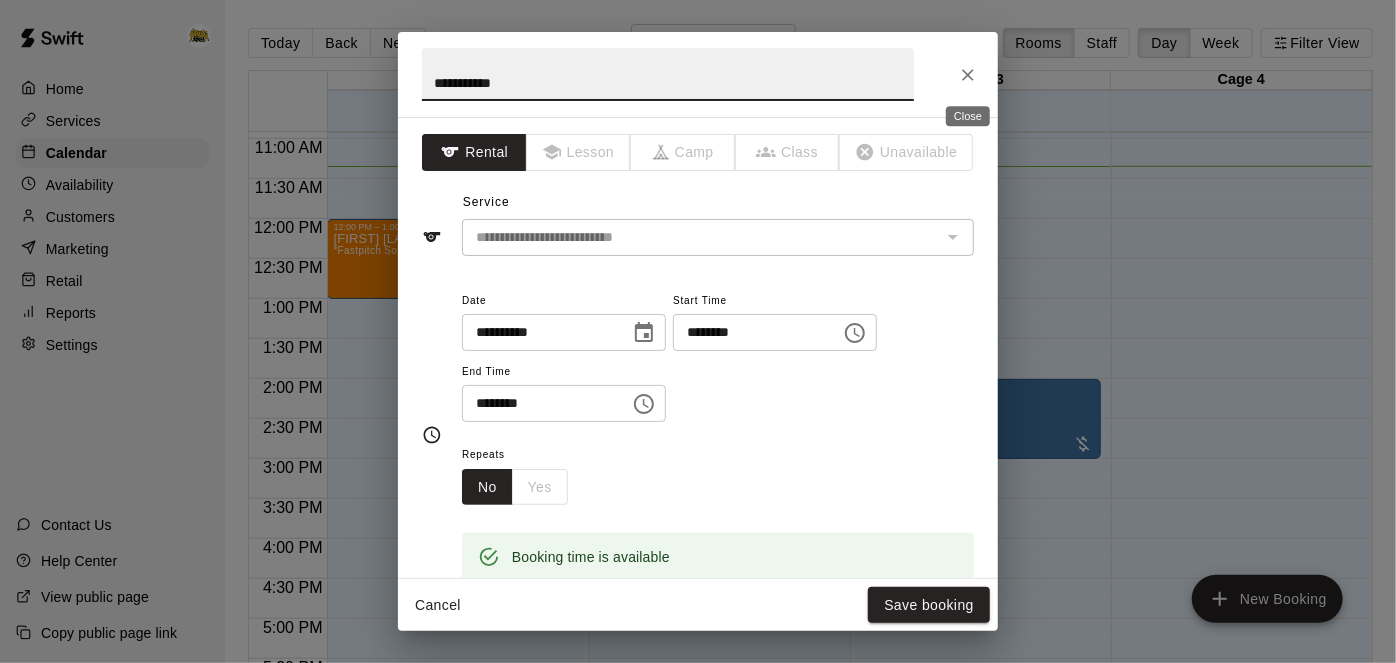 click at bounding box center (968, 75) 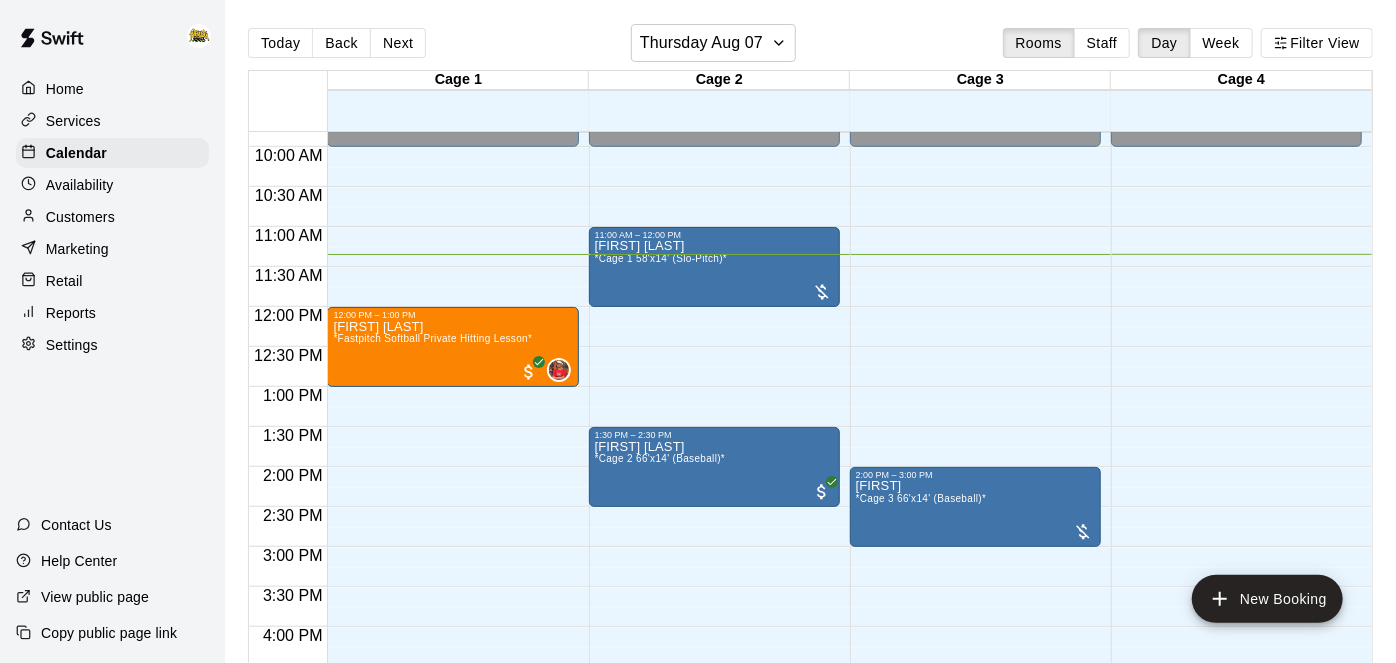 scroll, scrollTop: 780, scrollLeft: 0, axis: vertical 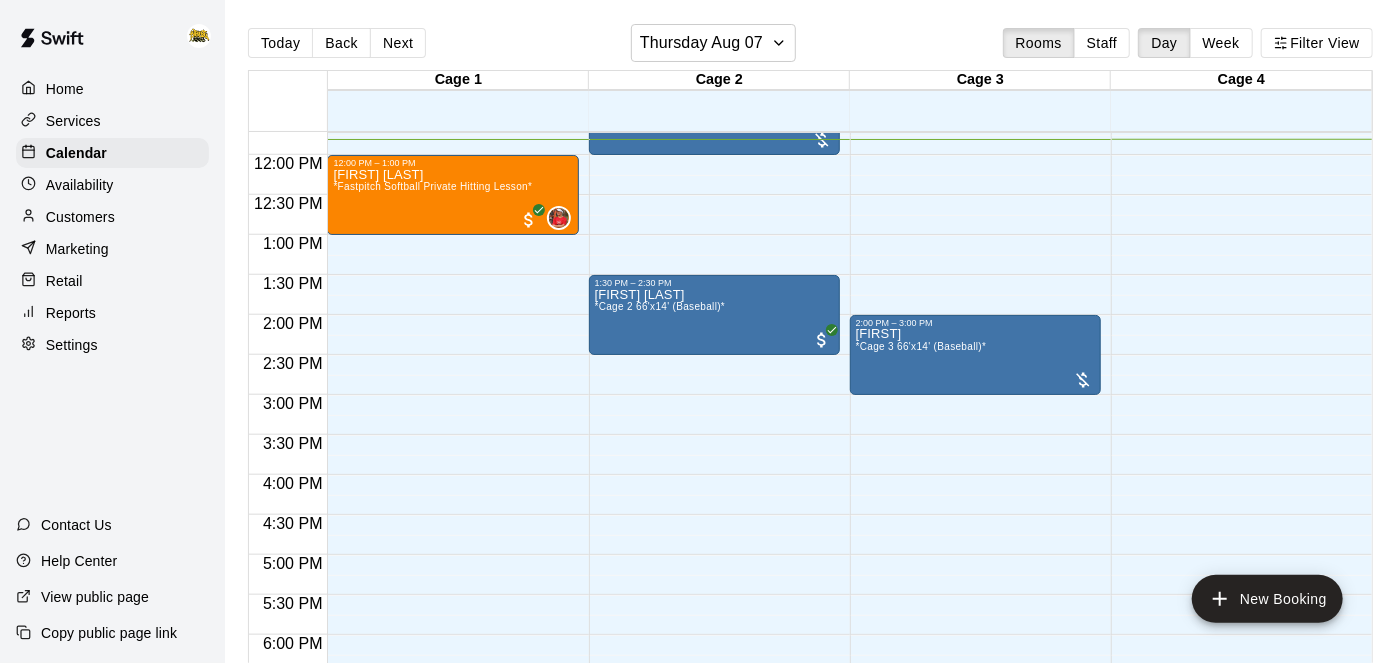 click on "Services" at bounding box center [73, 121] 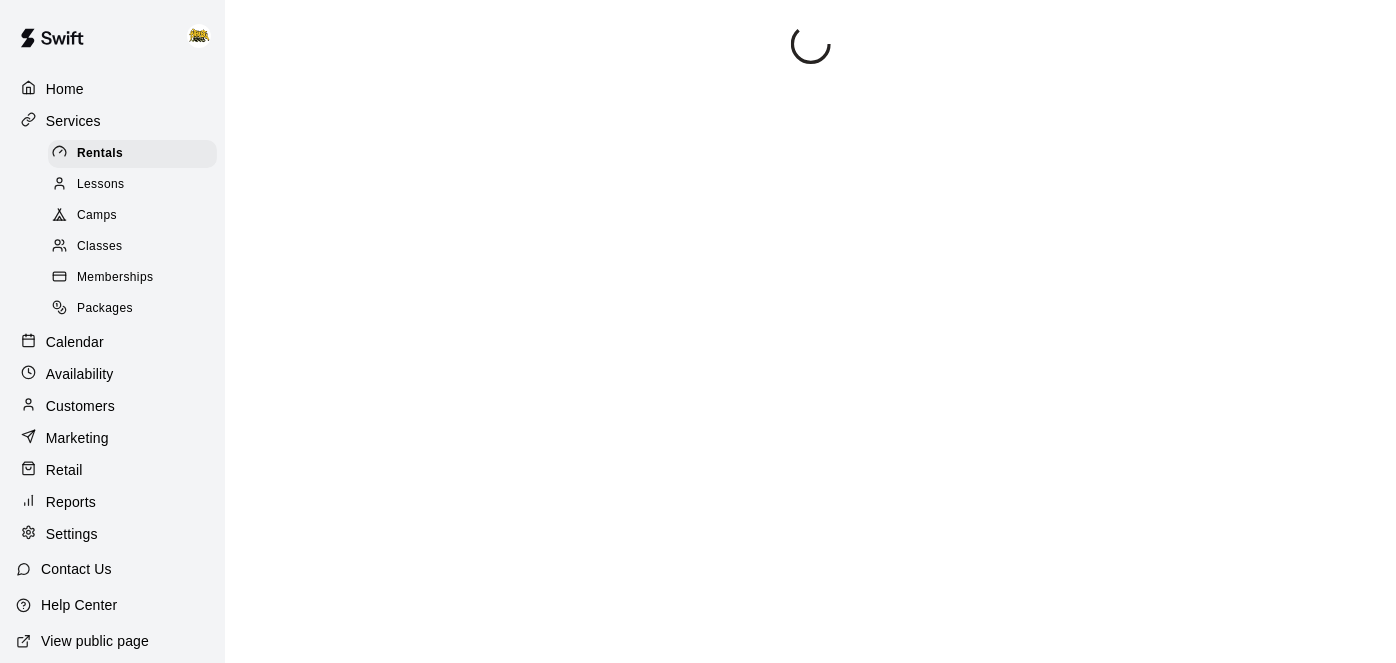 click on "Memberships" at bounding box center (115, 278) 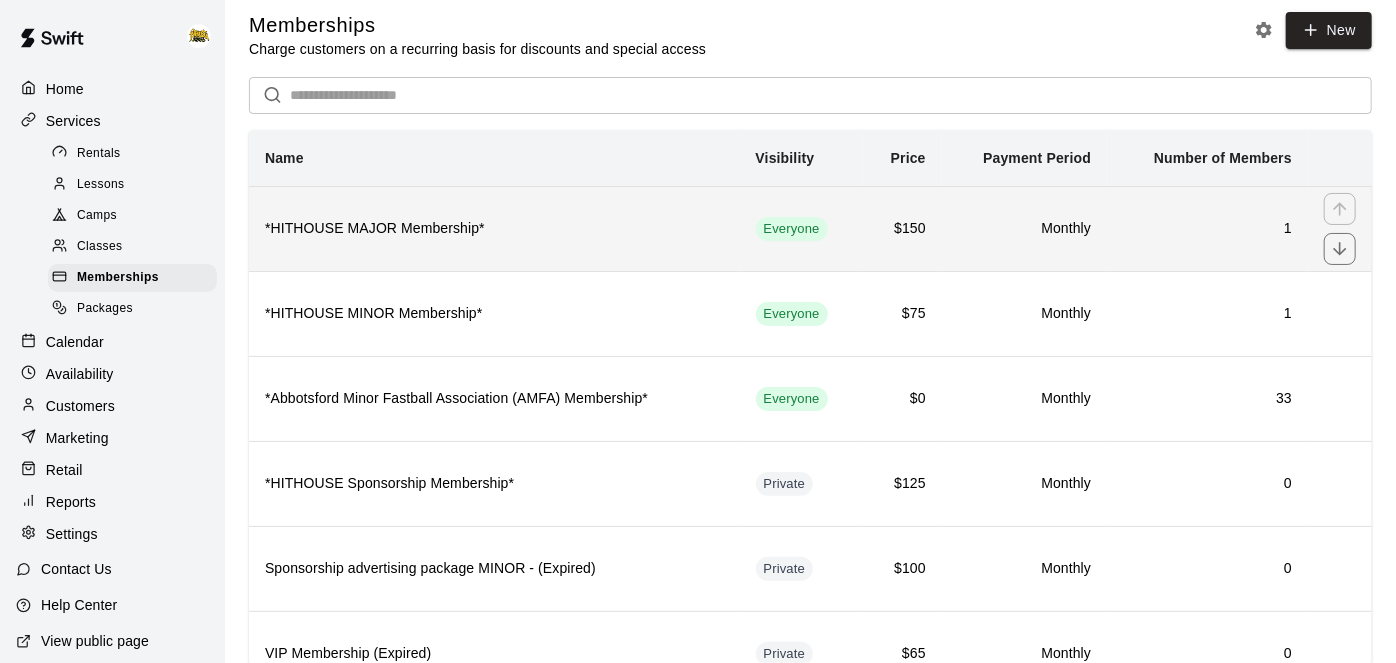 scroll, scrollTop: 0, scrollLeft: 0, axis: both 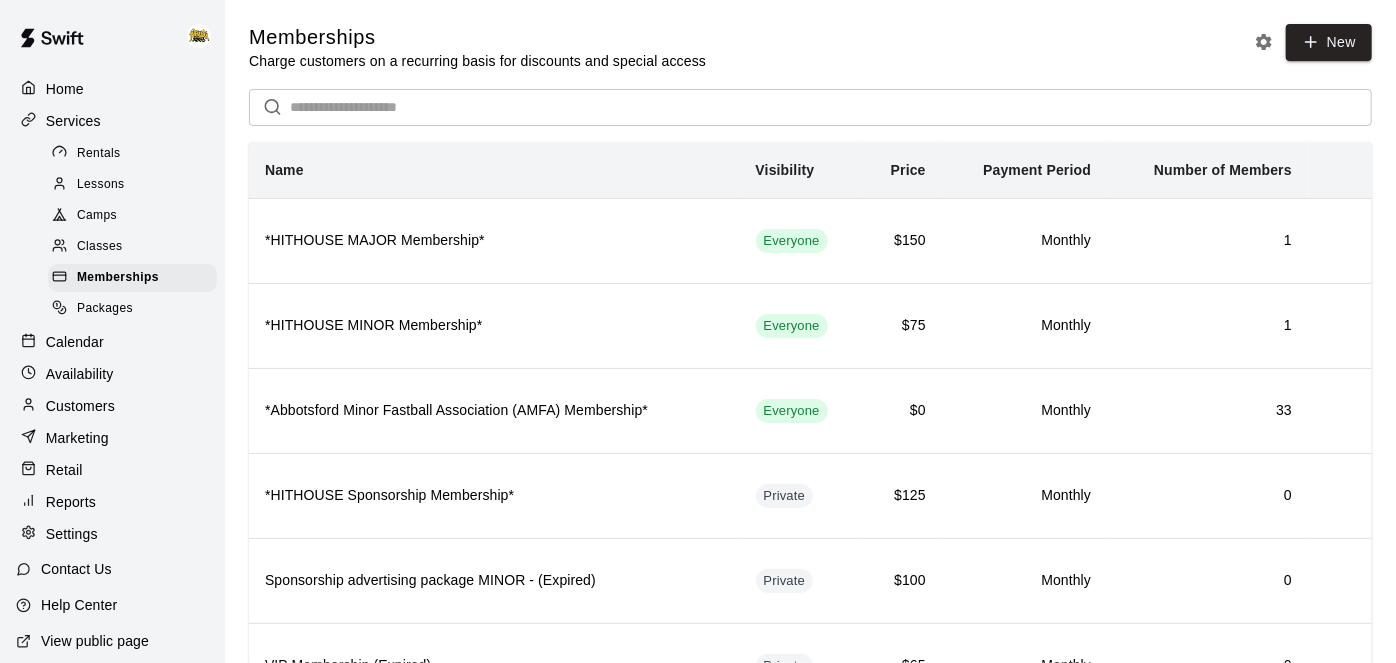 click on "Calendar" at bounding box center (75, 342) 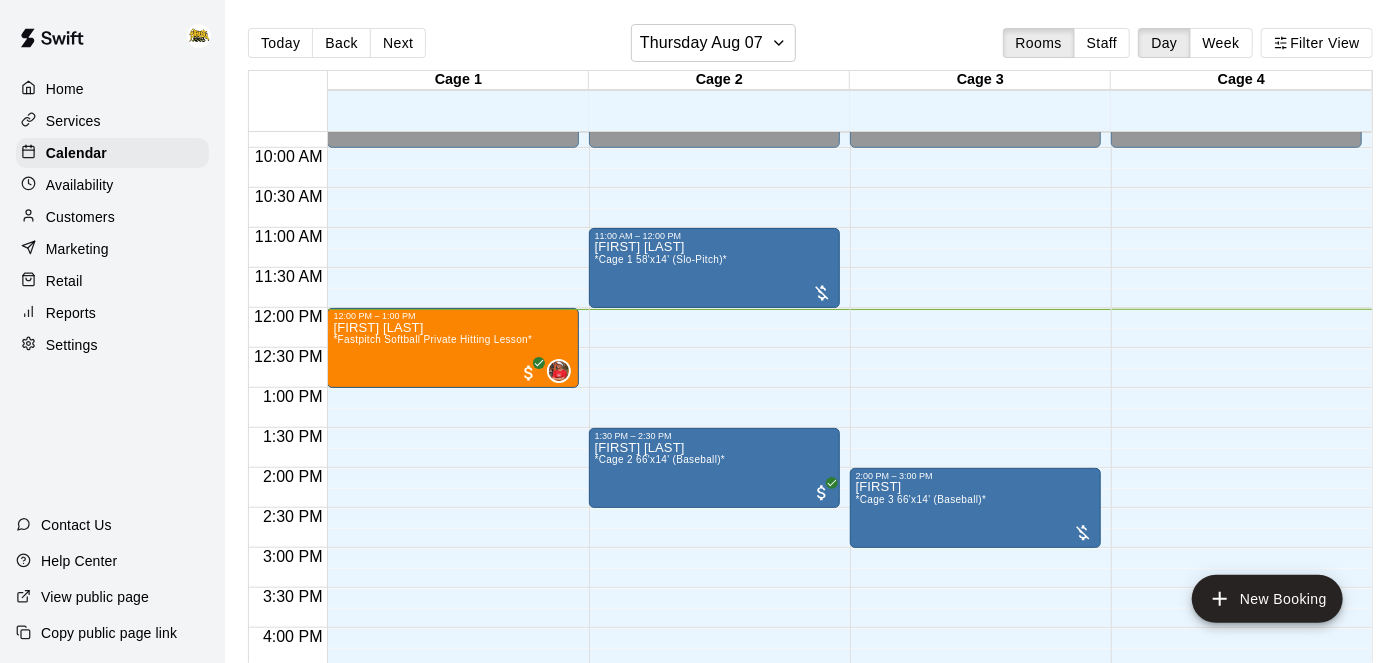 scroll, scrollTop: 782, scrollLeft: 0, axis: vertical 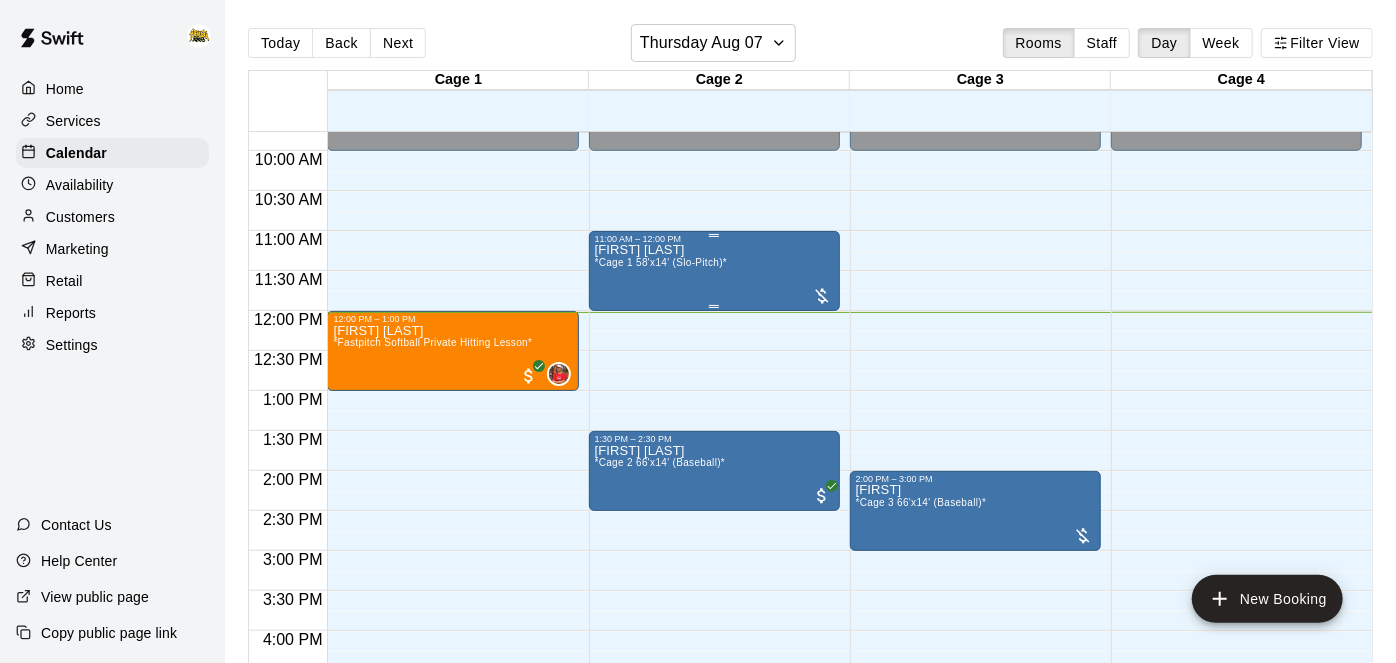 click on "[FIRST] [LAST] *Cage 1 58'x14' (Slo-Pitch)*" at bounding box center [714, 575] 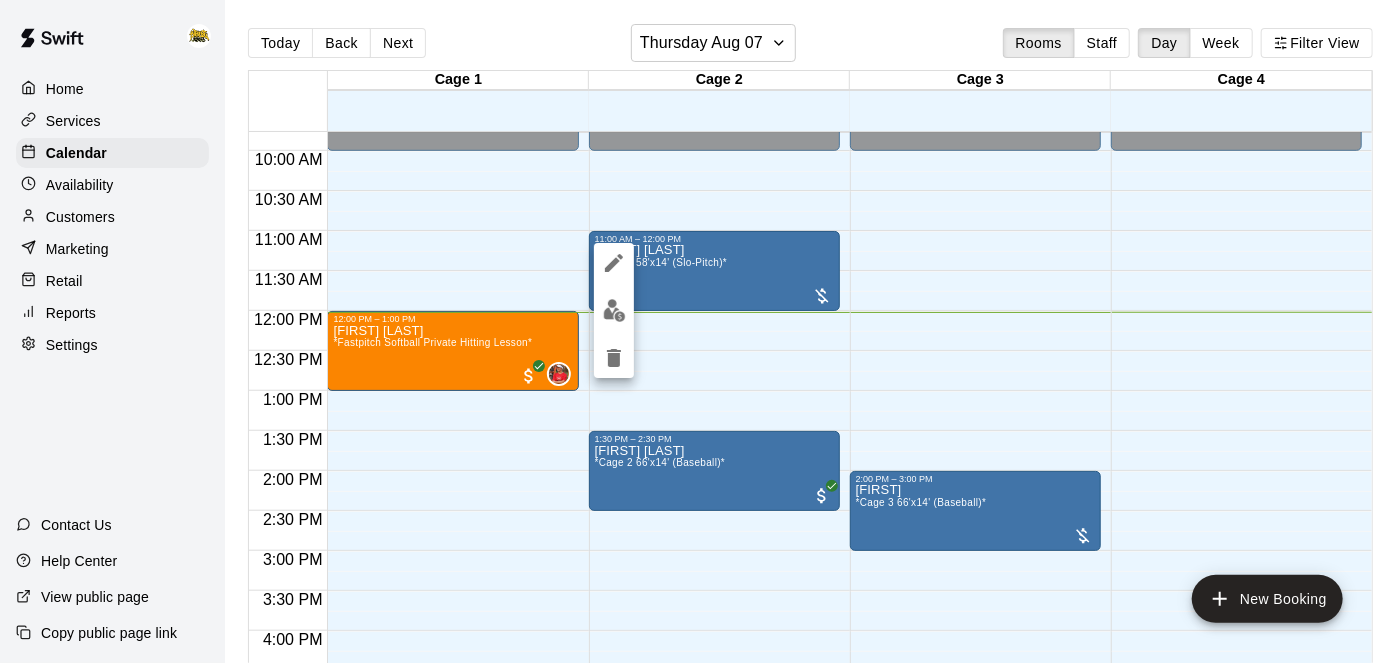 click at bounding box center (614, 310) 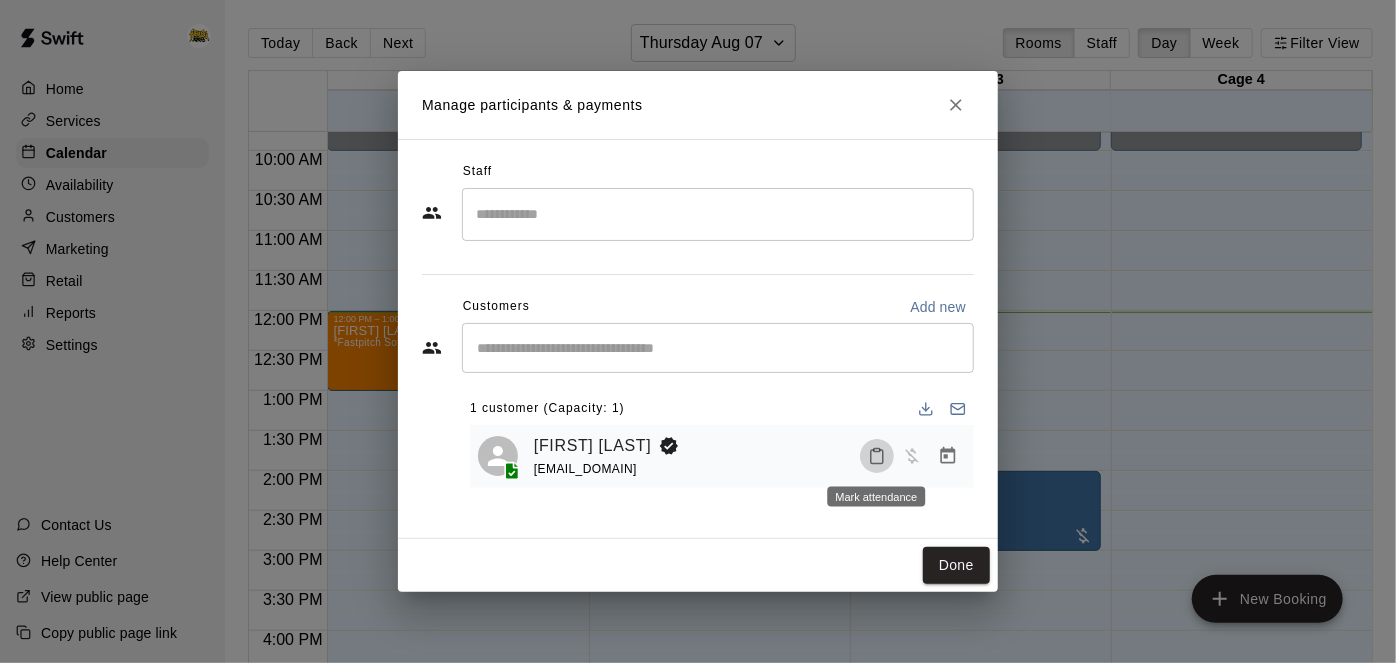 click 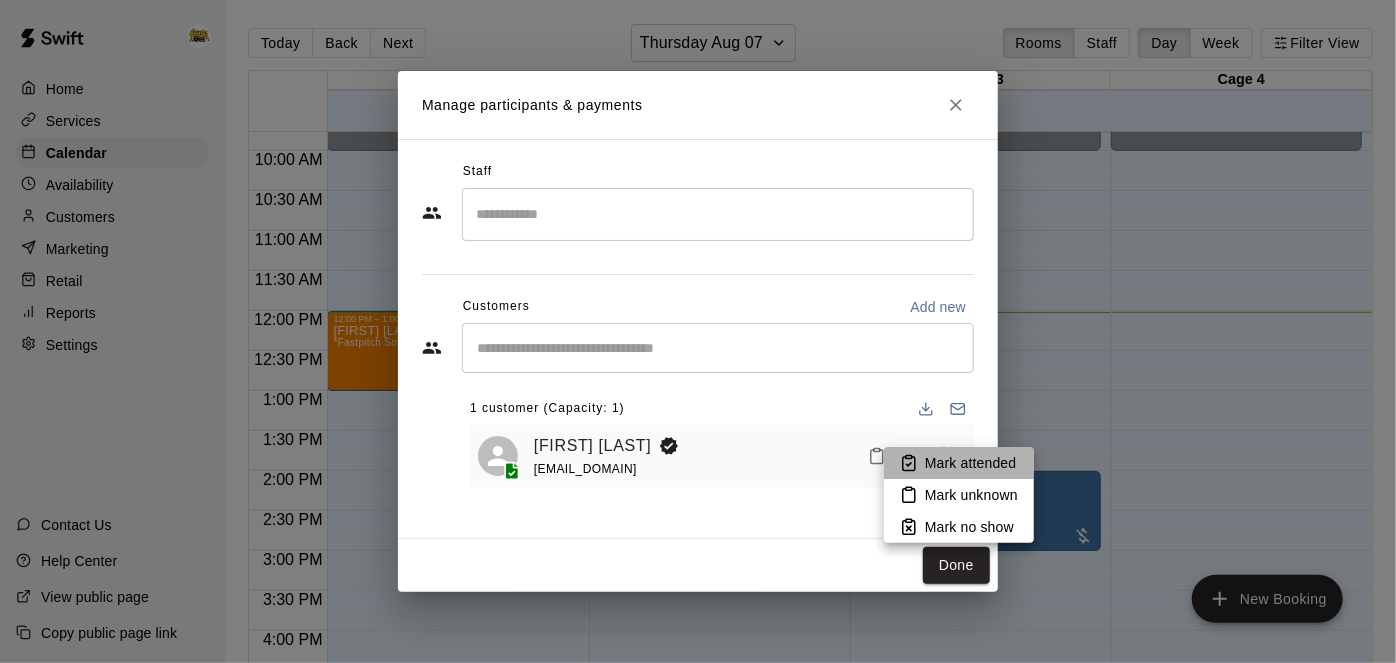 click on "Mark attended" at bounding box center [959, 463] 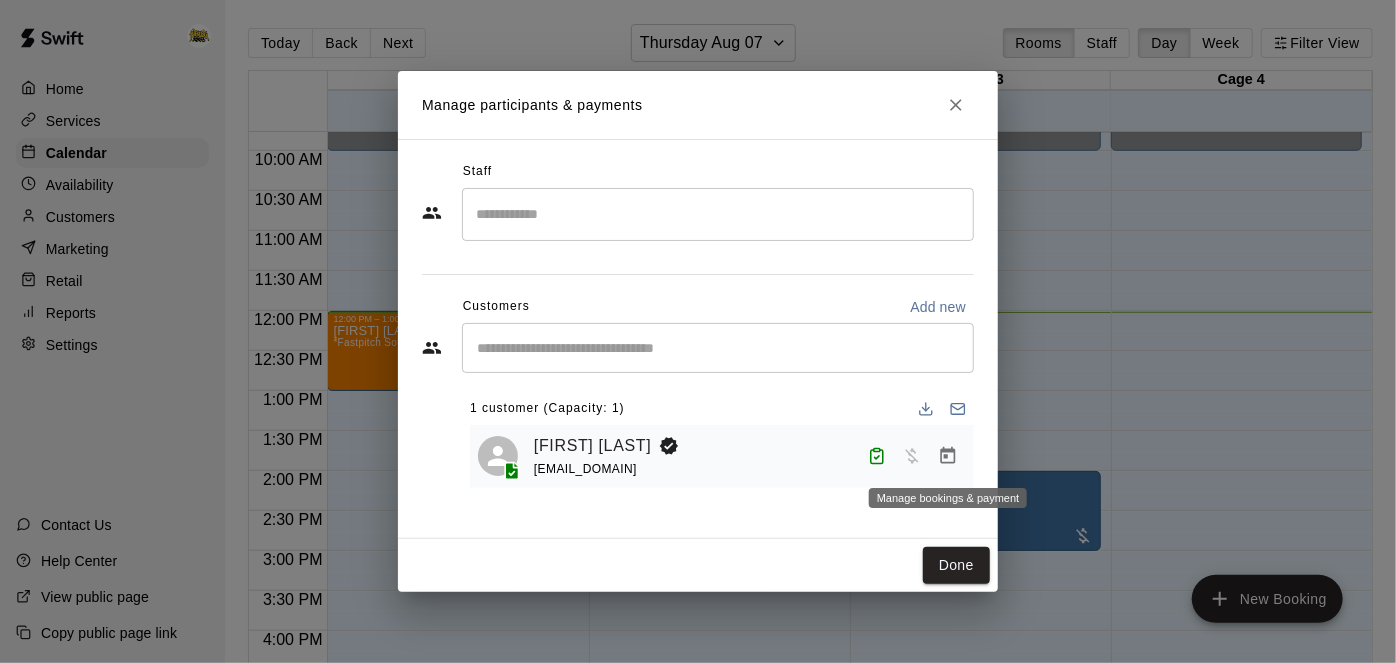 click 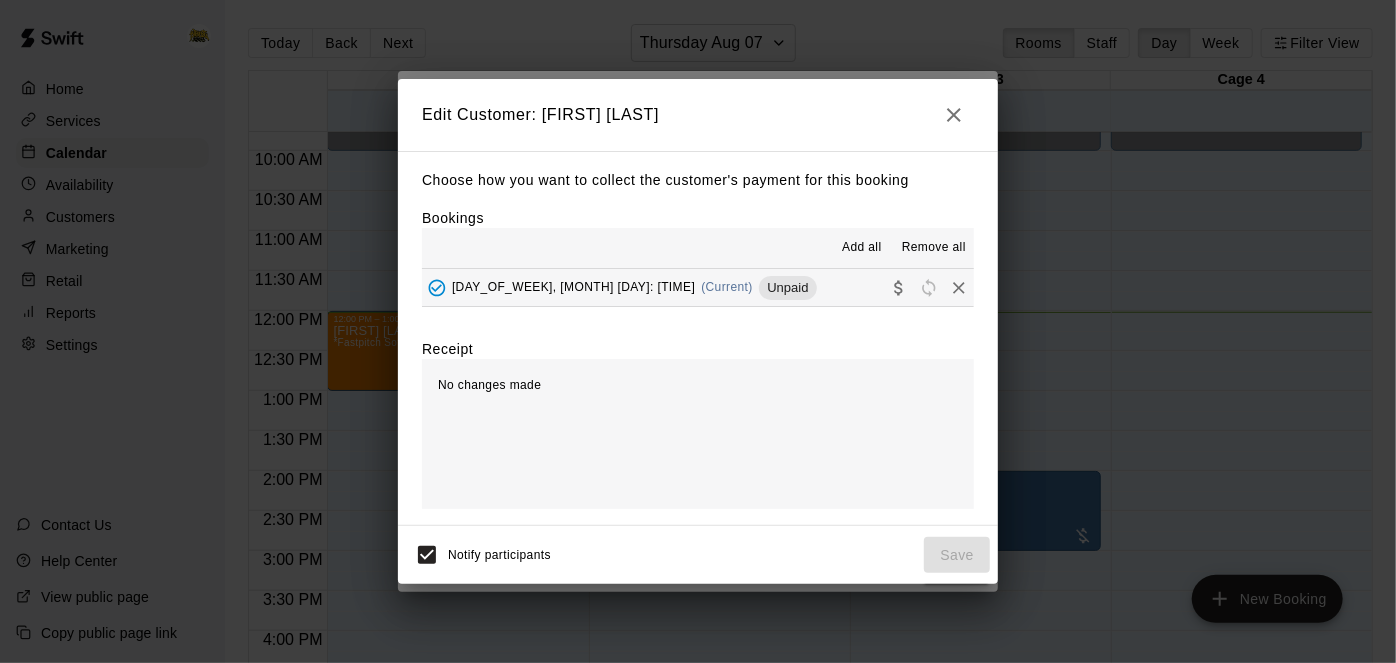 click on "[DAY_OF_WEEK], [MONTH] [DAY]: [TIME] (Current) Unpaid" at bounding box center (698, 287) 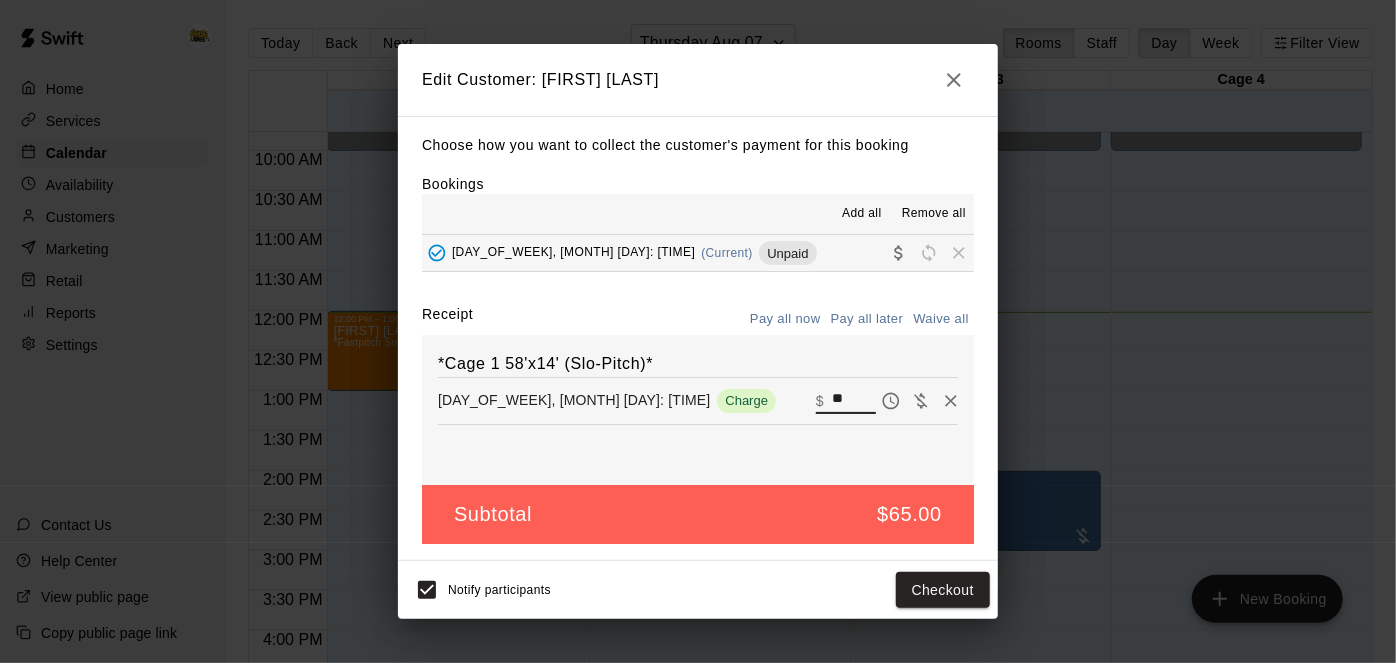 click on "**" at bounding box center (854, 401) 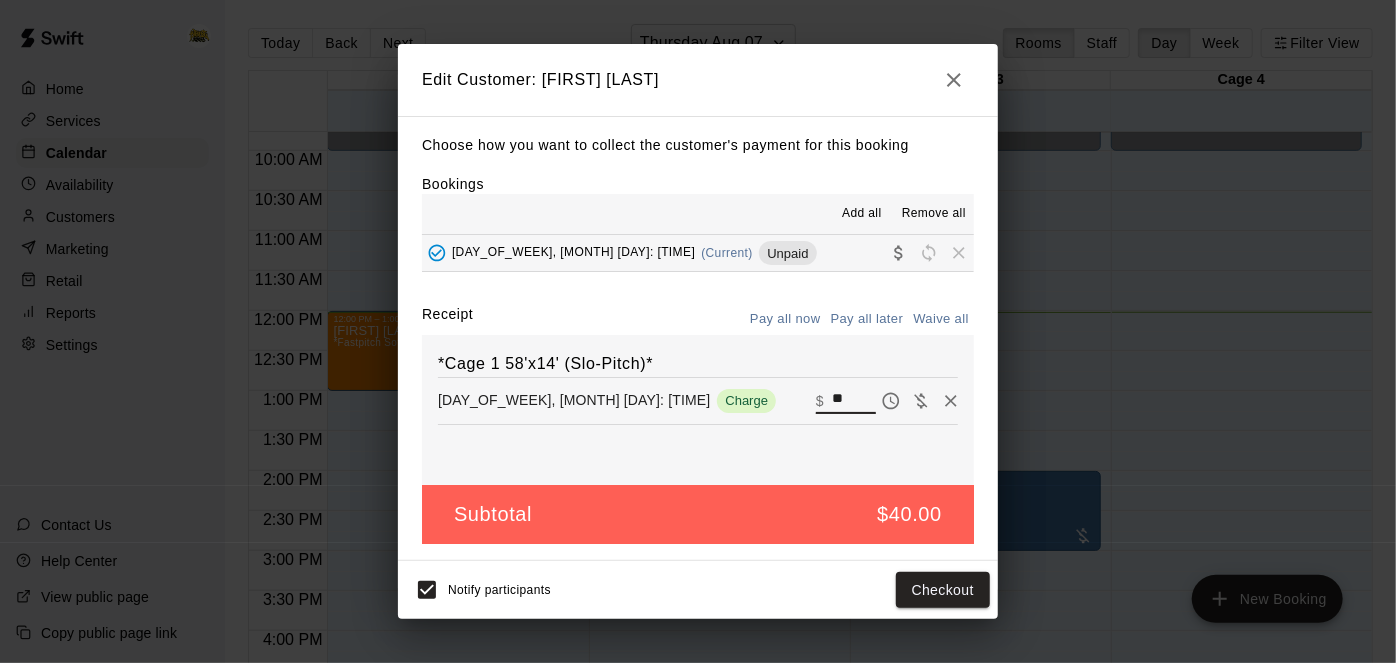 type on "**" 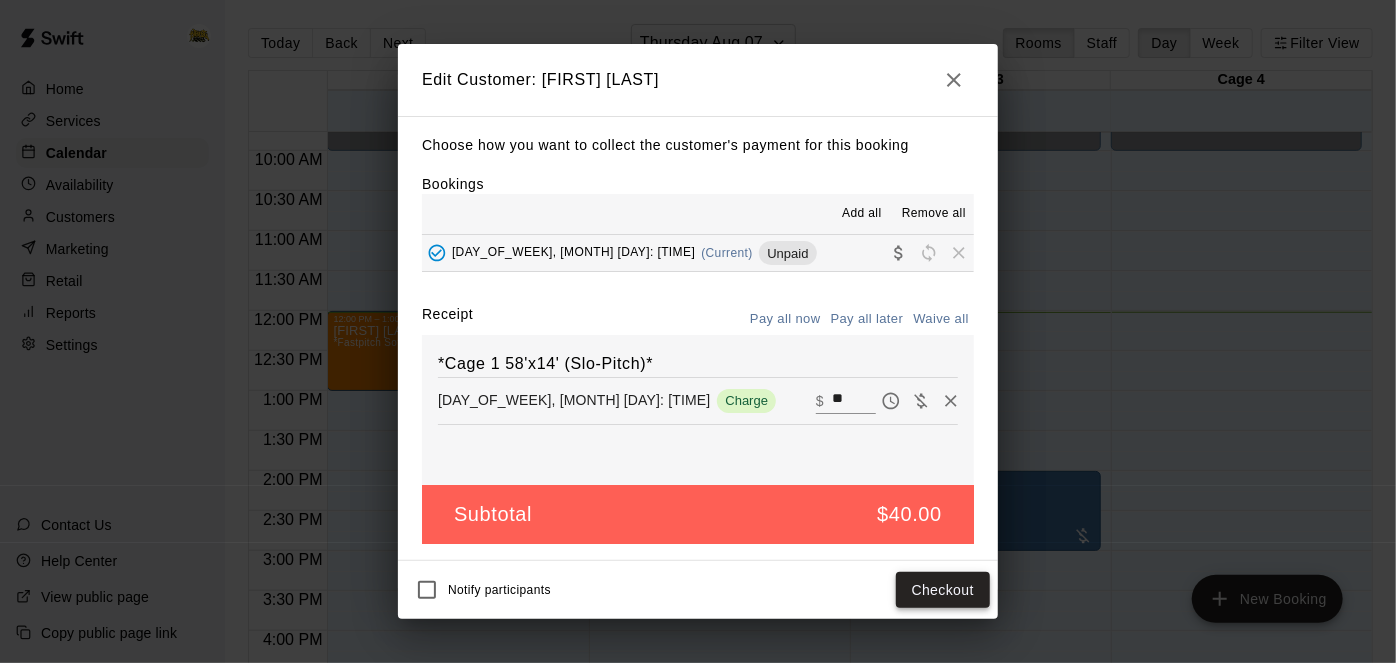click on "Checkout" at bounding box center (943, 590) 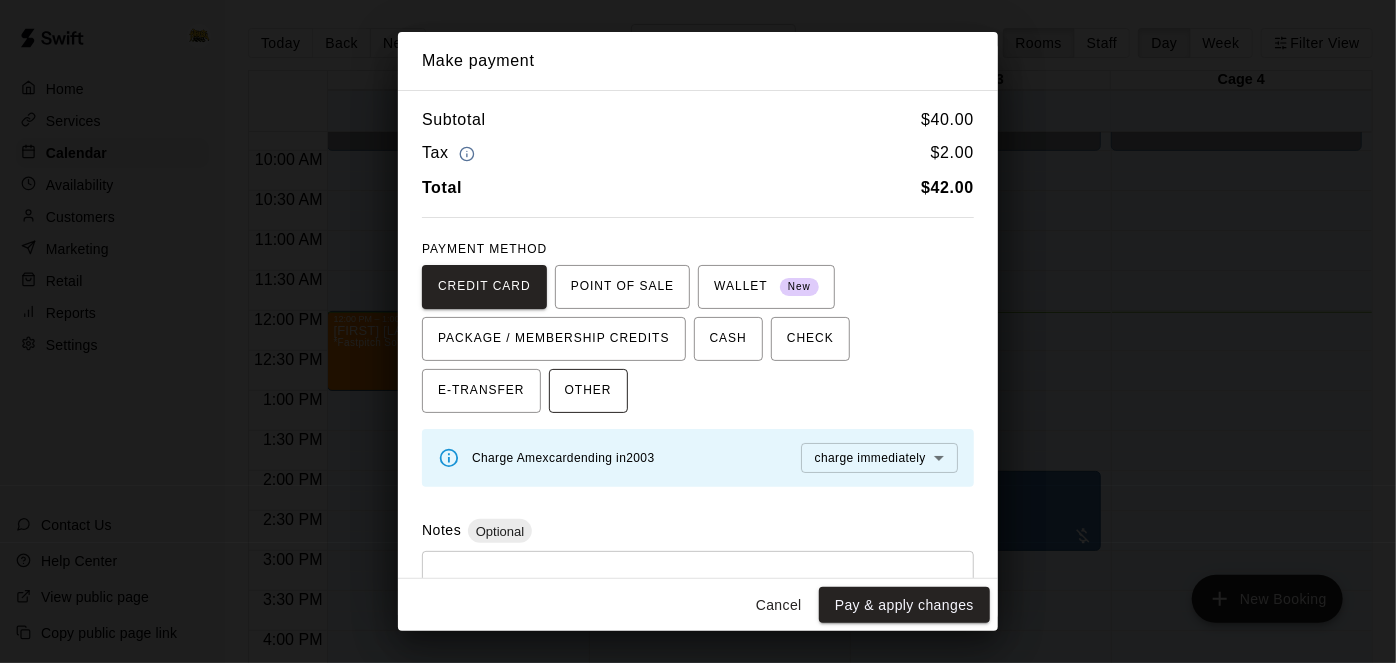click on "OTHER" at bounding box center [588, 391] 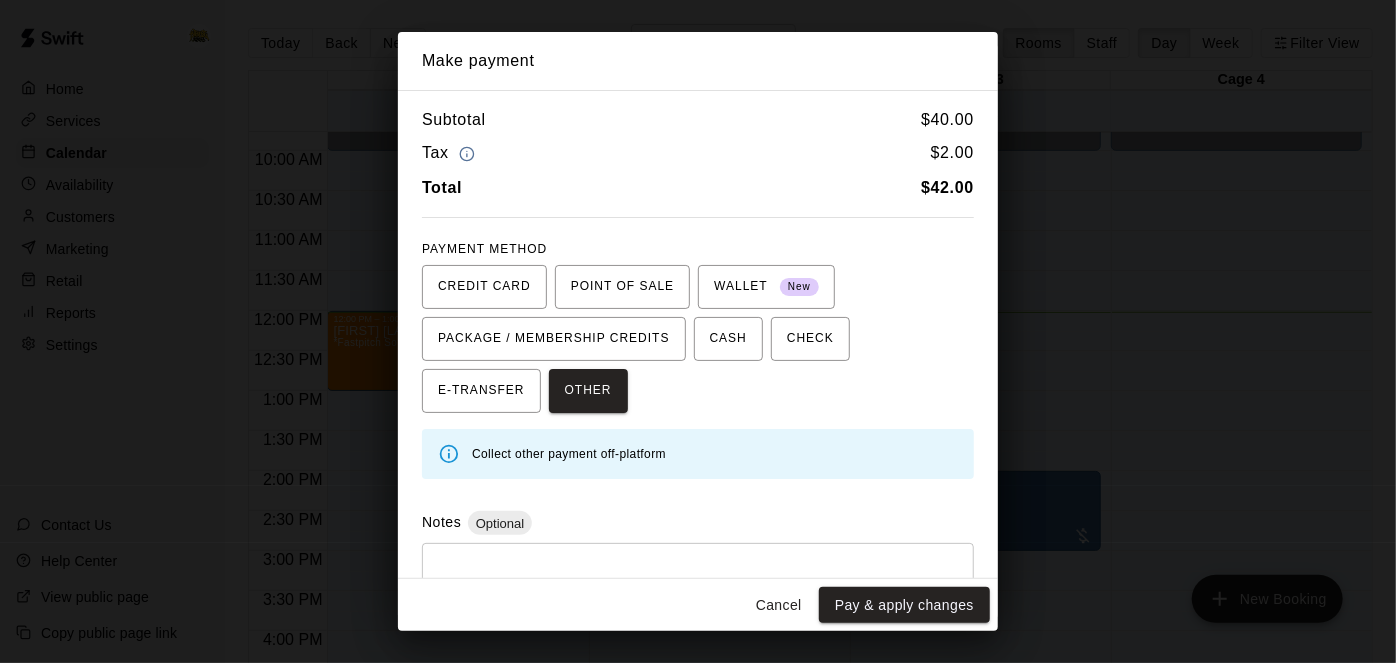 click at bounding box center (698, 590) 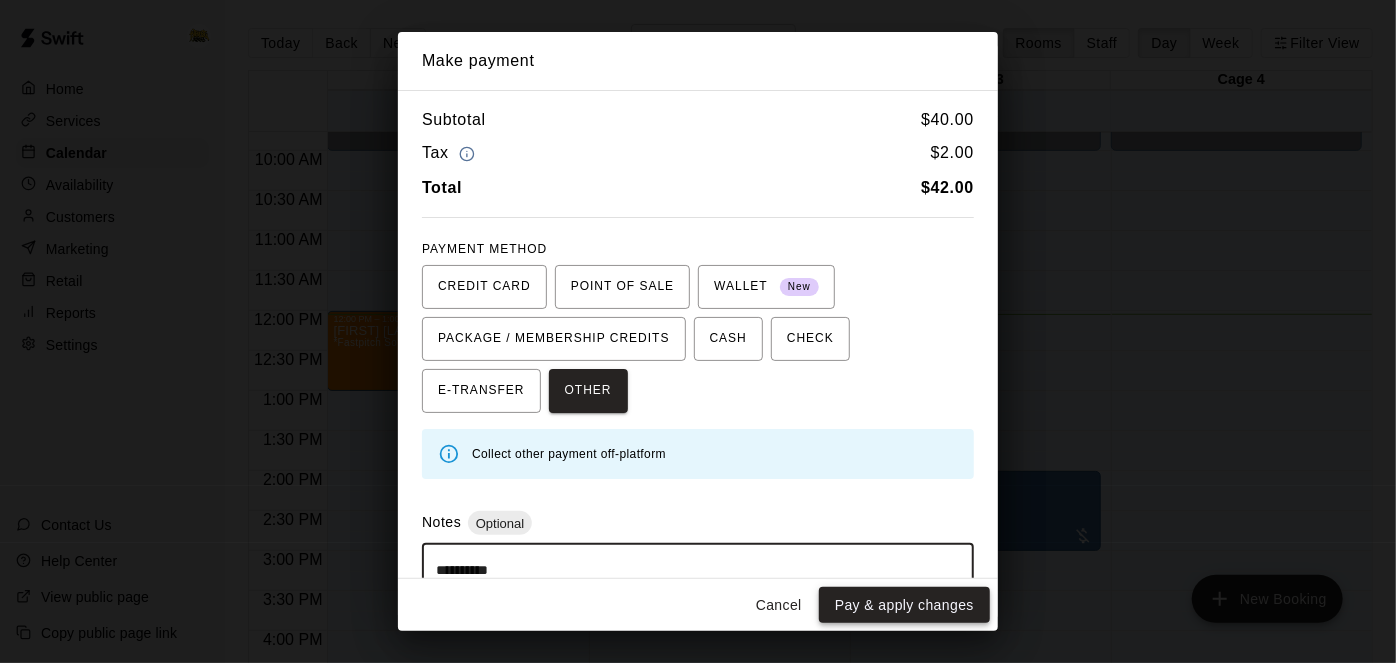 type on "**********" 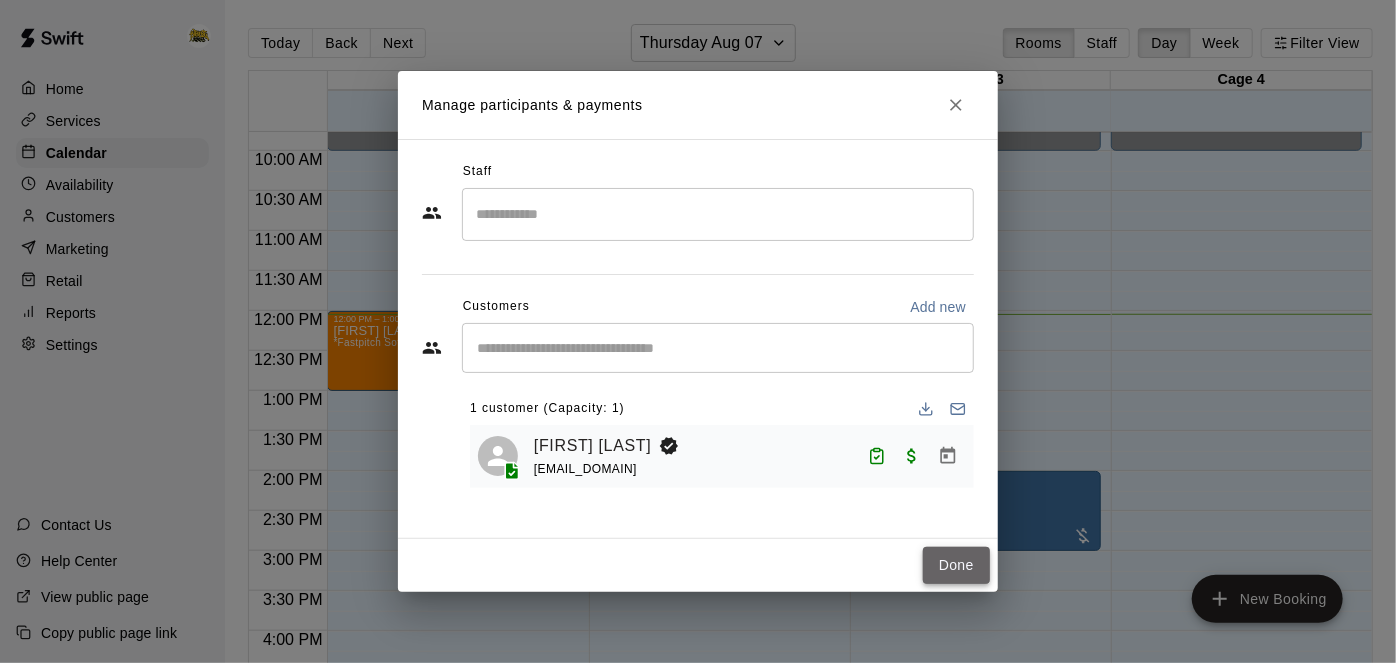 click on "Done" at bounding box center [956, 565] 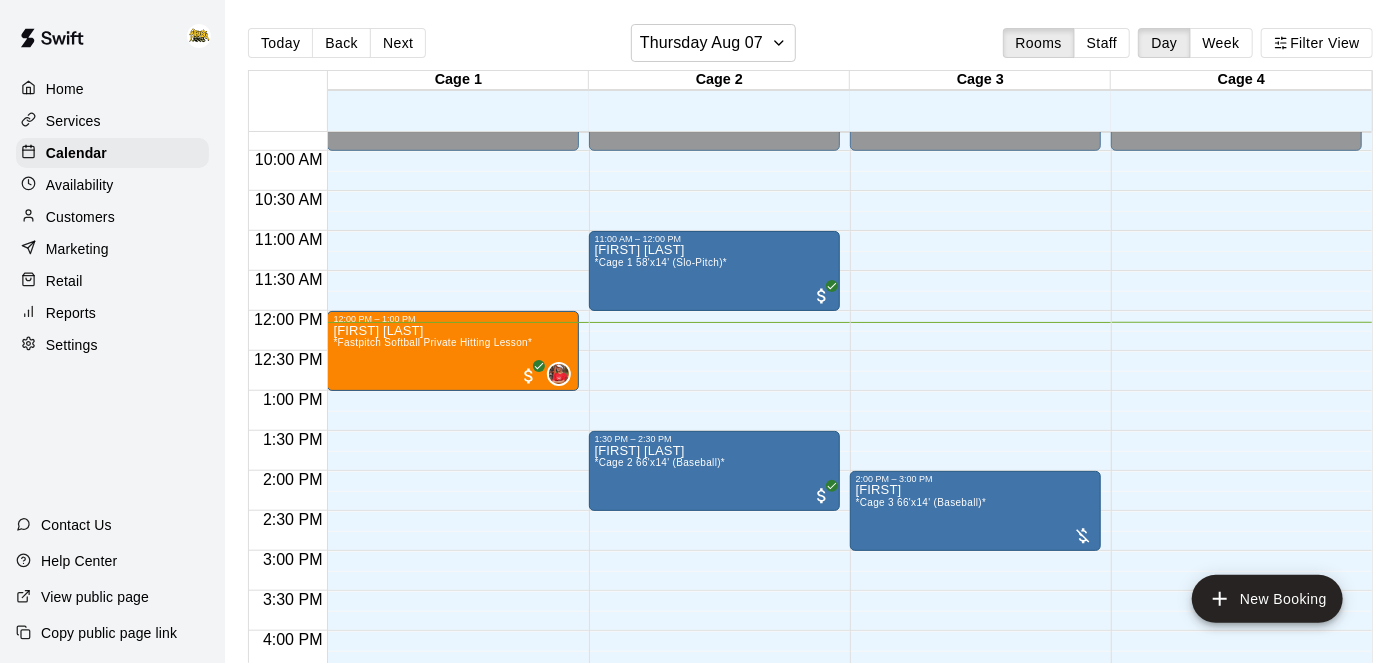 click on "Services" at bounding box center (73, 121) 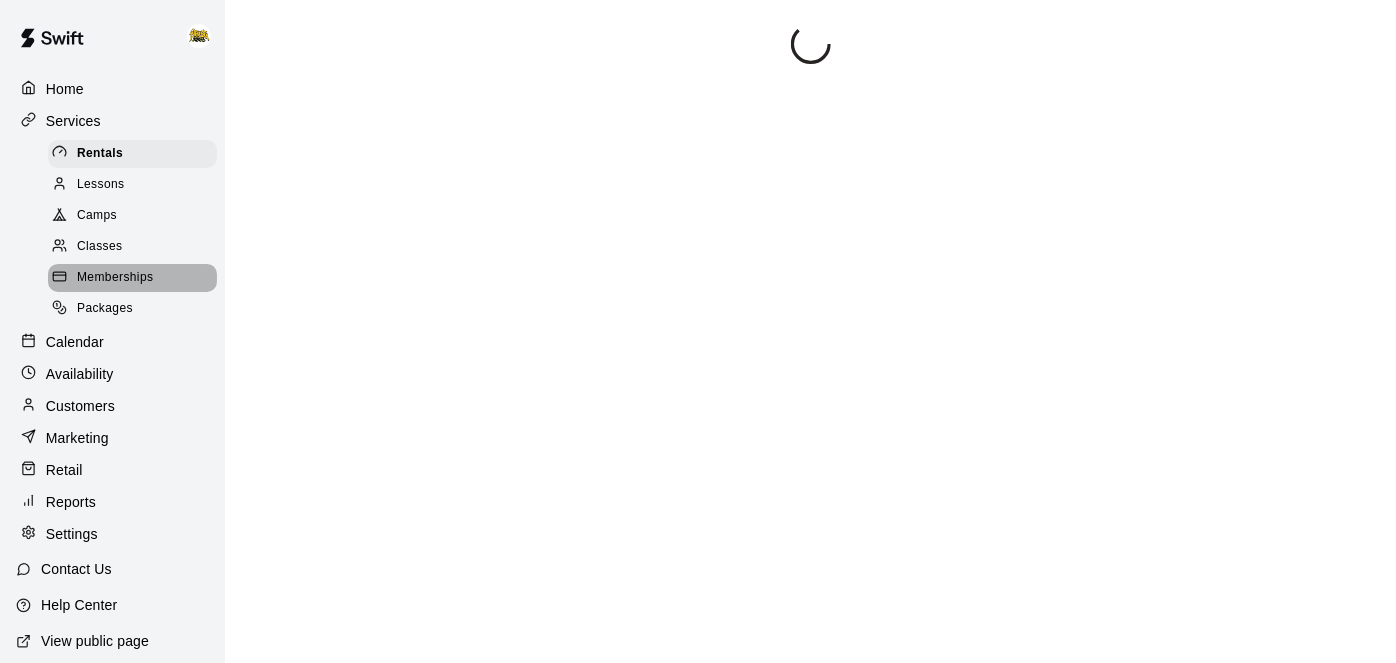 click on "Memberships" at bounding box center [115, 278] 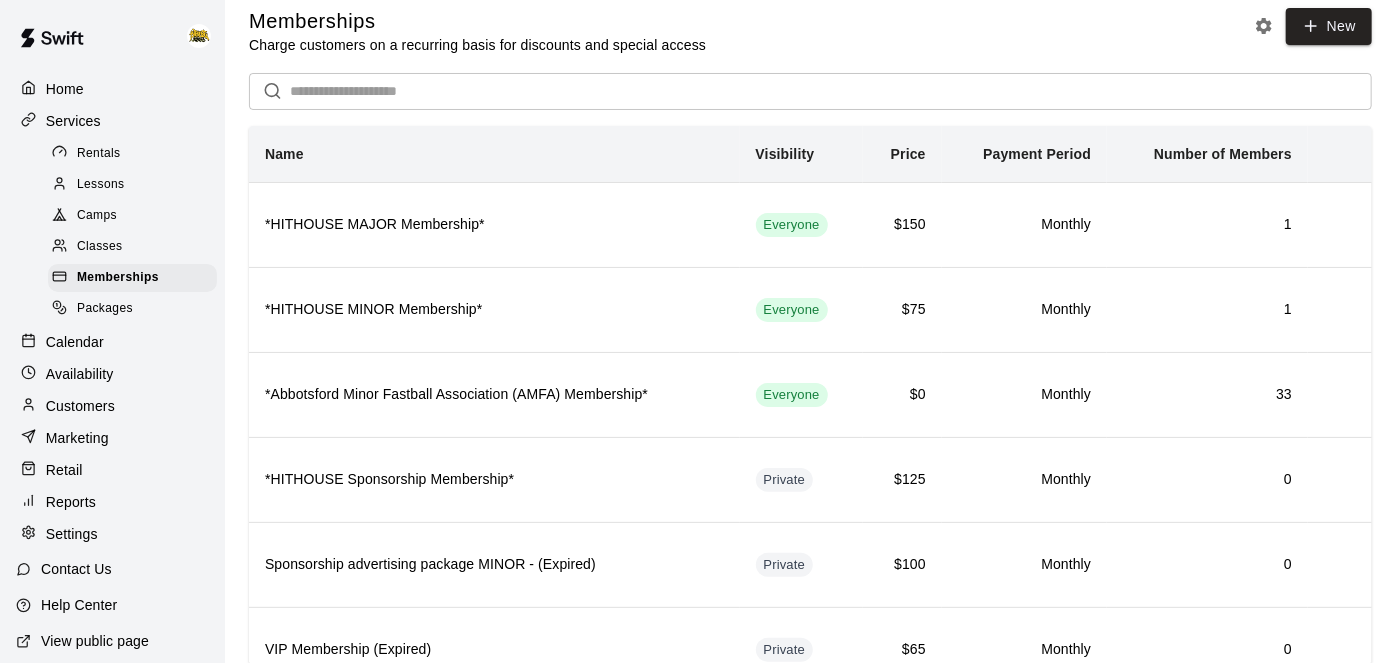 scroll, scrollTop: 17, scrollLeft: 0, axis: vertical 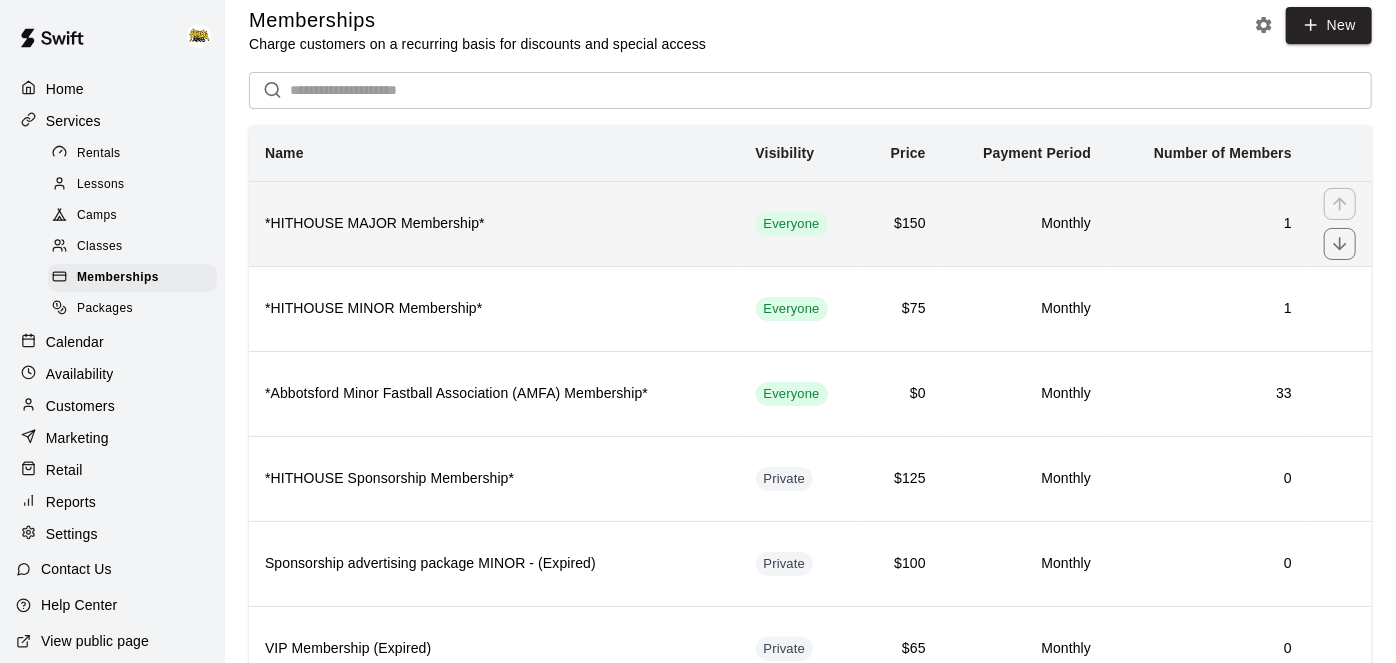 click on "*HITHOUSE MAJOR Membership*" at bounding box center (494, 224) 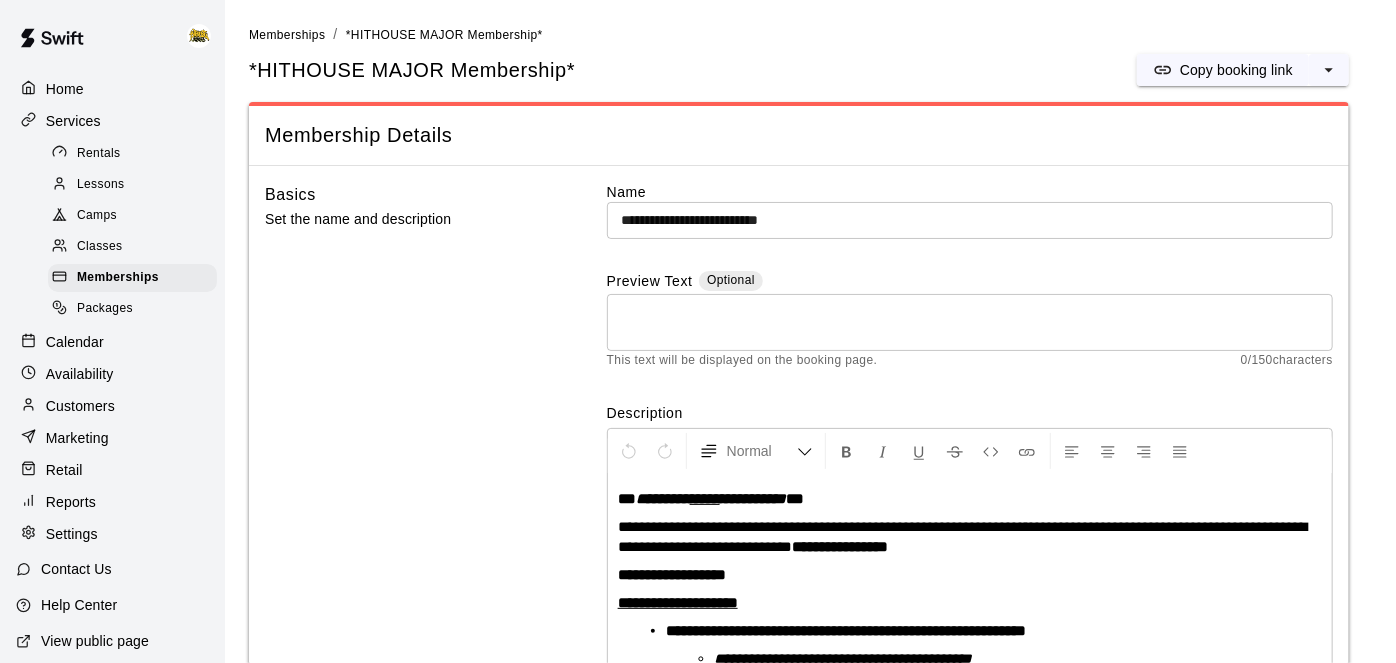 scroll, scrollTop: 478, scrollLeft: 0, axis: vertical 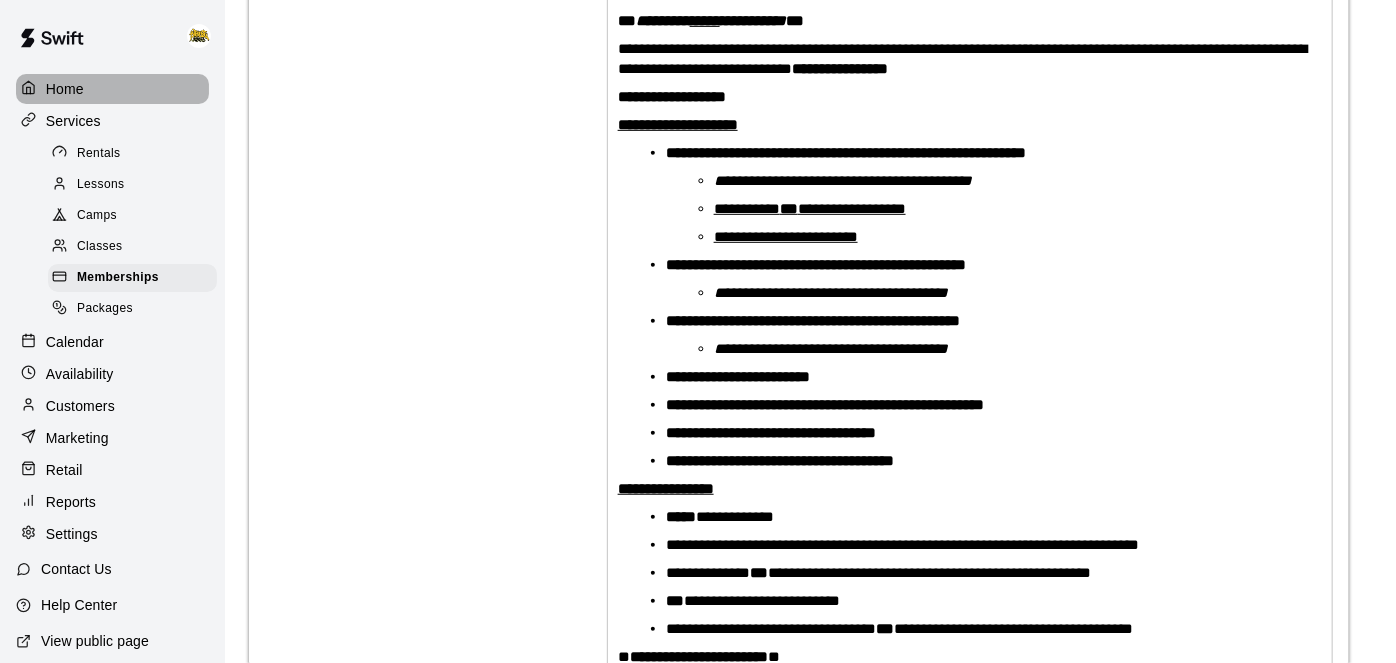 click on "Home" at bounding box center [112, 89] 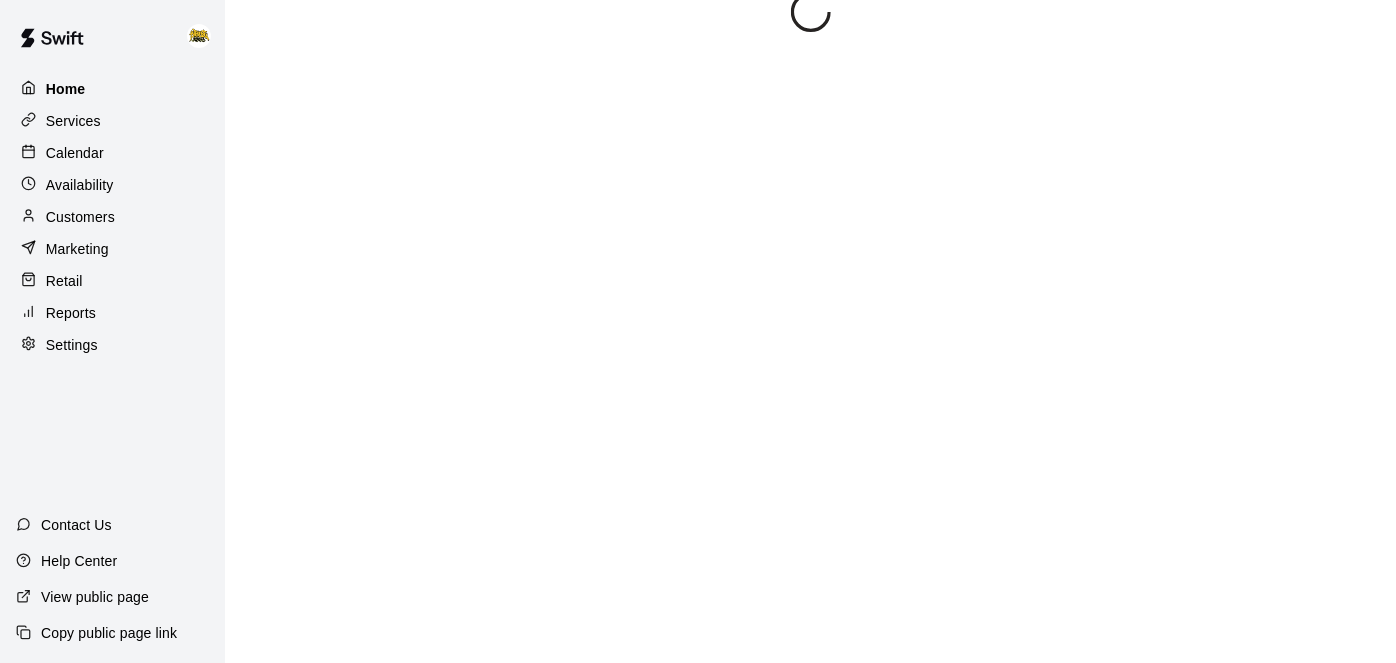 scroll, scrollTop: 0, scrollLeft: 0, axis: both 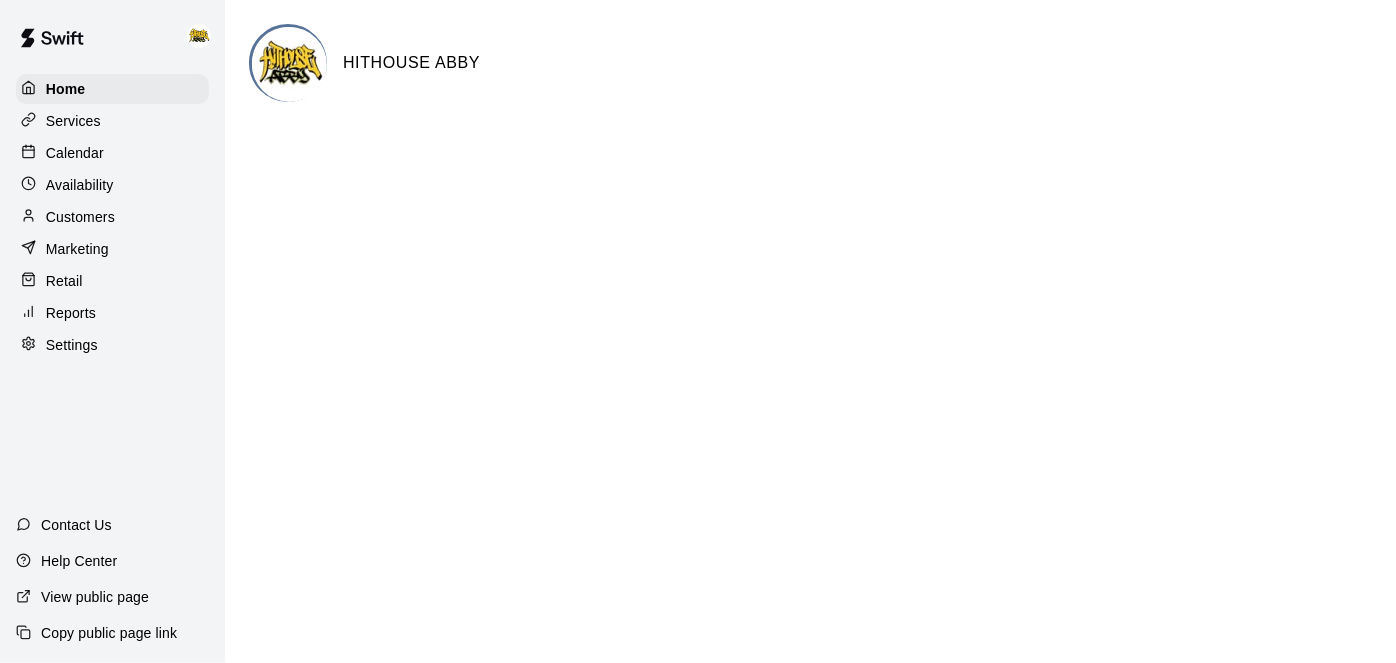 click on "Calendar" at bounding box center [75, 153] 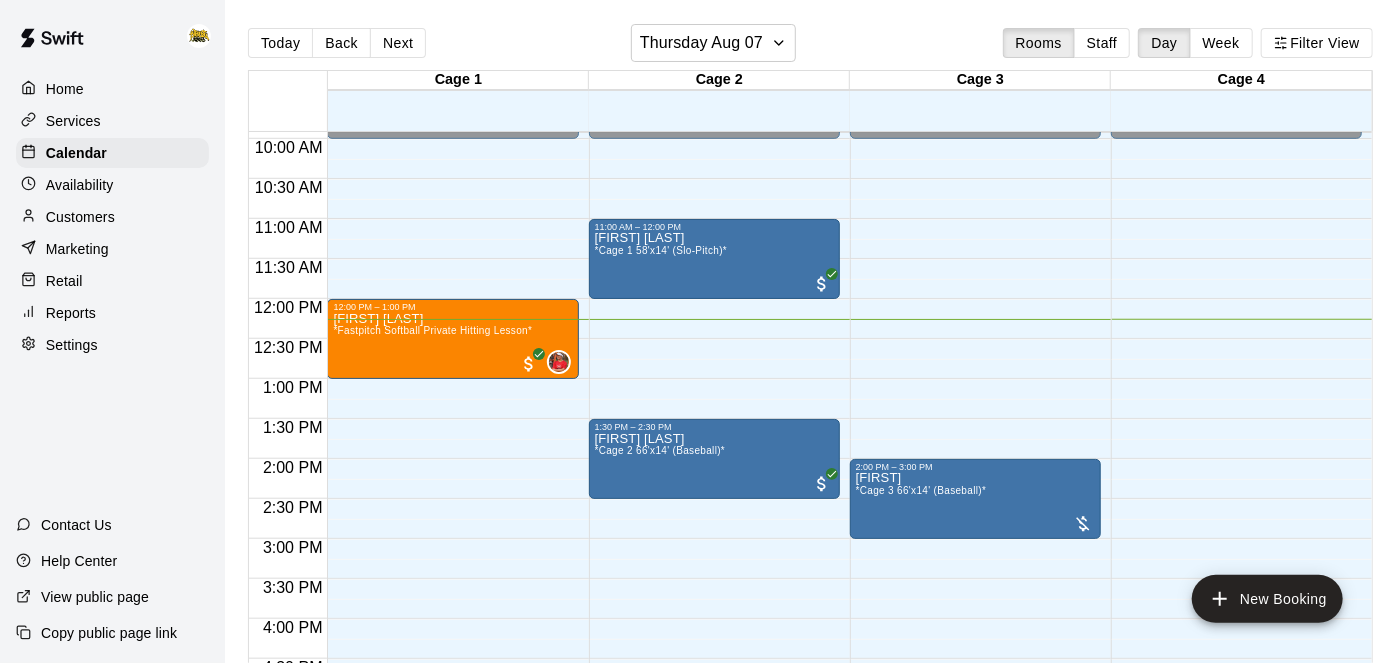 scroll, scrollTop: 792, scrollLeft: 0, axis: vertical 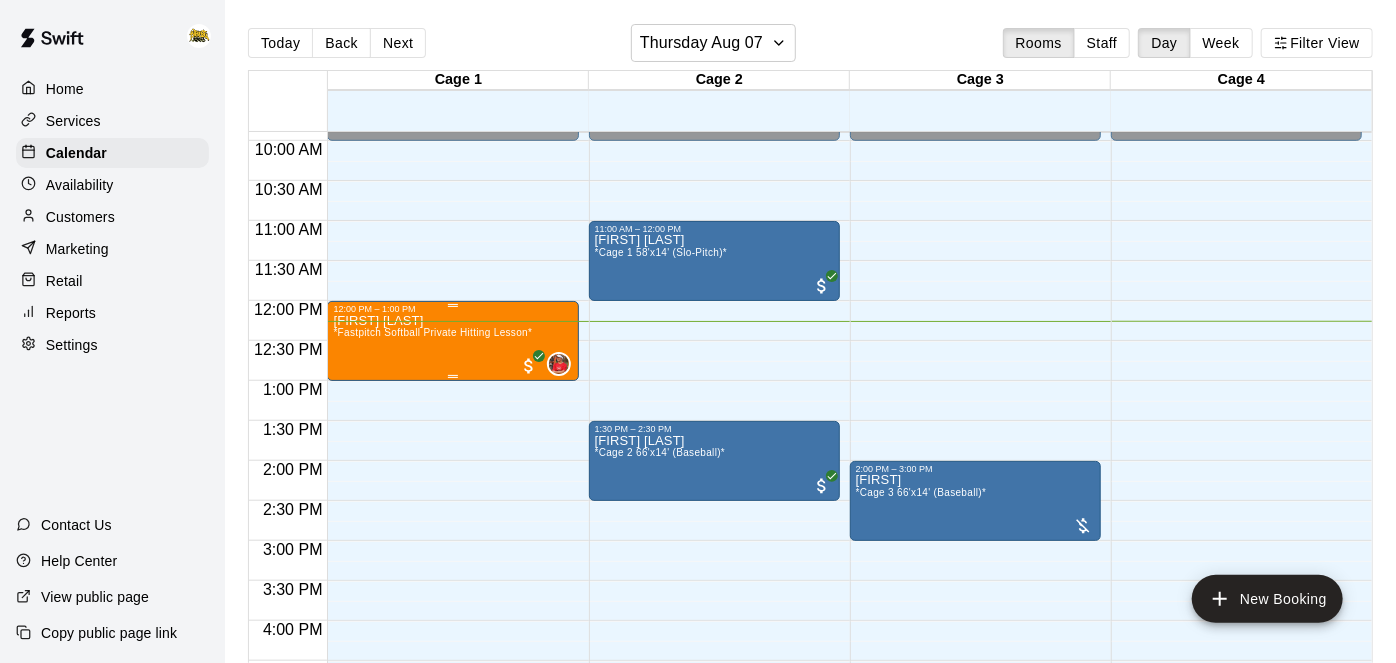 click on "[FIRST] [LAST] *Fastpitch Softball Private Hitting Lesson*" at bounding box center [432, 645] 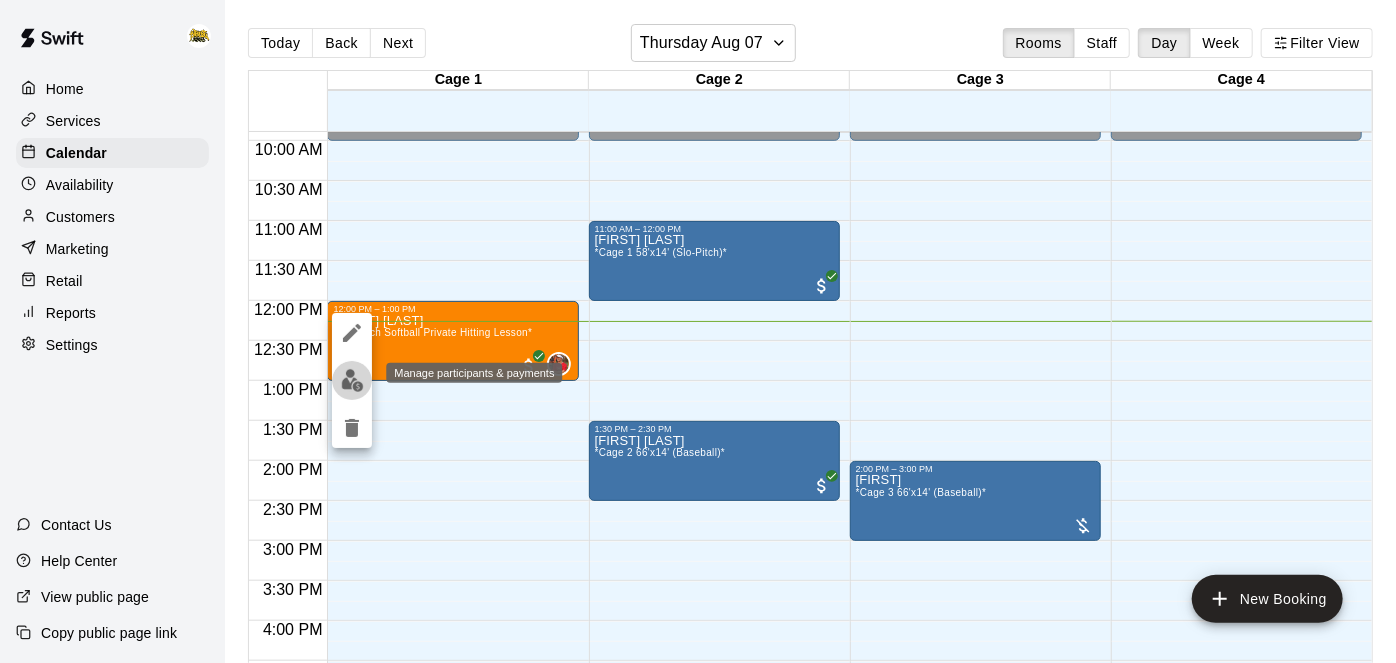 click at bounding box center (352, 380) 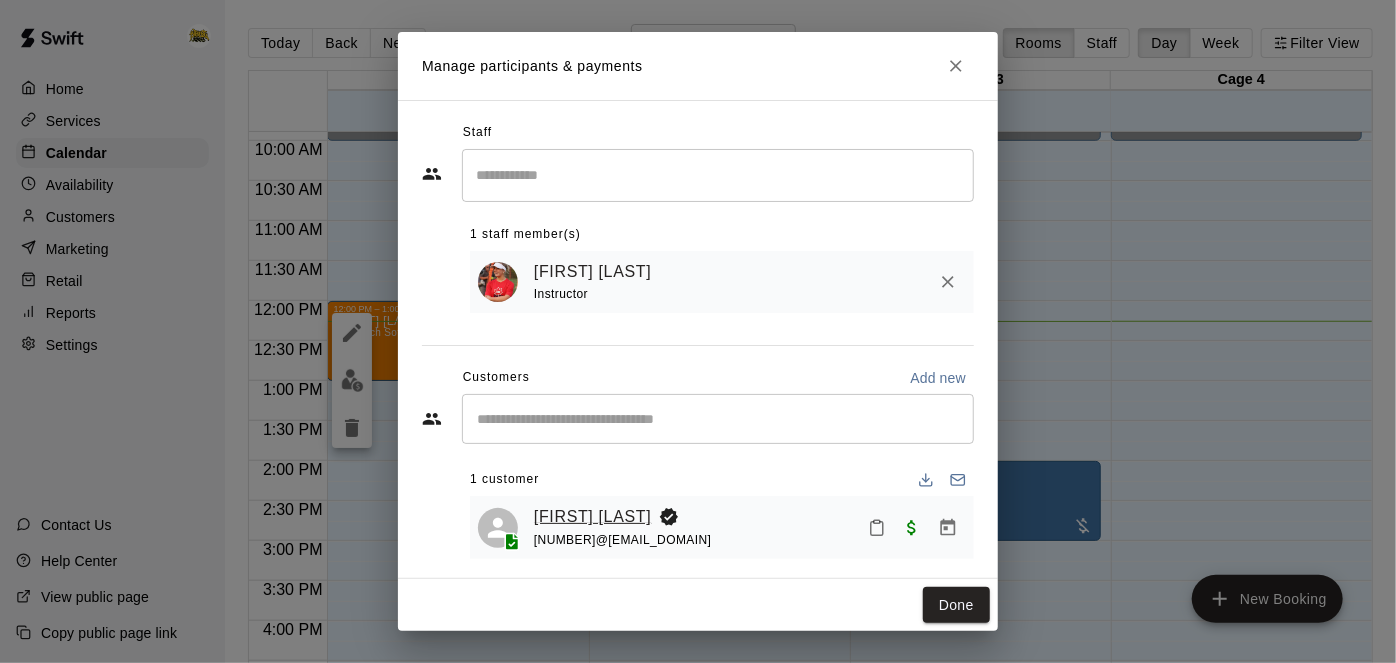 click on "[FIRST] [LAST]" at bounding box center (592, 517) 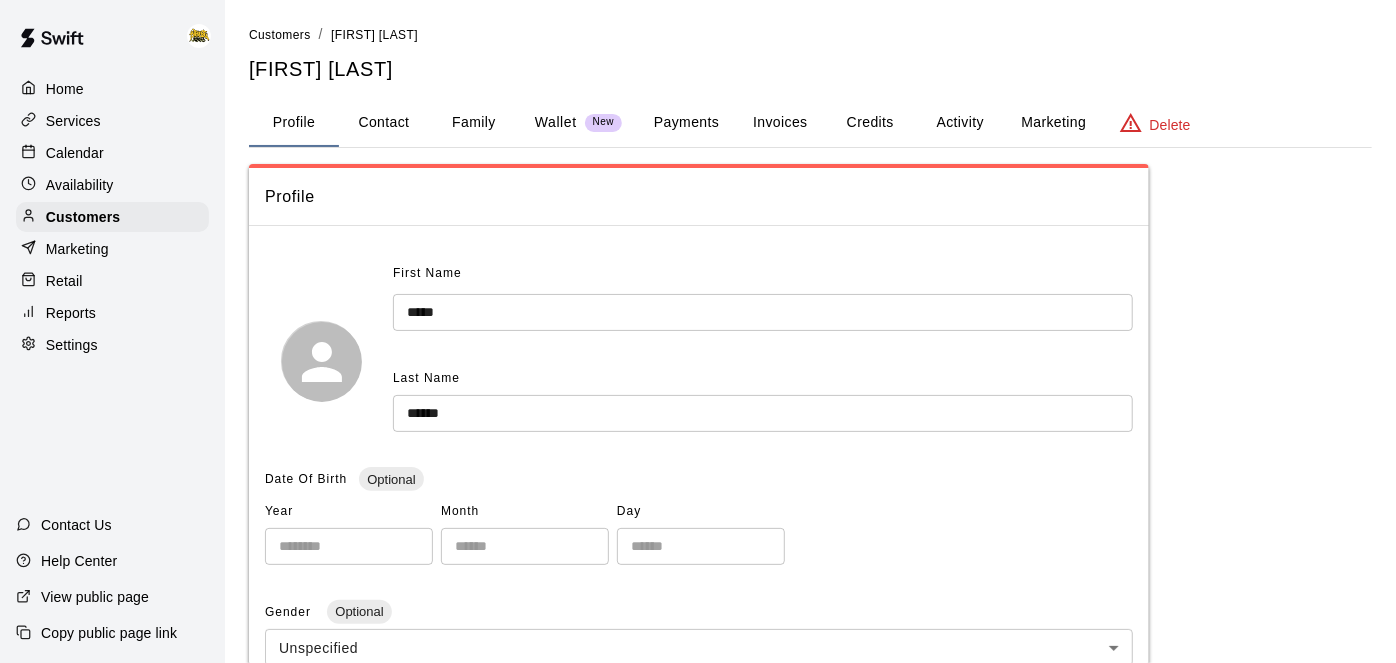 click on "Payments" at bounding box center (686, 123) 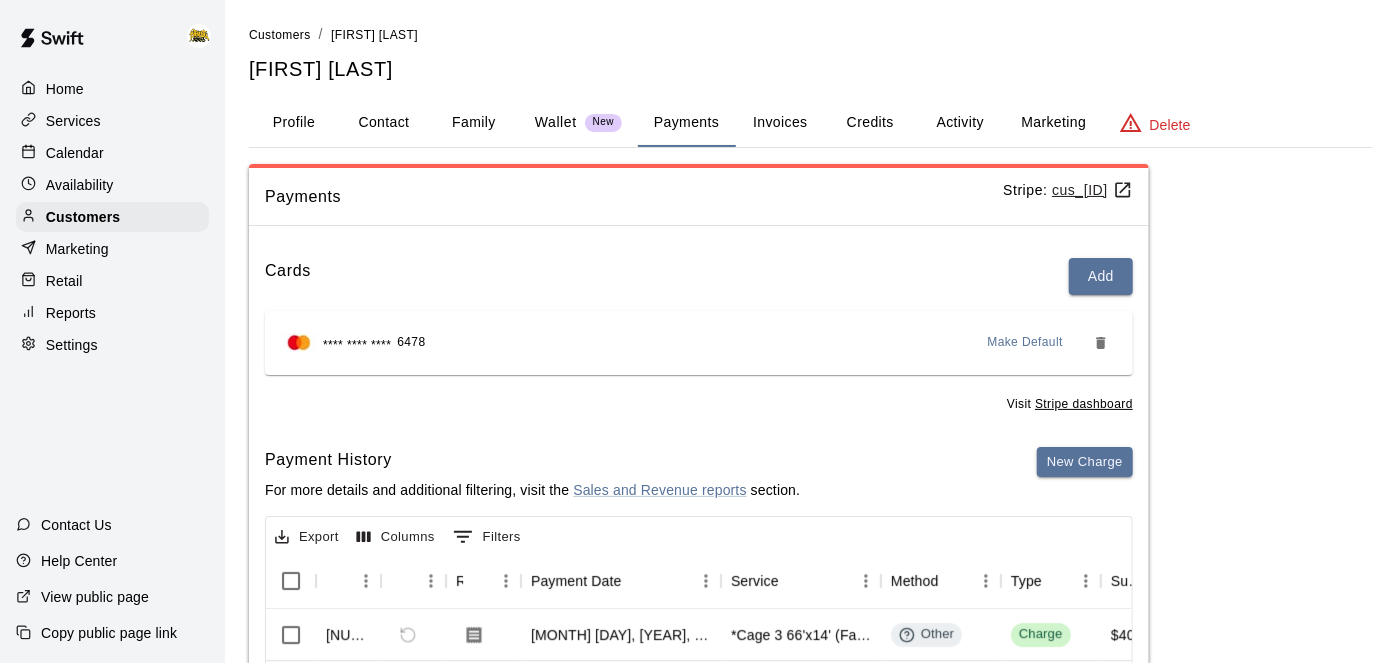 click on "Activity" at bounding box center [960, 123] 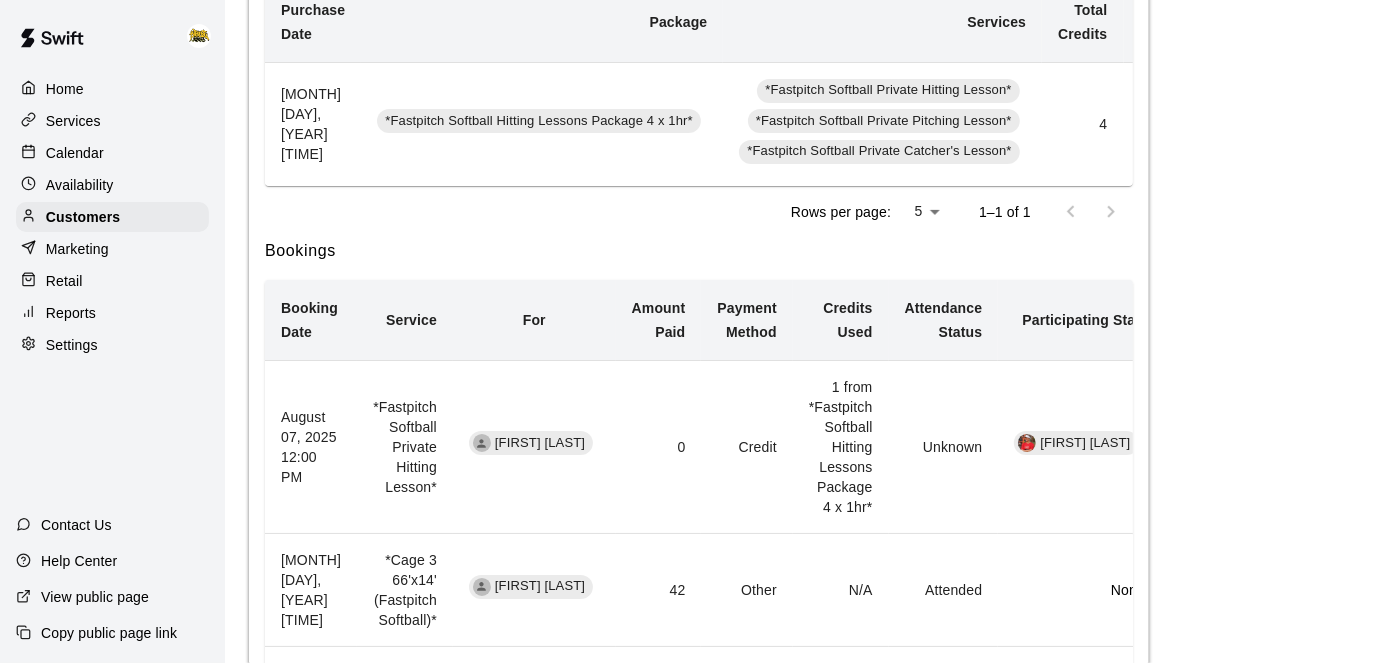 scroll, scrollTop: 414, scrollLeft: 0, axis: vertical 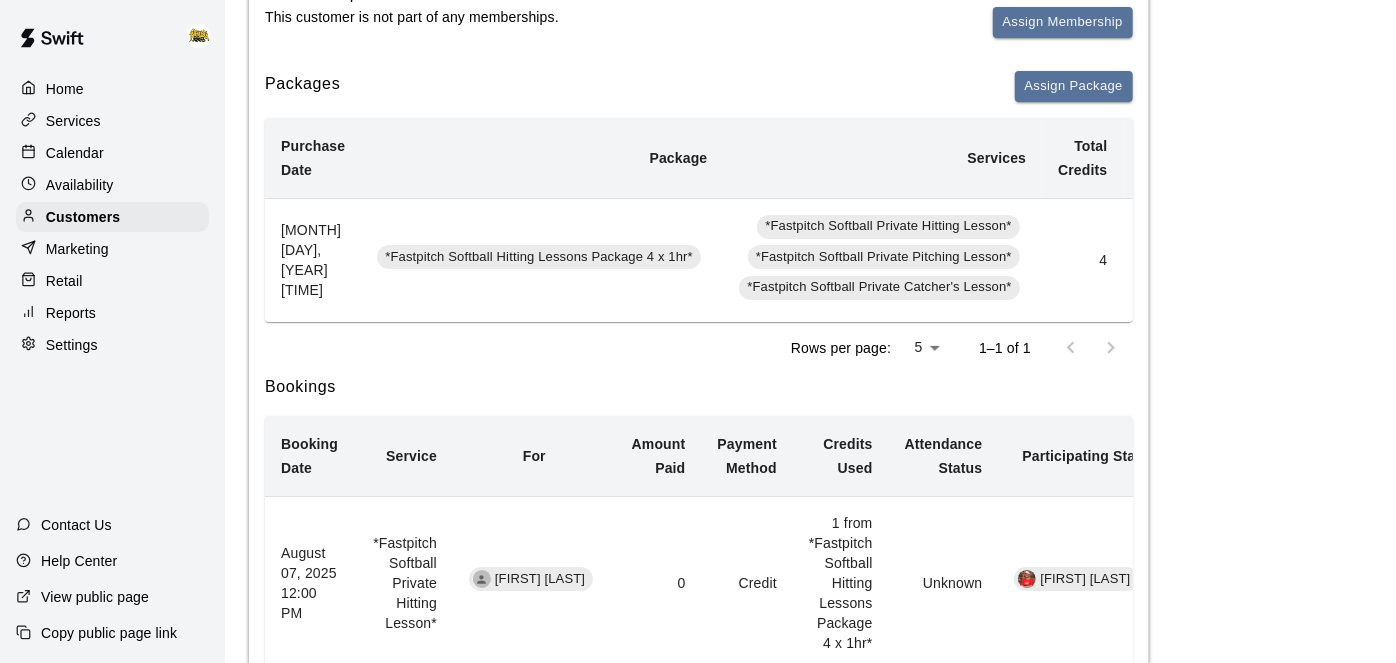 click on "Home" at bounding box center [65, 89] 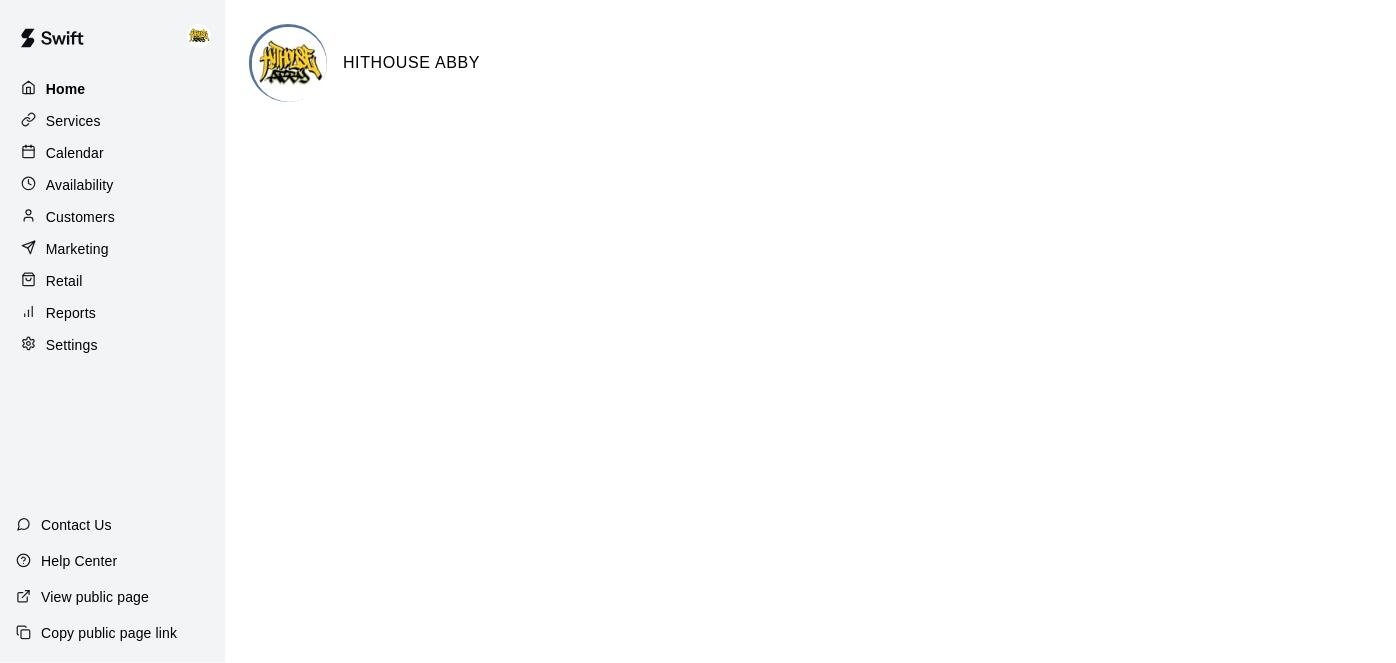 scroll, scrollTop: 0, scrollLeft: 0, axis: both 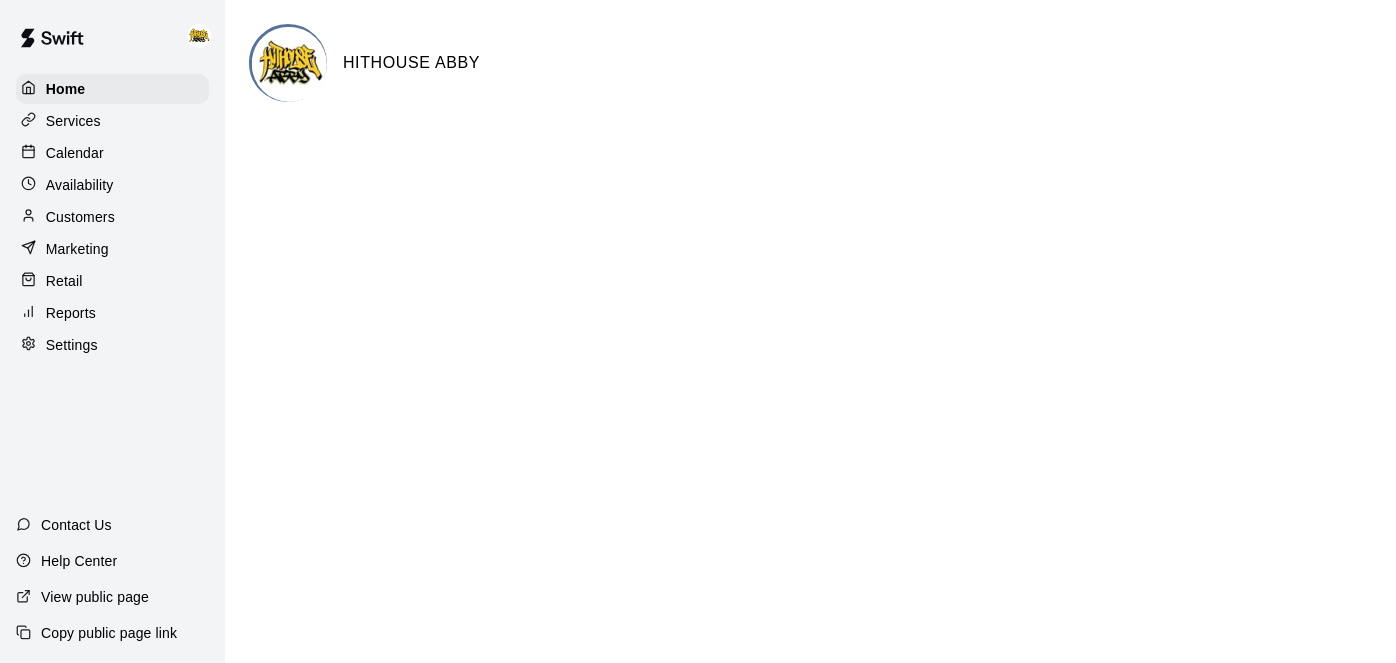 click on "Calendar" at bounding box center [112, 153] 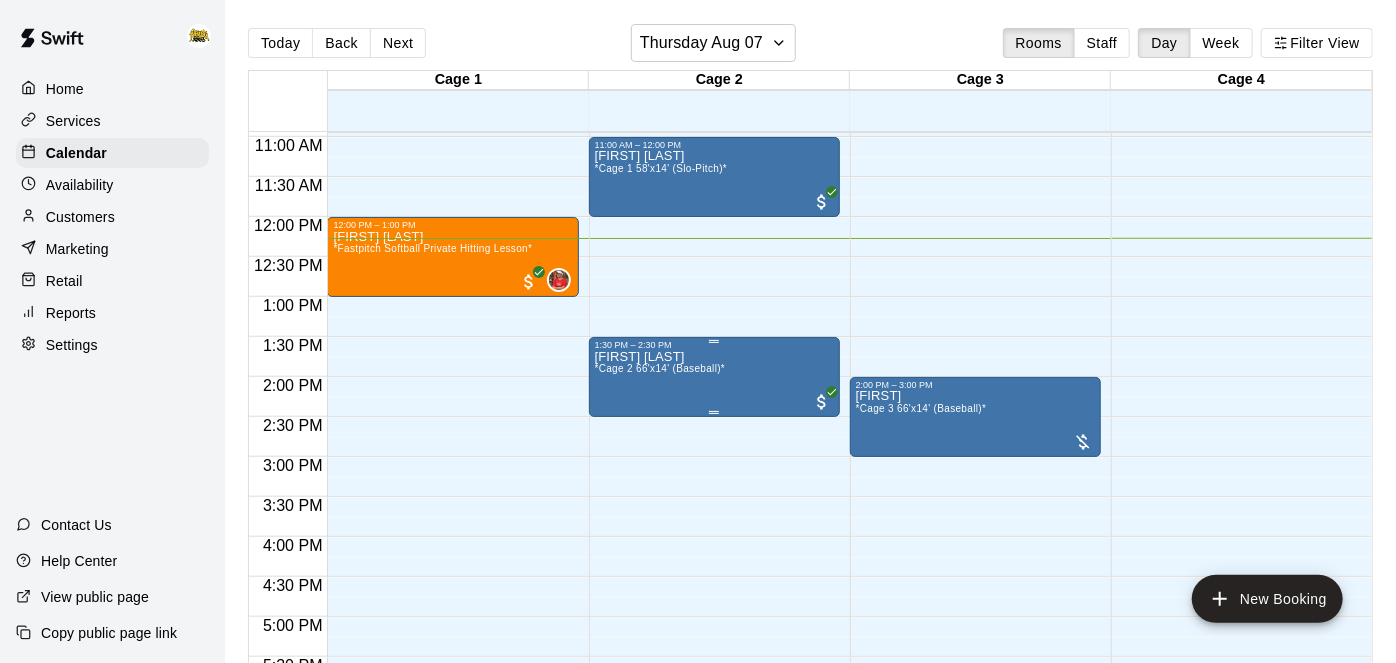 scroll, scrollTop: 869, scrollLeft: 0, axis: vertical 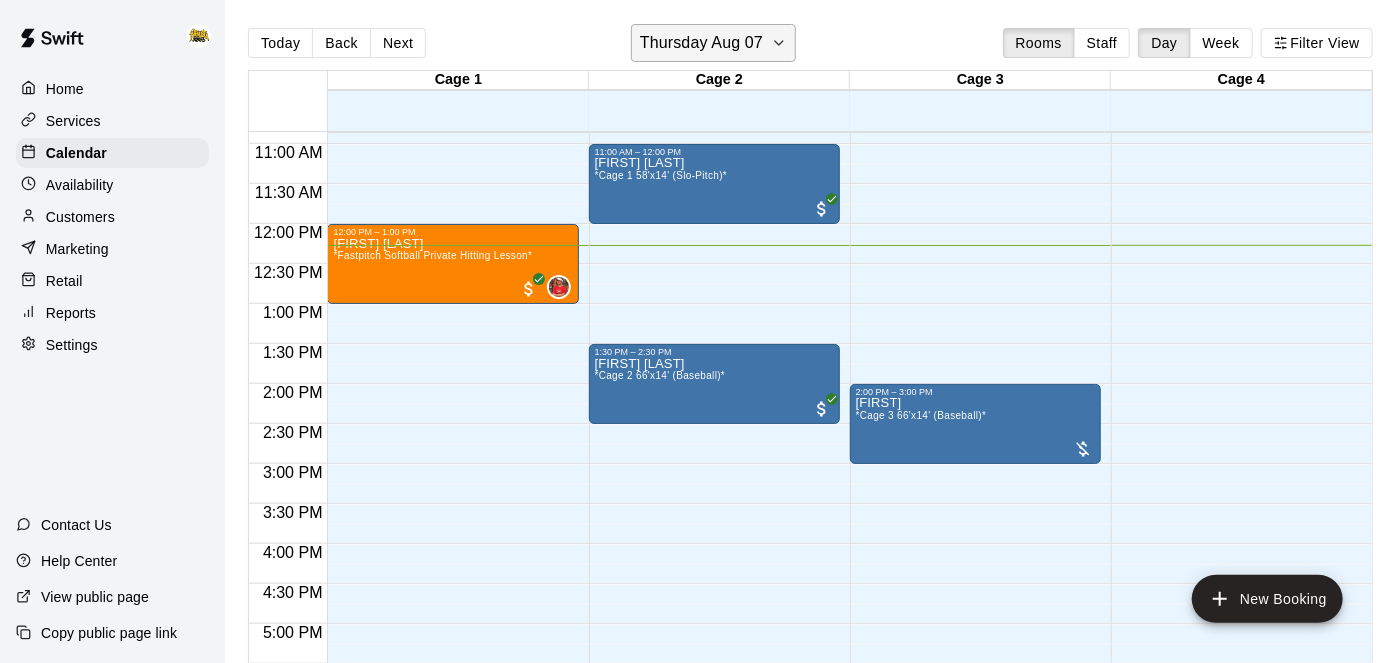 click on "Thursday Aug 07" at bounding box center (701, 43) 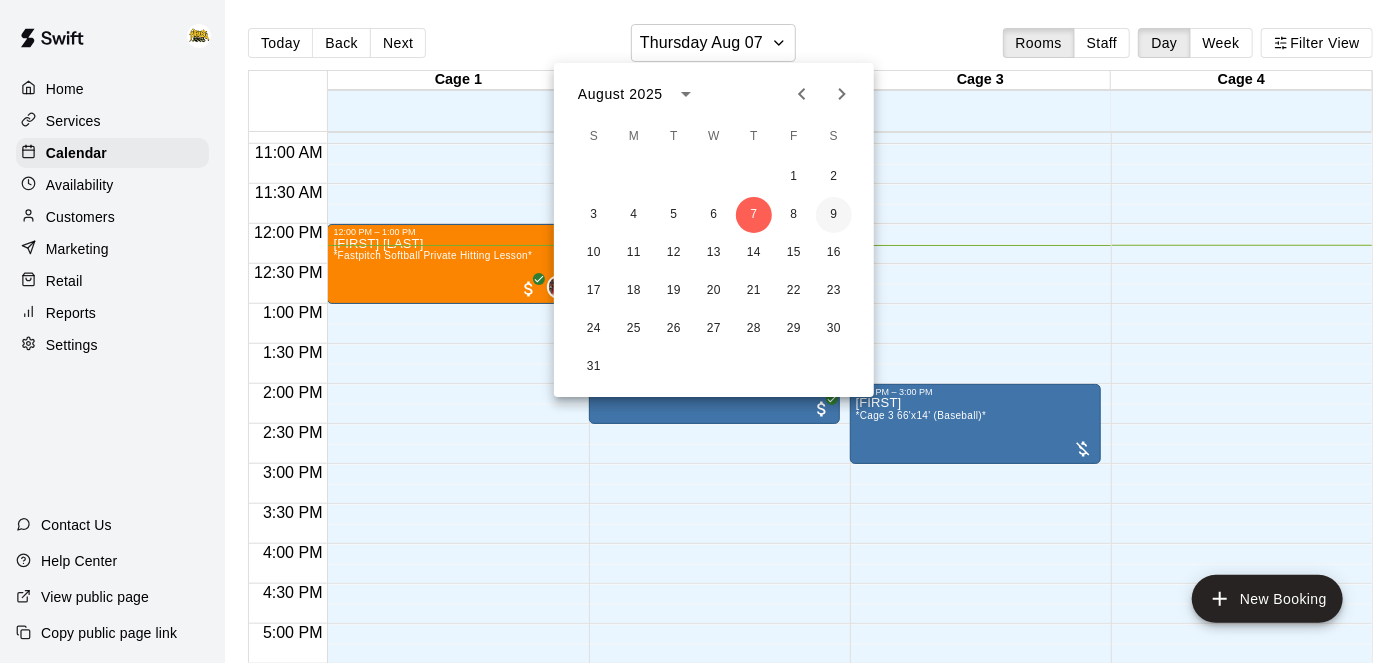 click on "9" at bounding box center (834, 215) 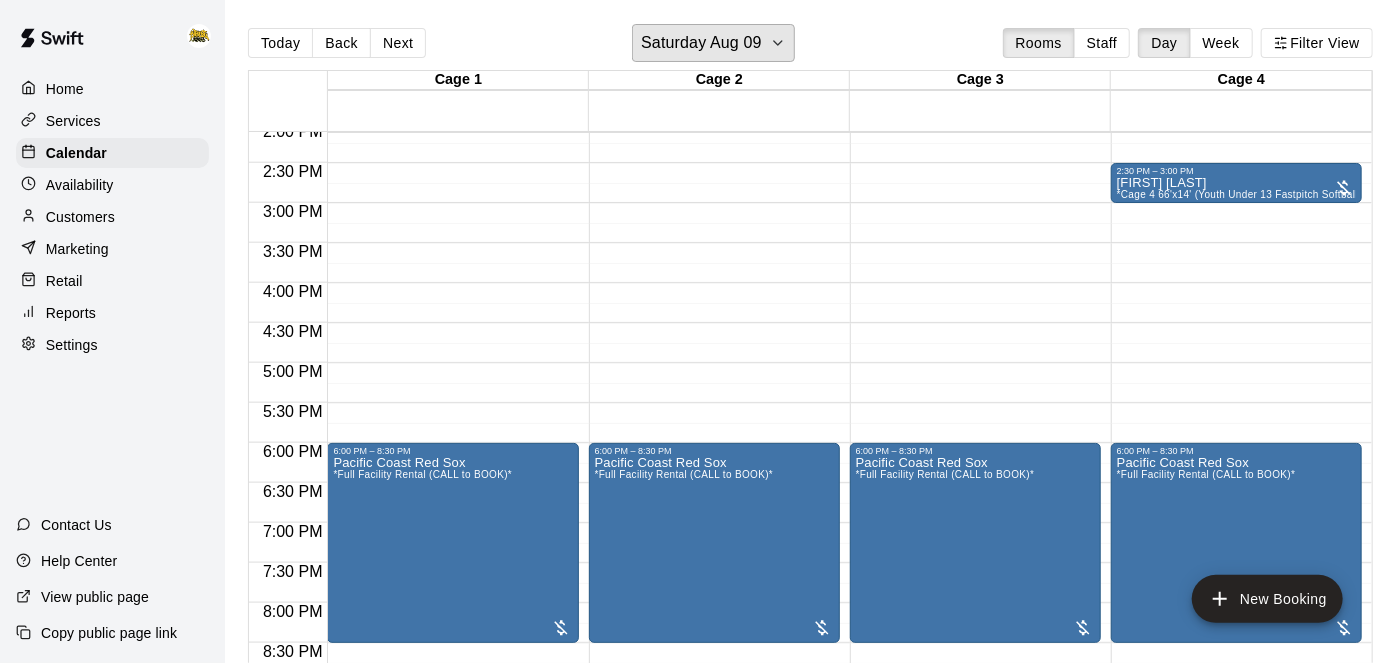 scroll, scrollTop: 1173, scrollLeft: 0, axis: vertical 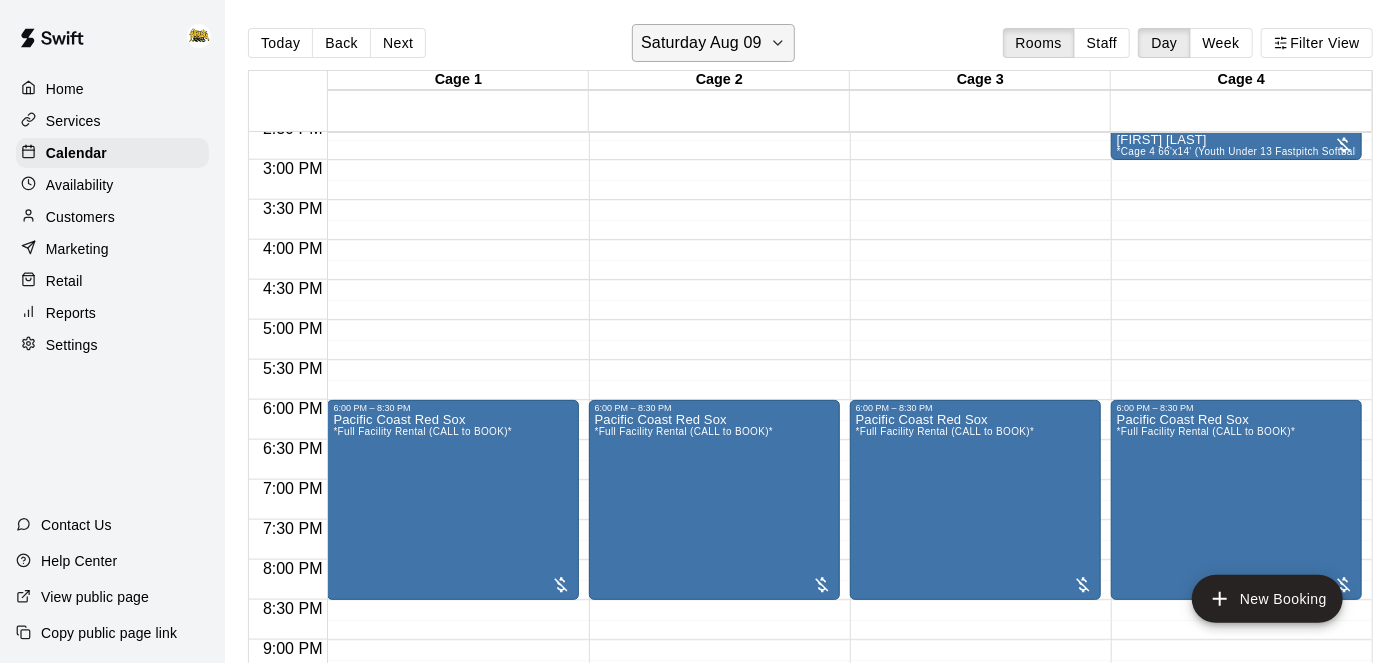 click 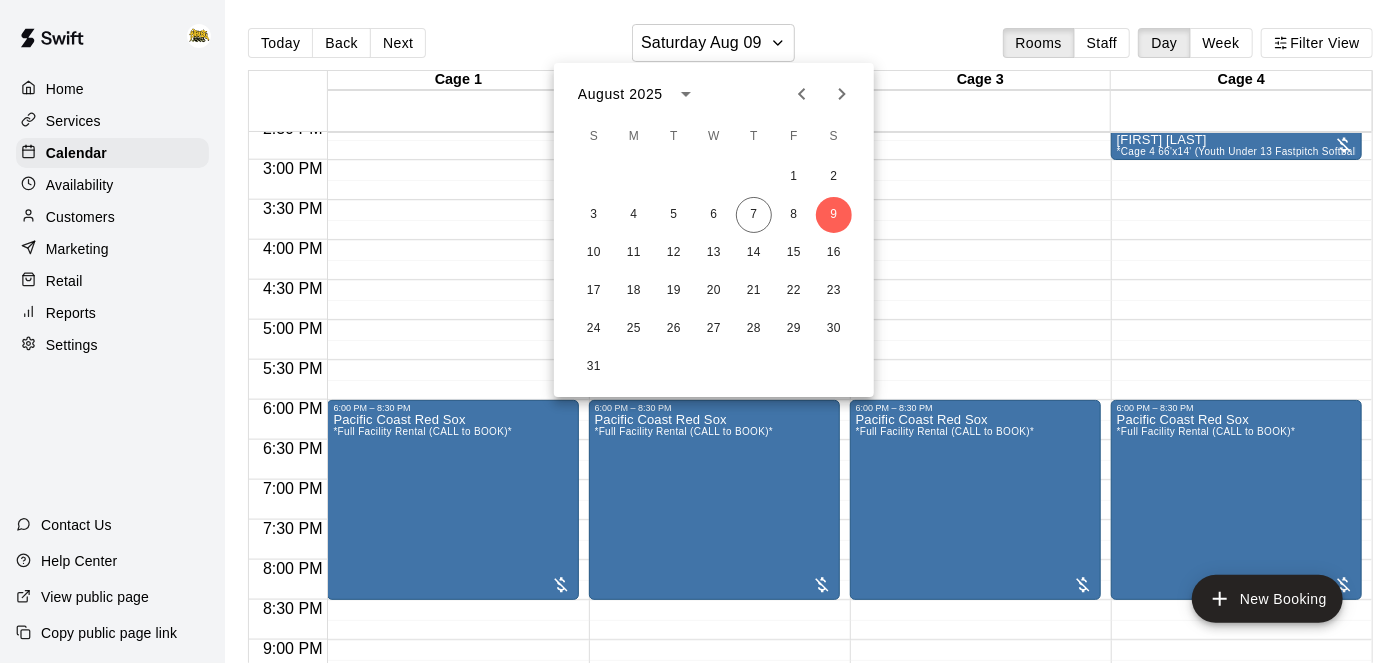 click at bounding box center (698, 331) 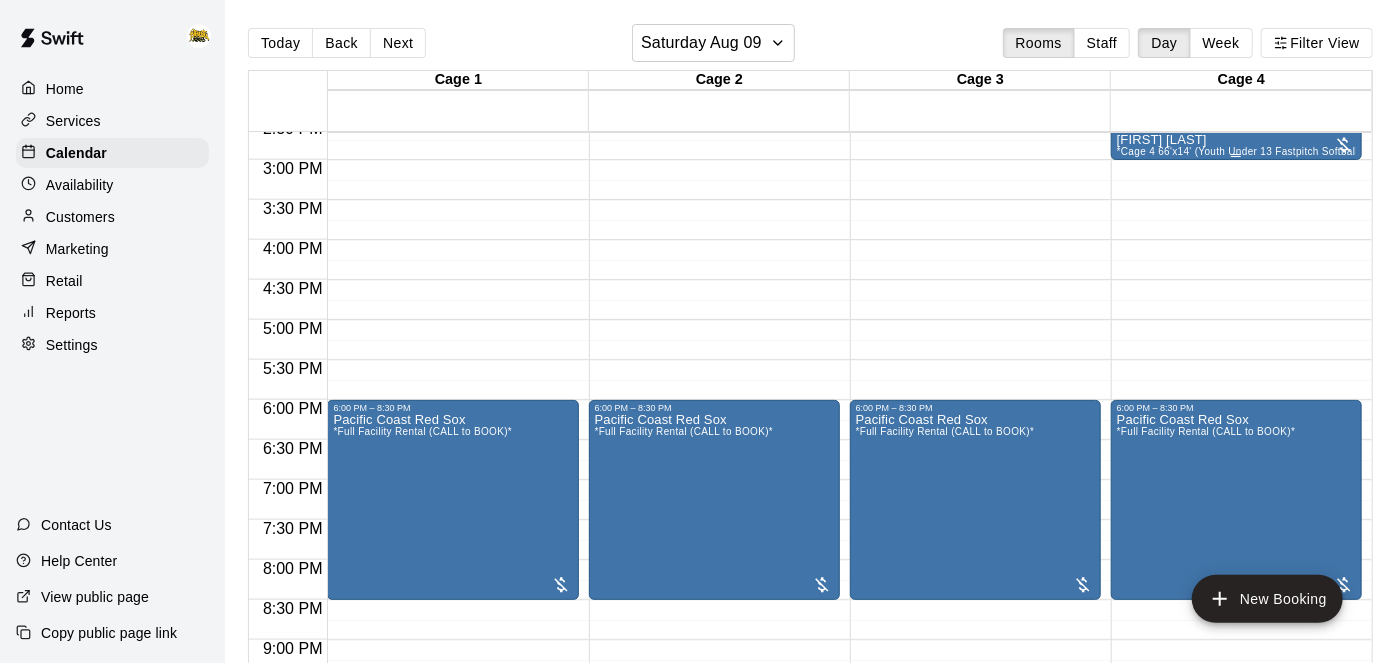 click on "[FIRST] [LAST] *Cage 4 66'x14' (Youth Under 13 Fastpitch Softball)*" at bounding box center (1236, 464) 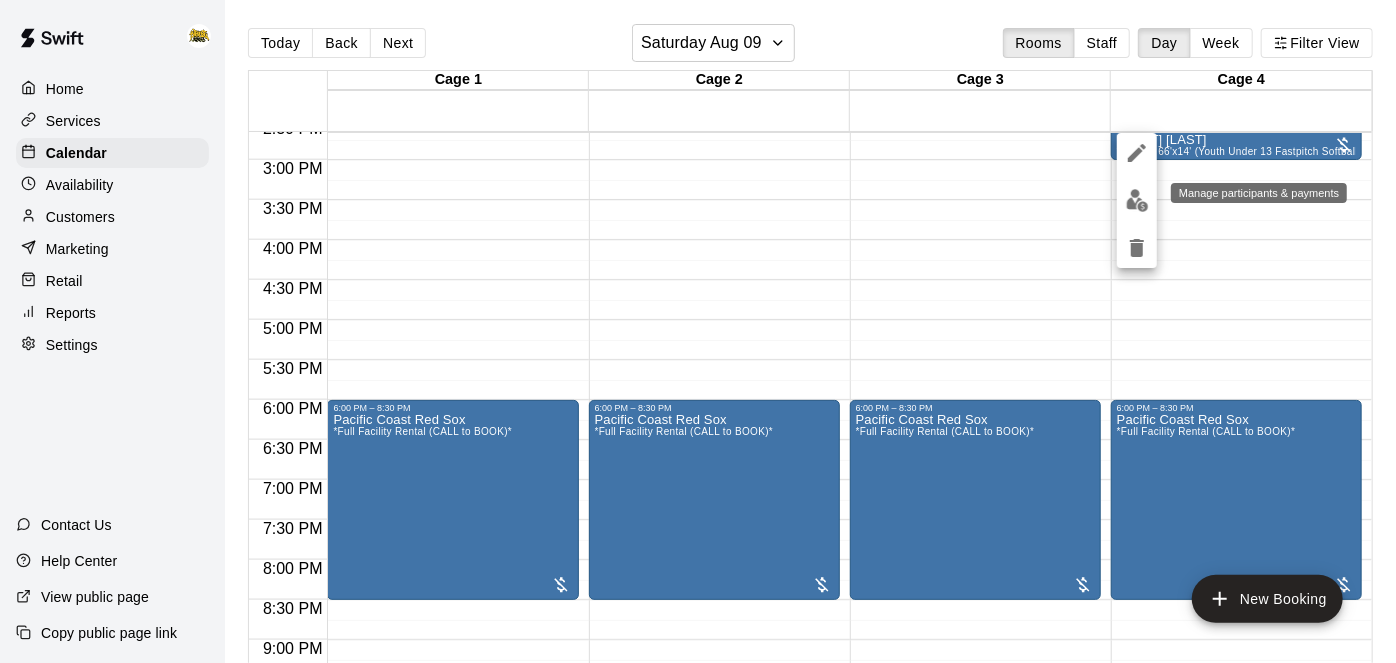 click at bounding box center (1137, 200) 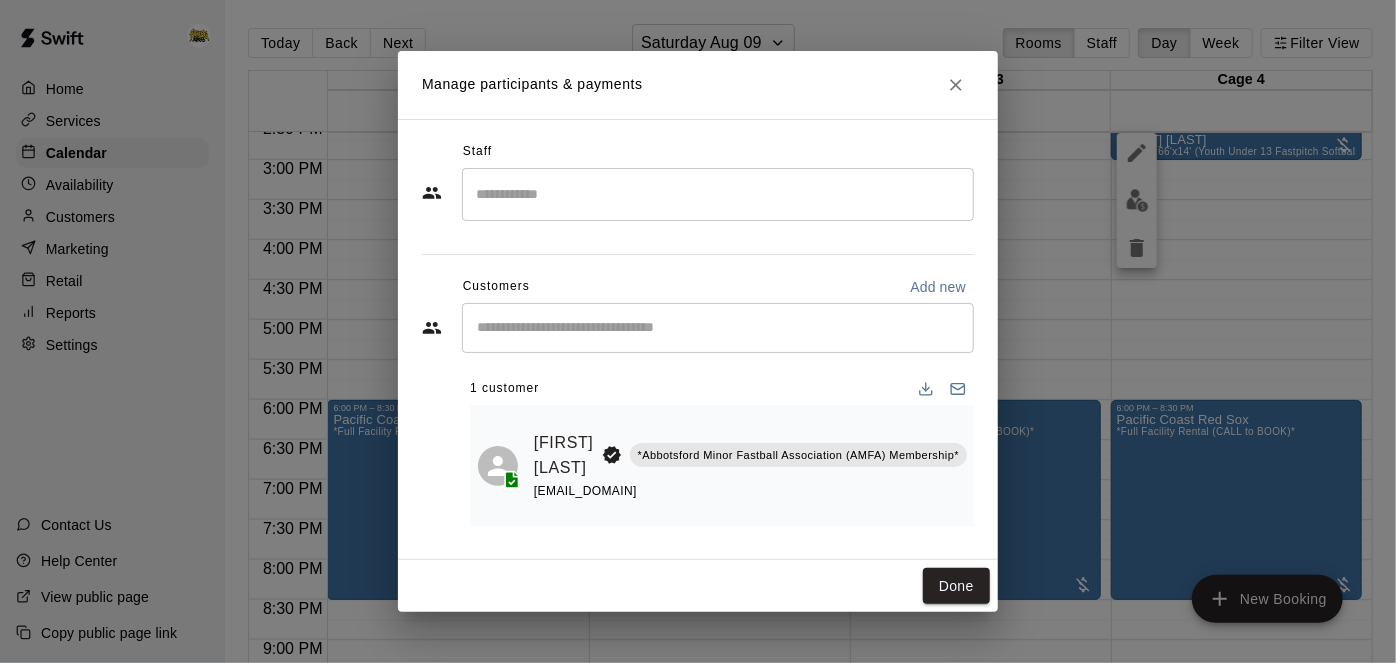 click 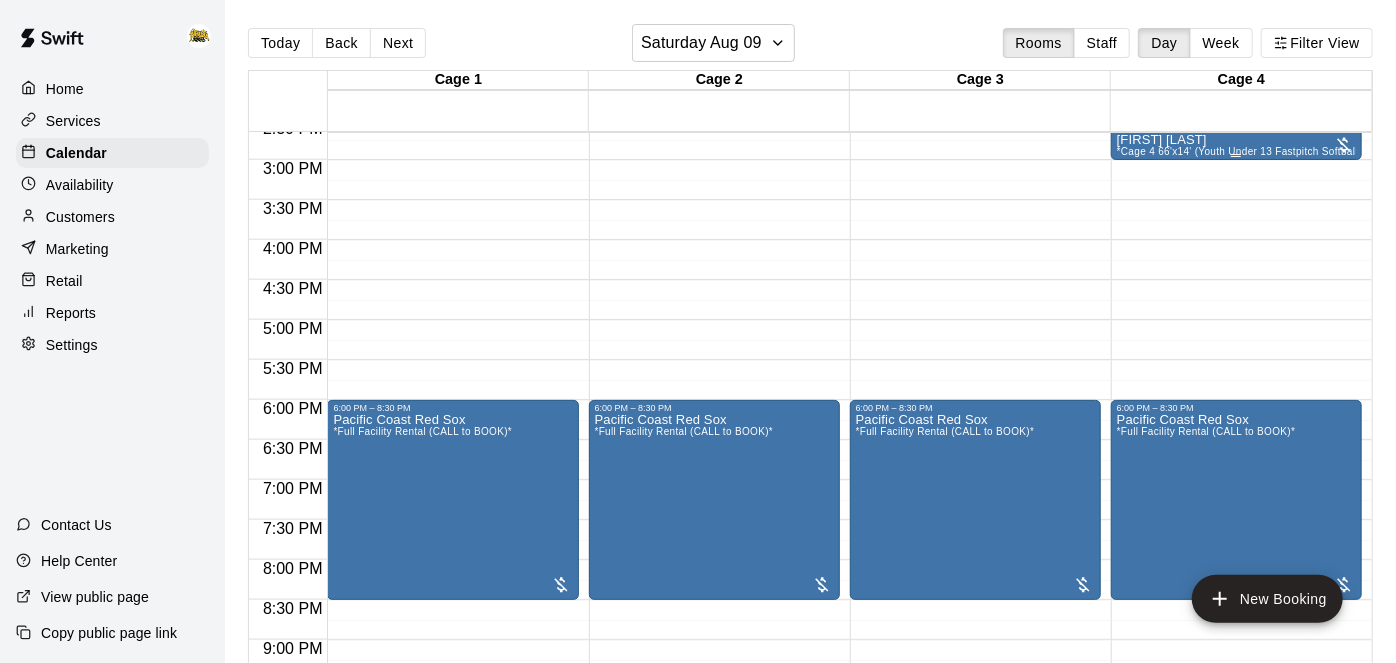 click on "*Cage 4 66'x14' (Youth Under 13 Fastpitch Softball)*" at bounding box center [1241, 151] 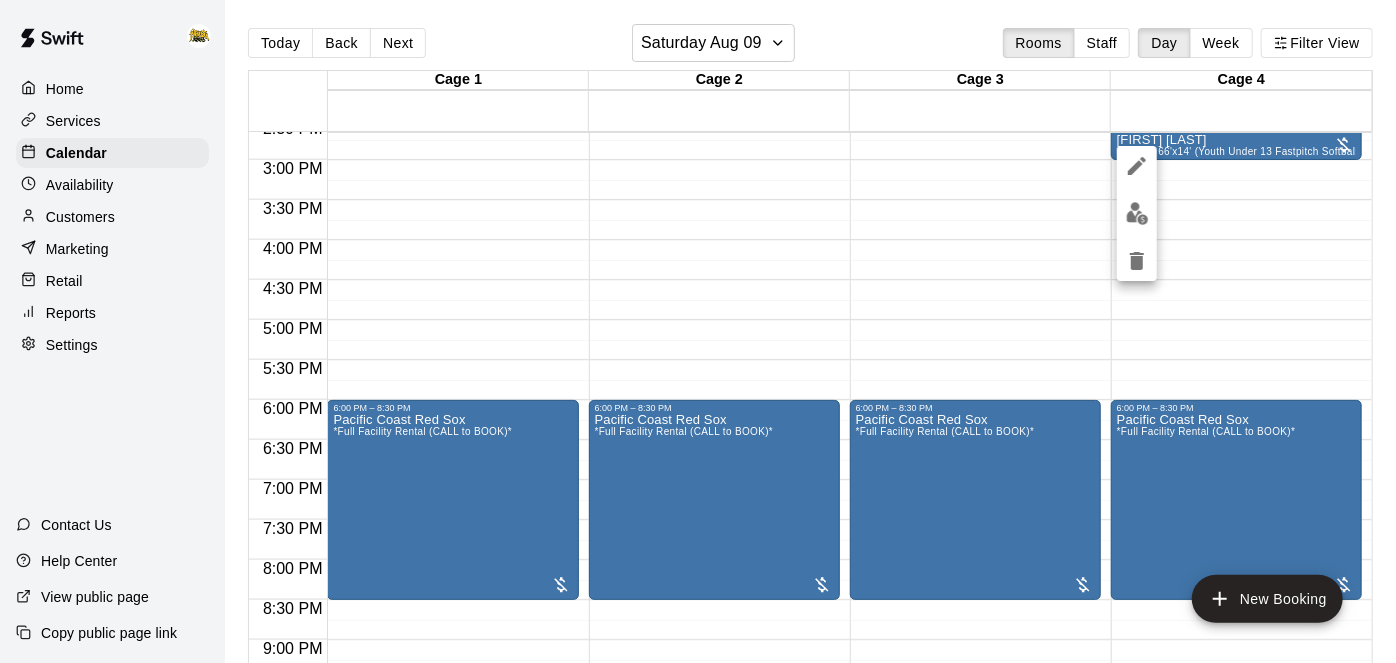 click at bounding box center [698, 331] 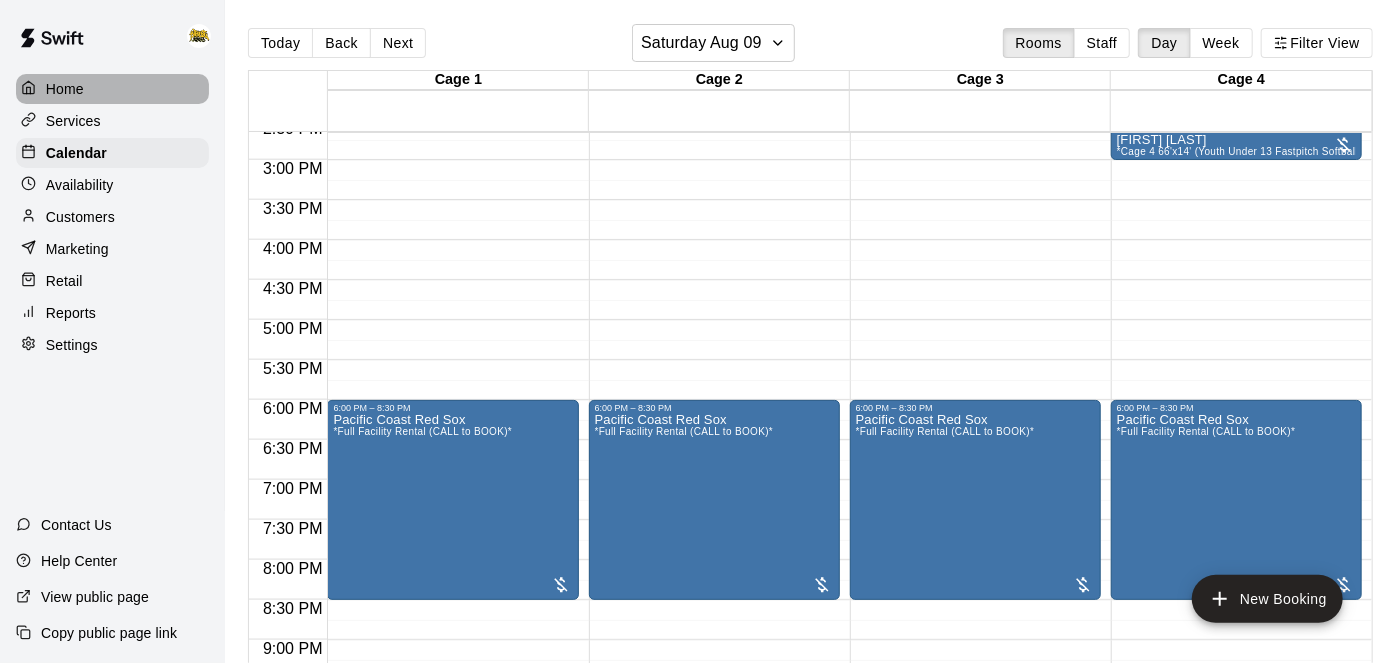click on "Home" at bounding box center [65, 89] 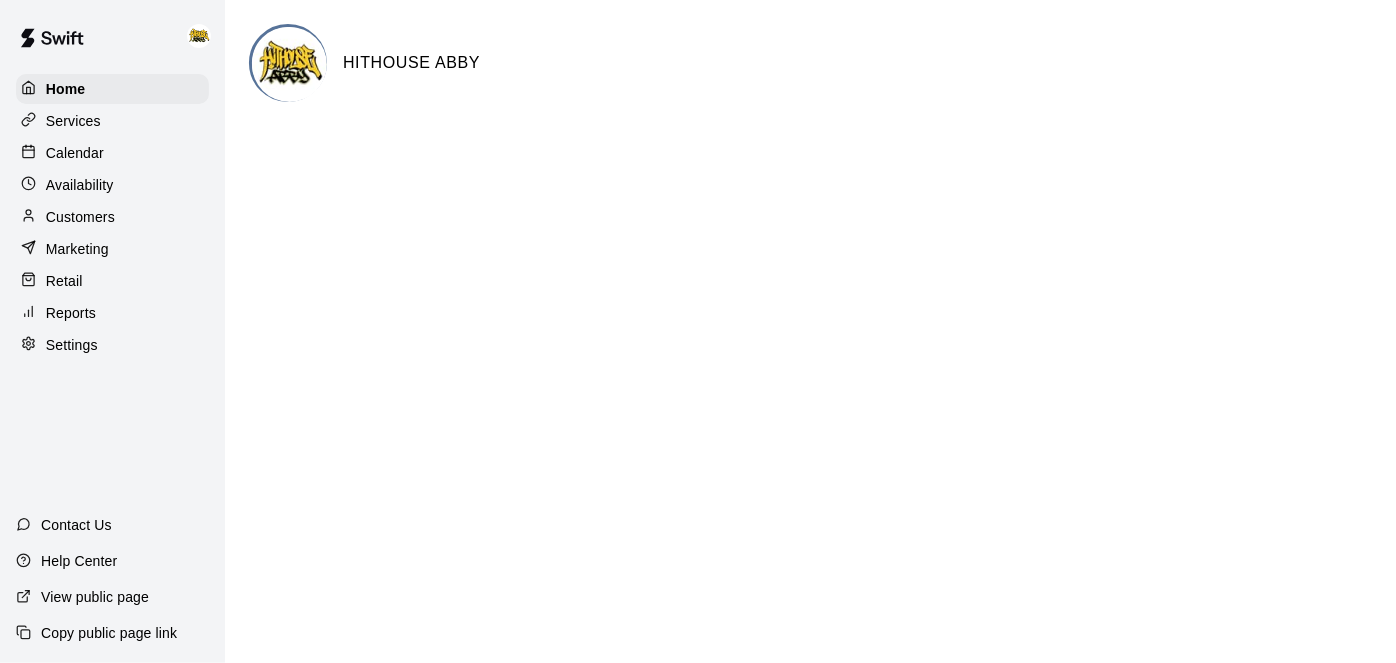 click on "Calendar" at bounding box center [75, 153] 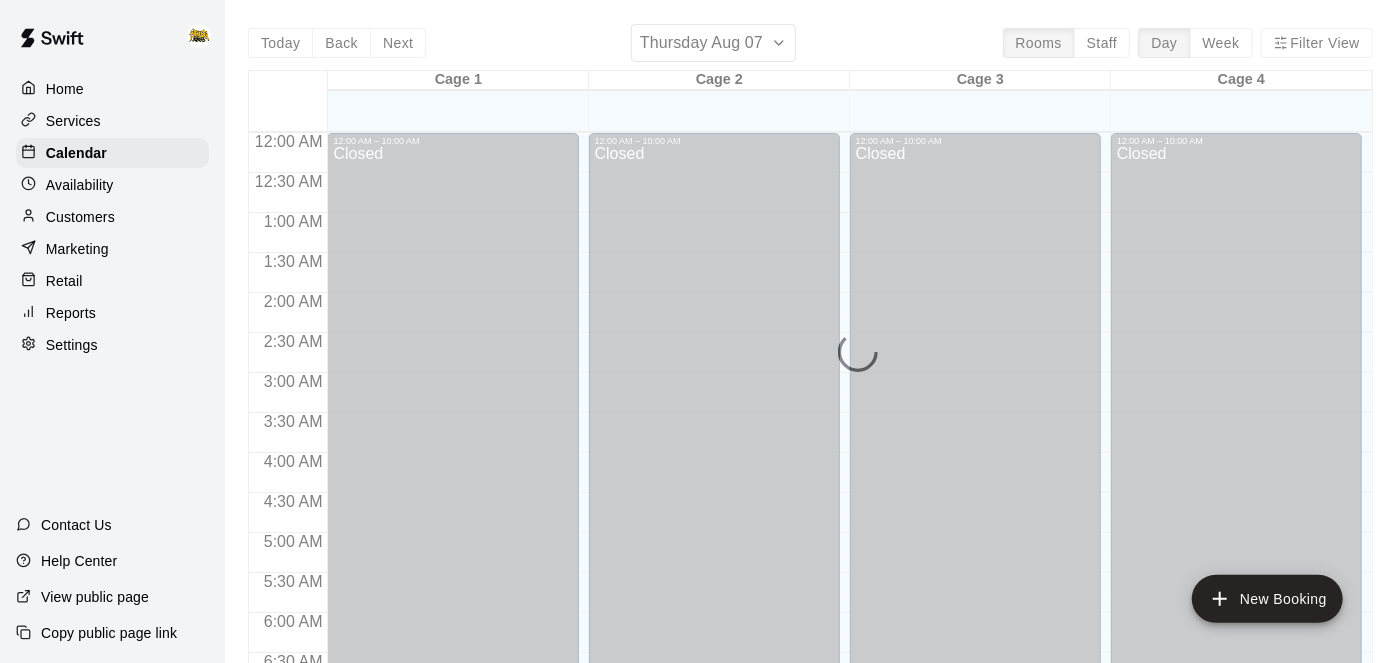 scroll, scrollTop: 984, scrollLeft: 0, axis: vertical 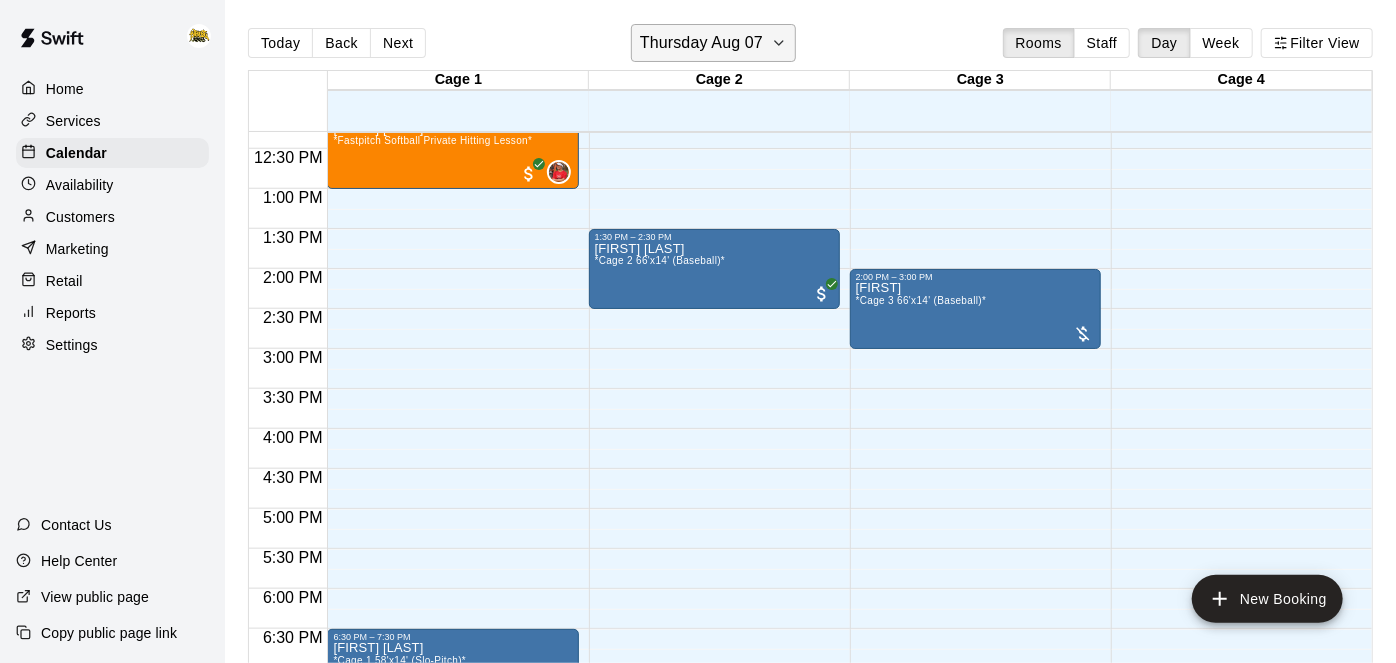 click 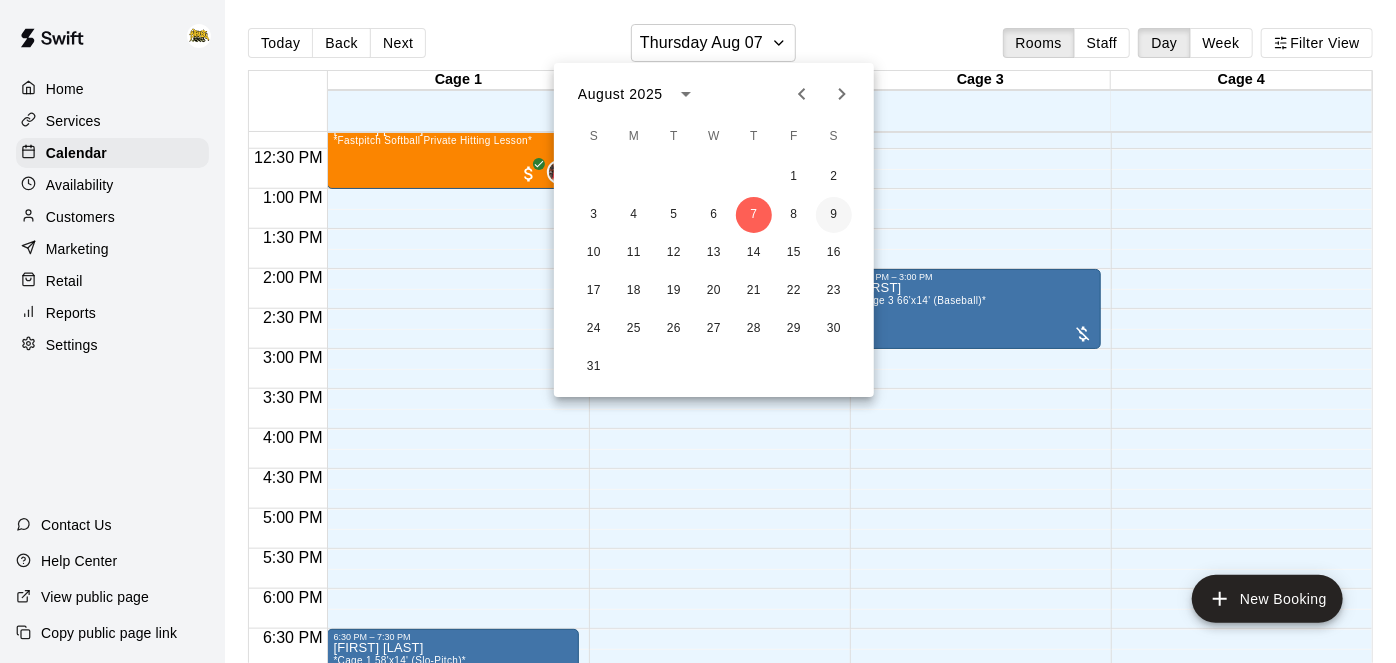 click on "9" at bounding box center [834, 215] 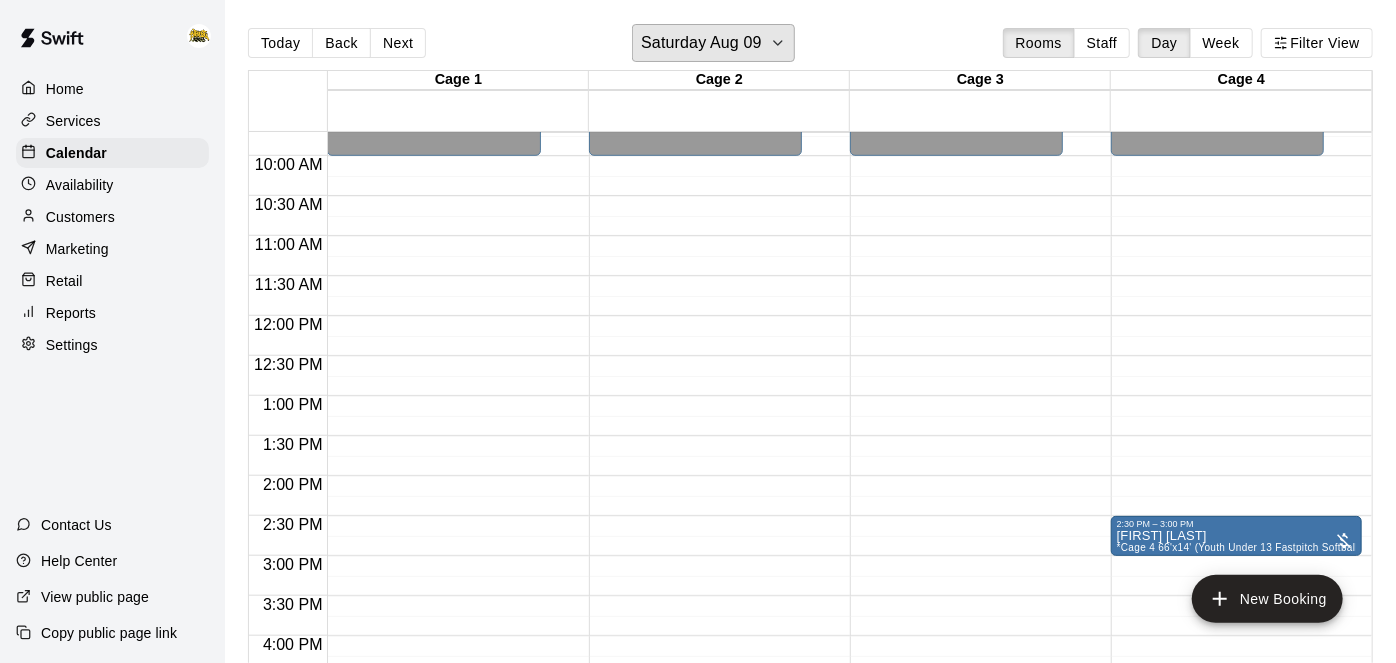 scroll, scrollTop: 780, scrollLeft: 0, axis: vertical 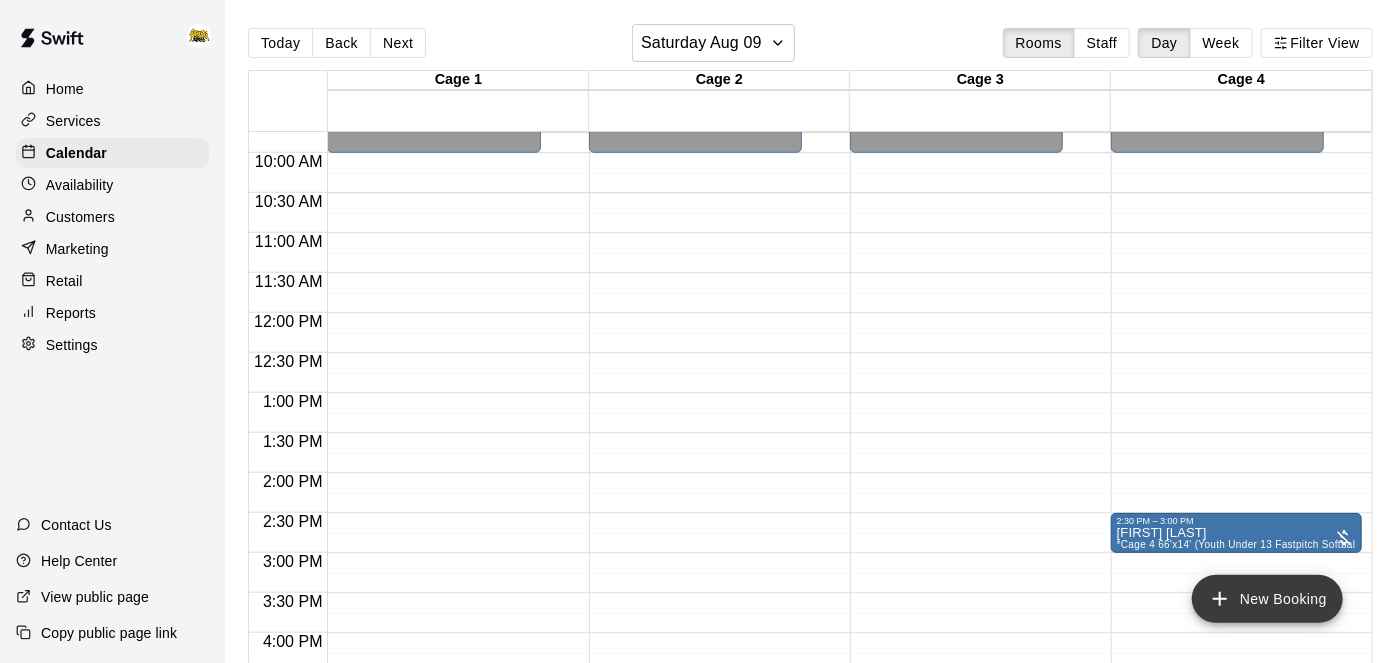 click 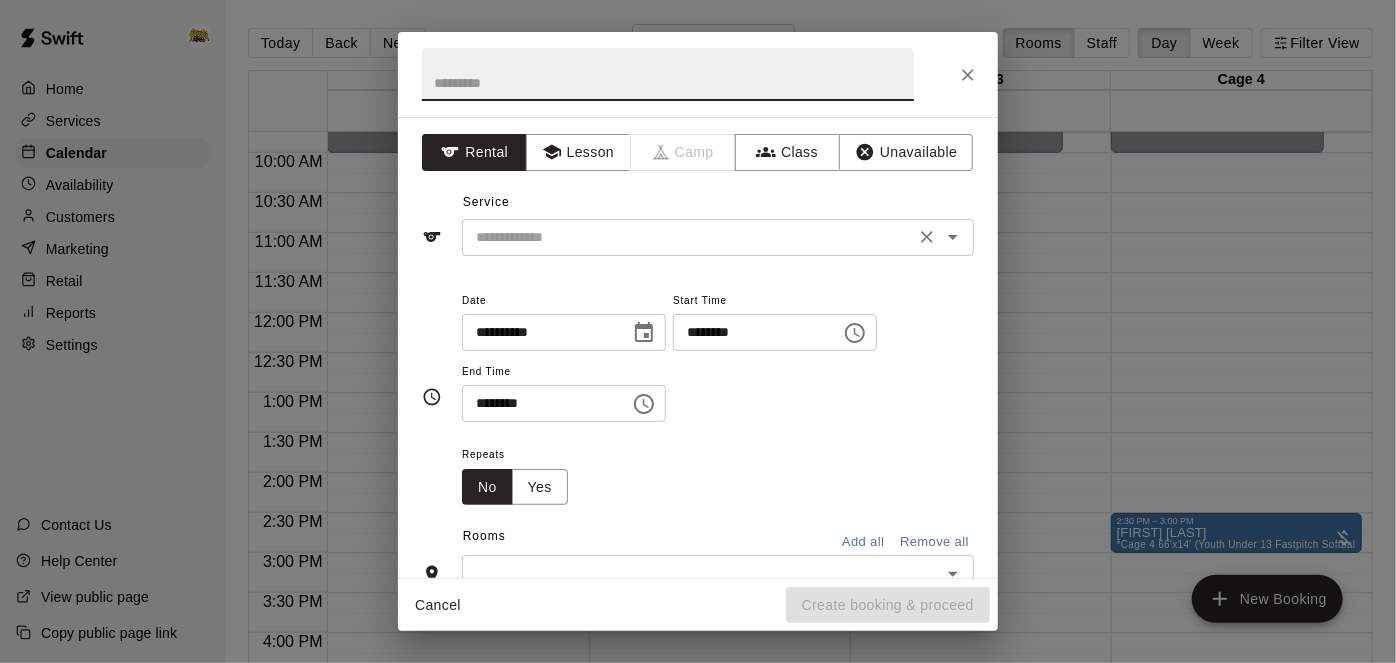 click 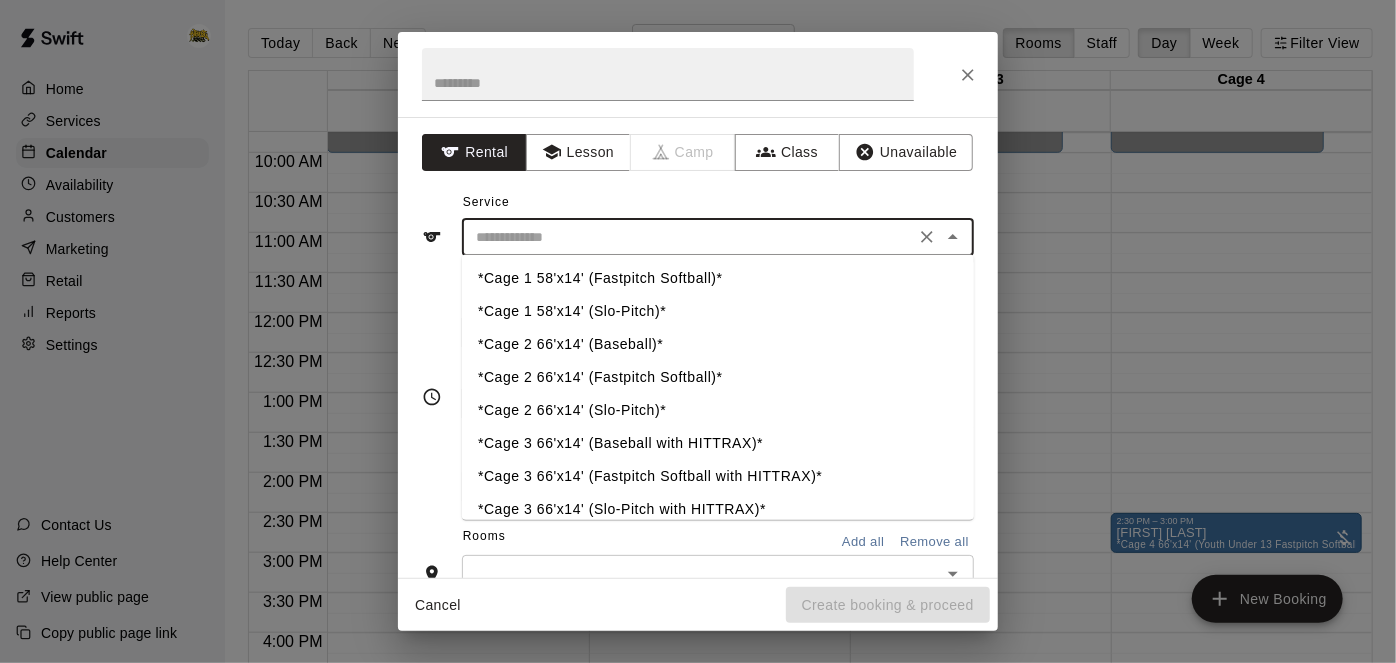 click on "*Cage 3 66'x14' (Baseball with HITTRAX)*" at bounding box center [718, 444] 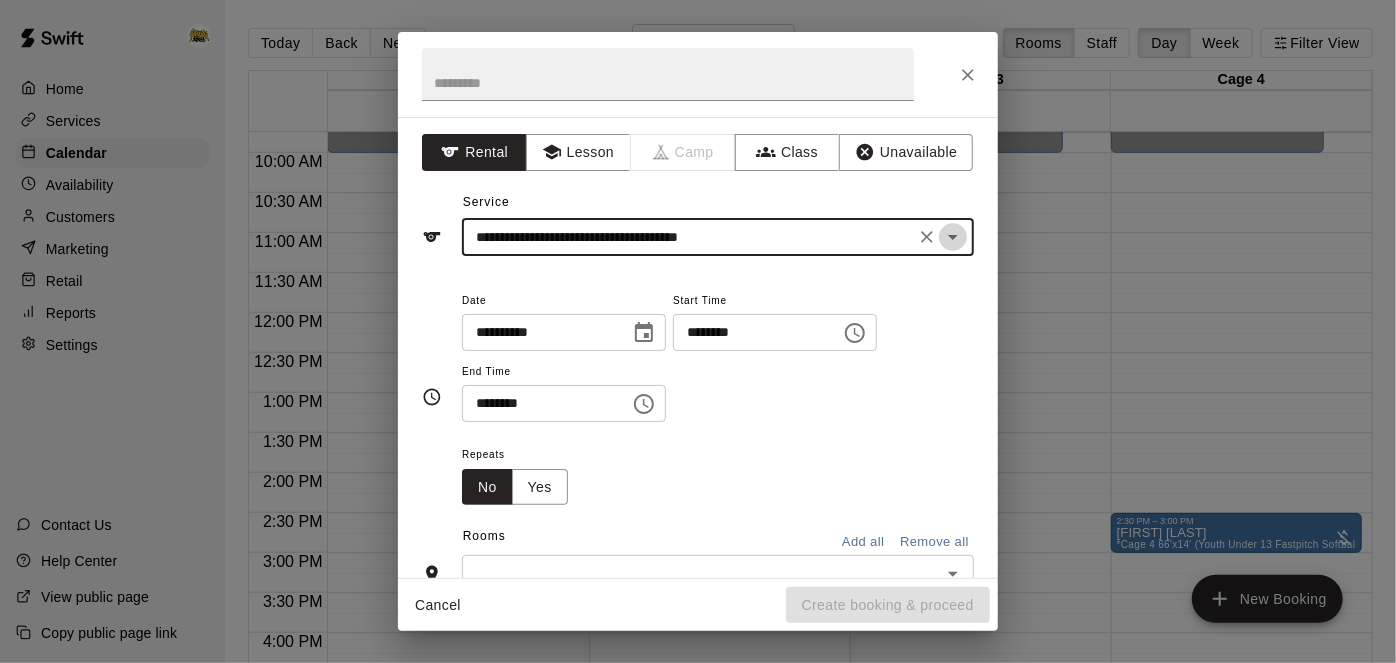 click 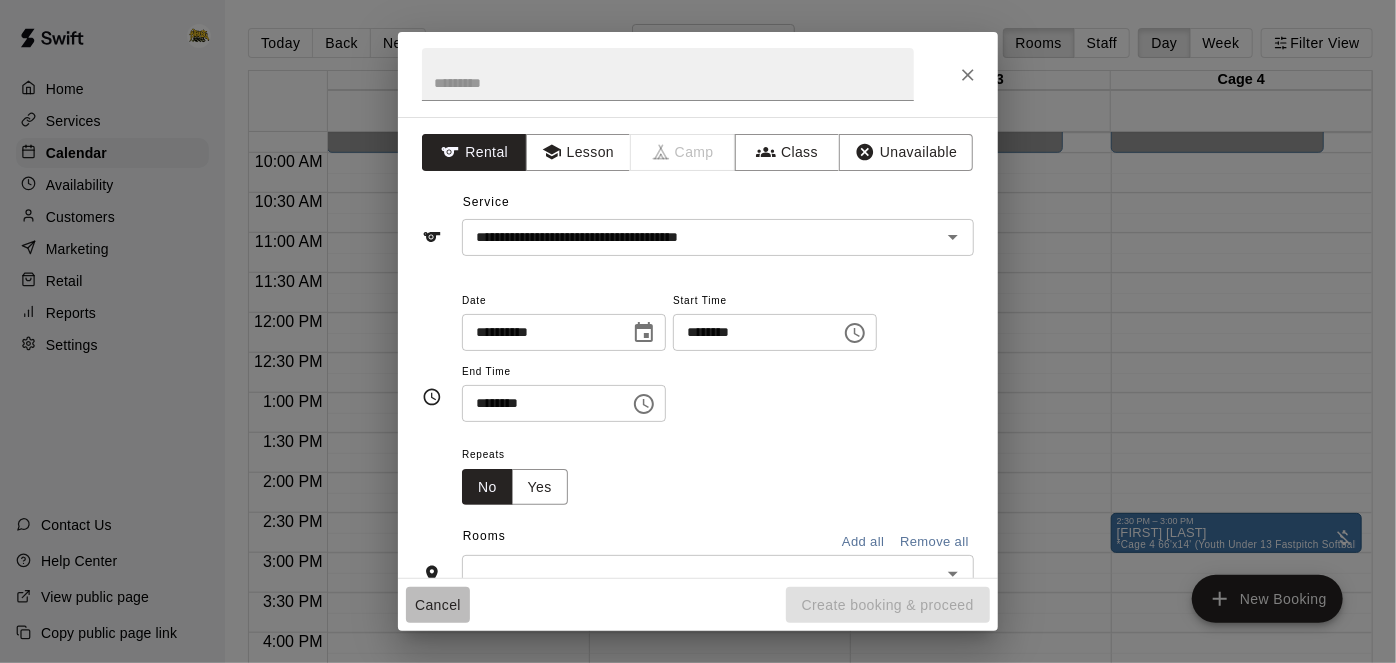click on "Cancel" at bounding box center [438, 605] 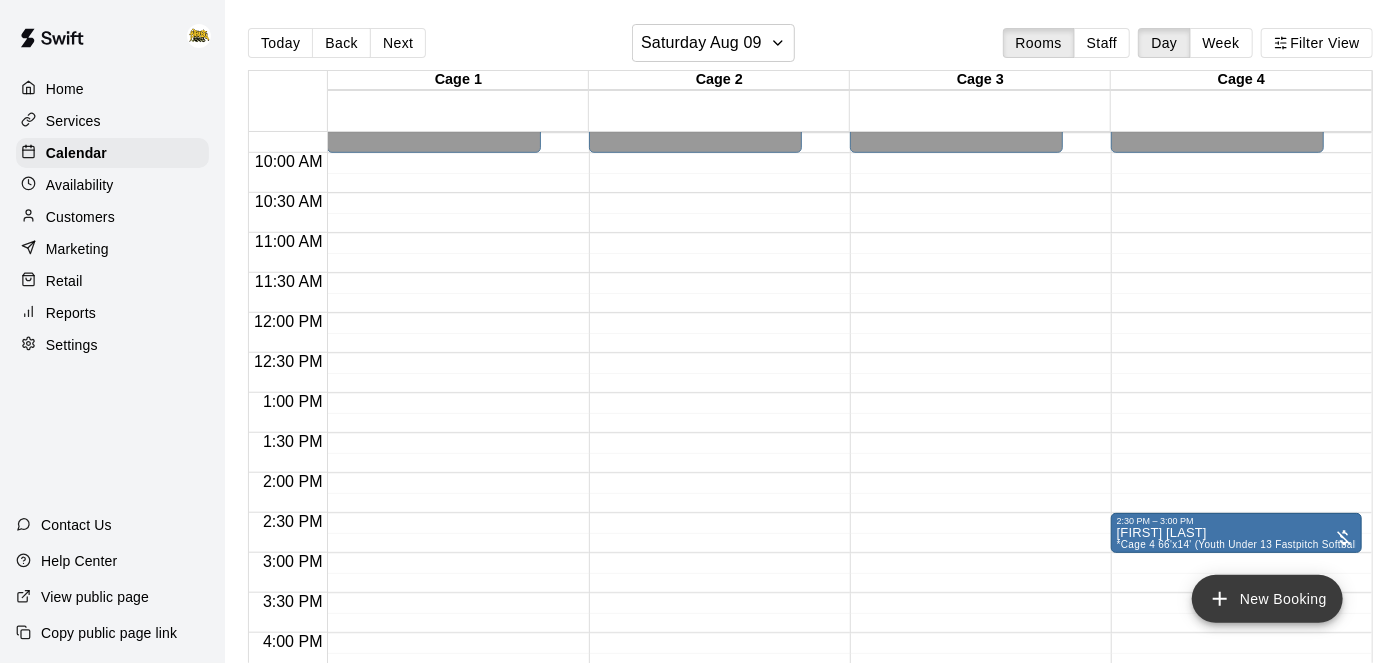 click 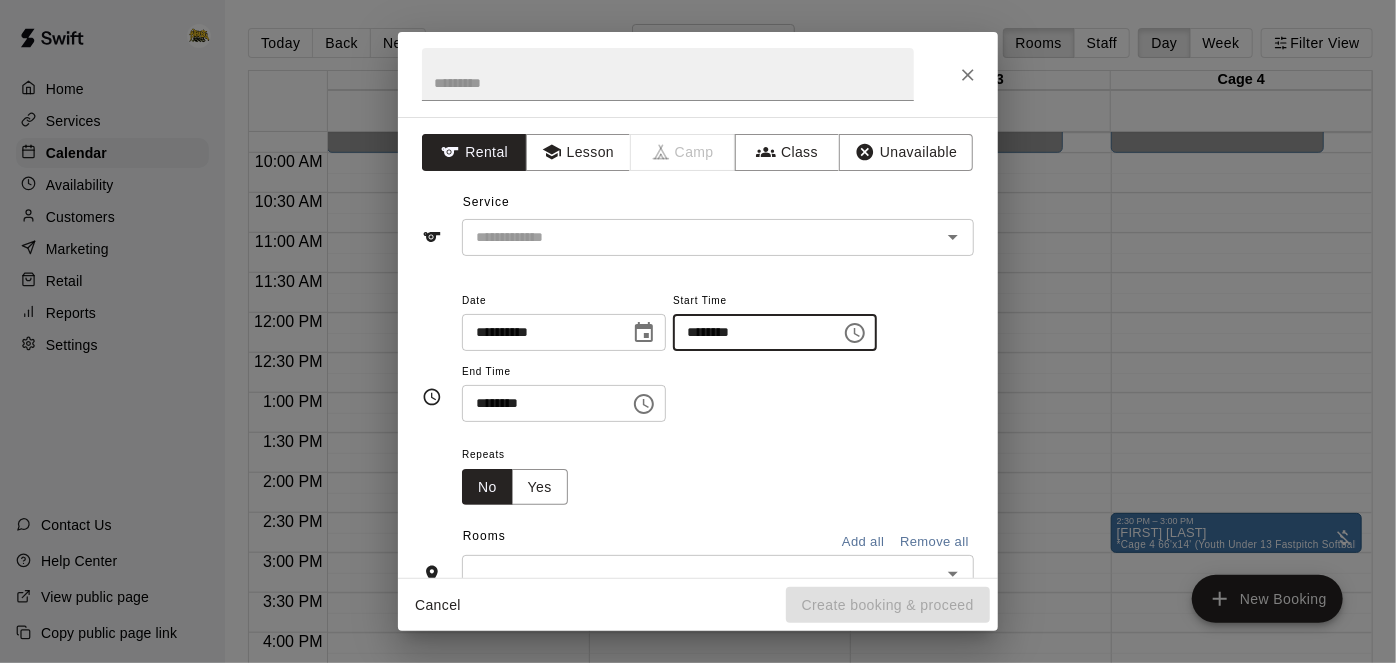 click on "********" at bounding box center (750, 332) 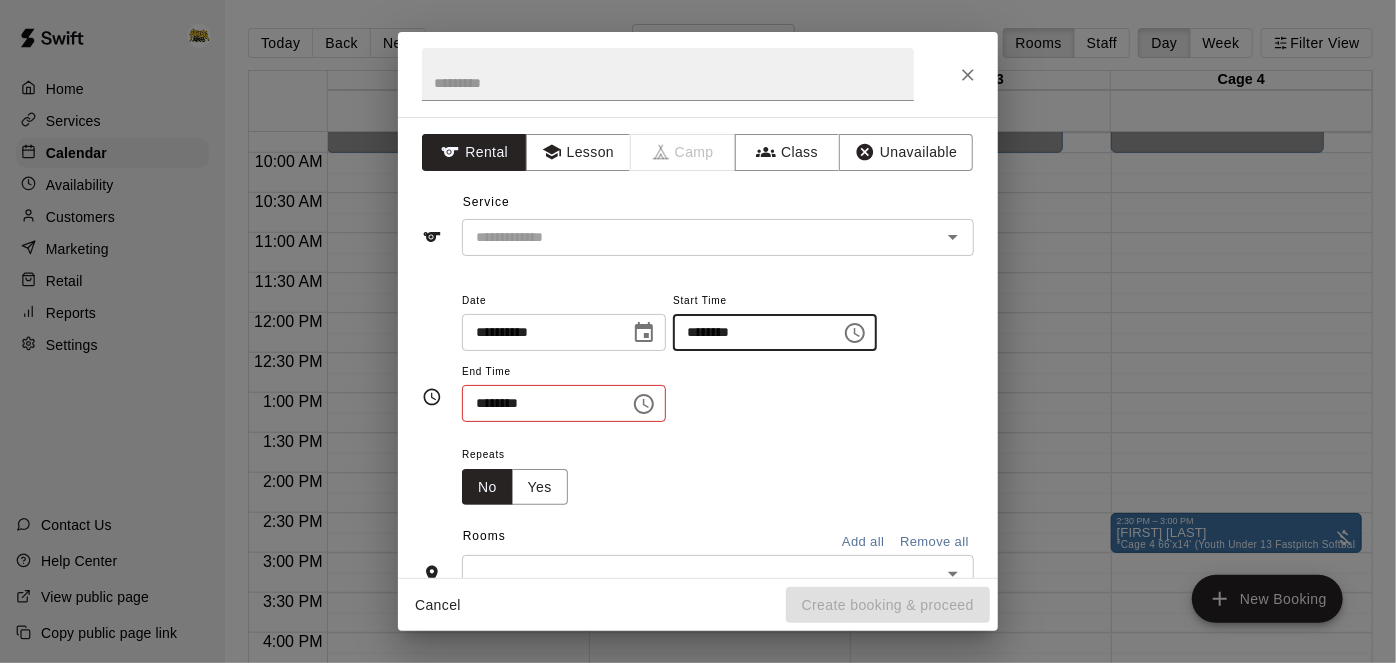 type on "********" 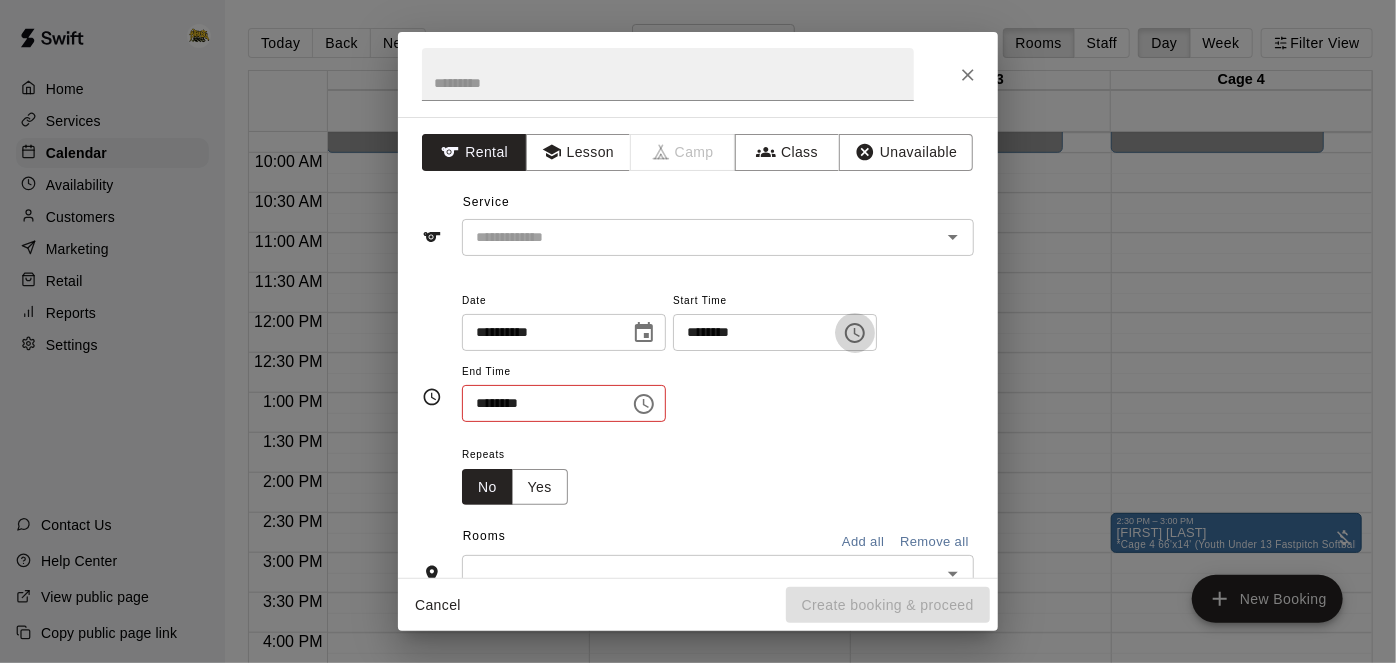 type 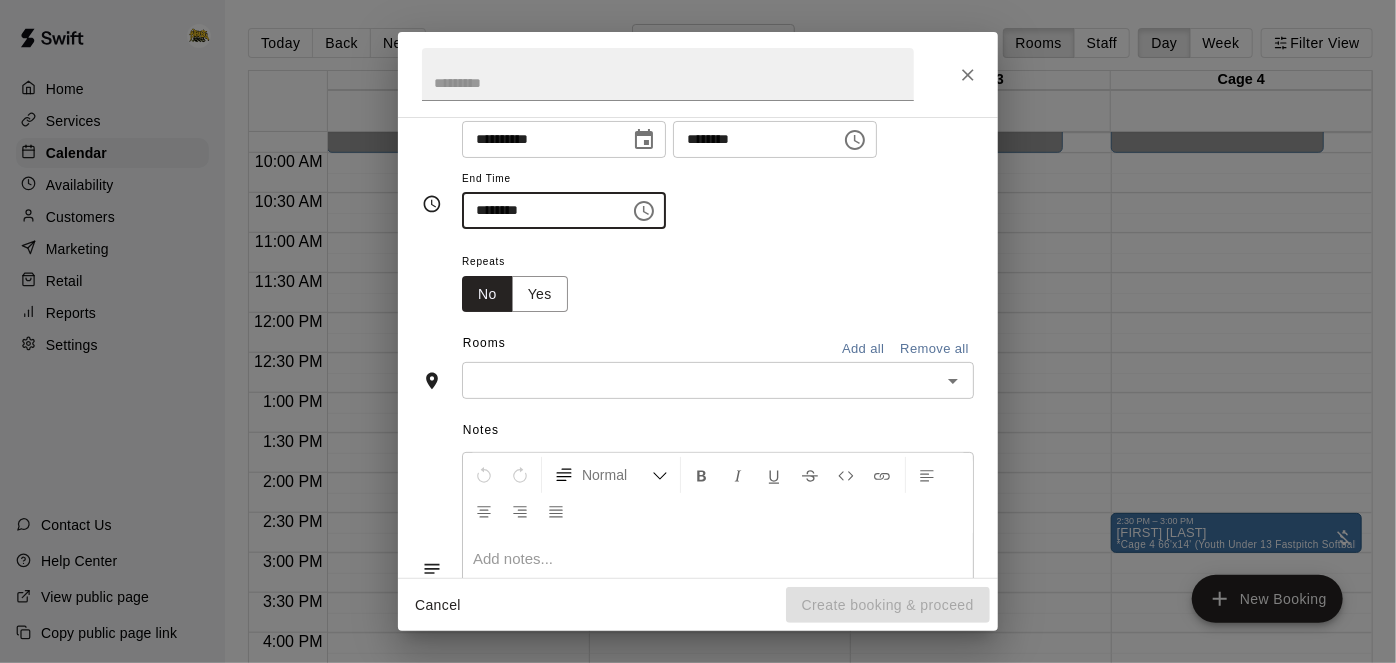 scroll, scrollTop: 197, scrollLeft: 0, axis: vertical 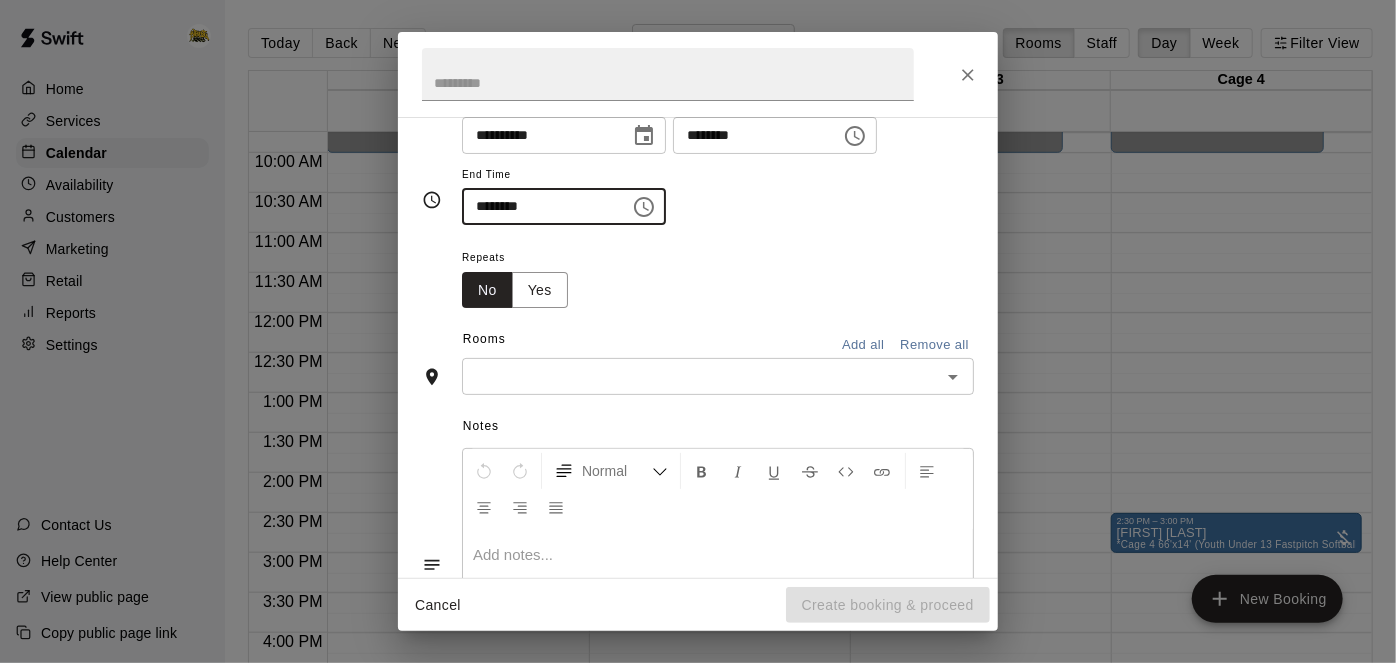 click 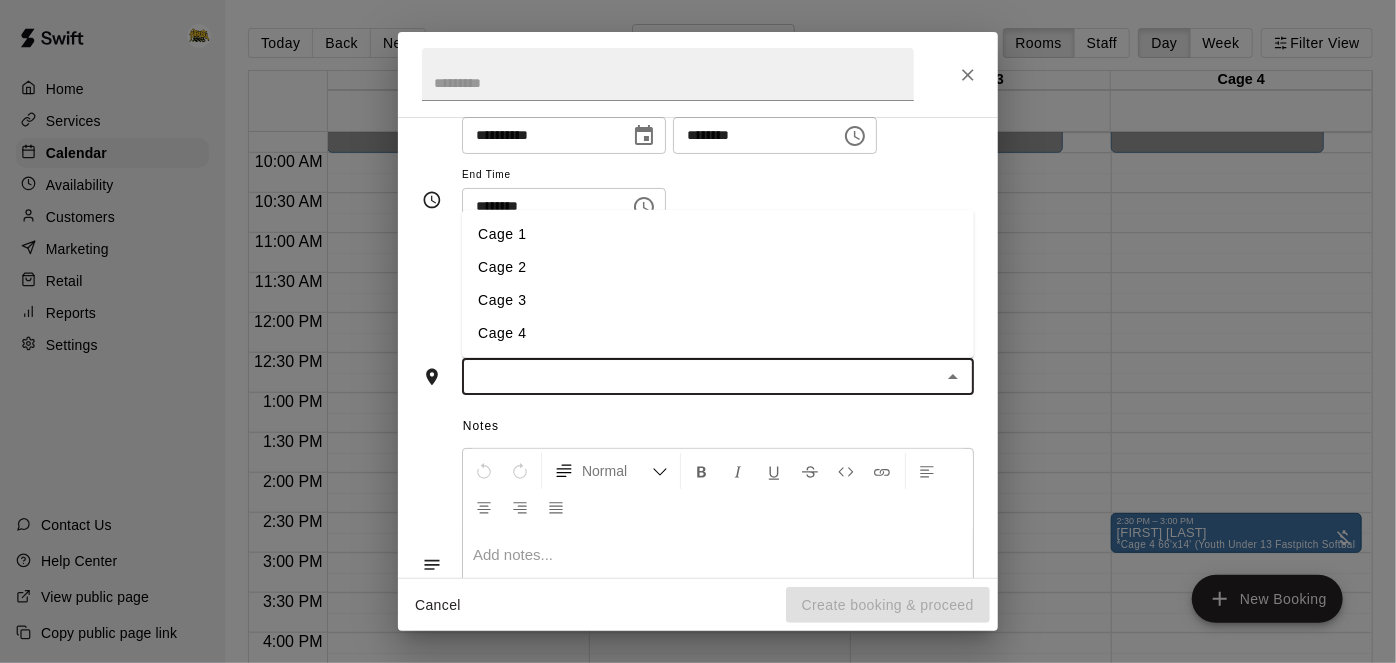 click on "Cage 3" at bounding box center [718, 300] 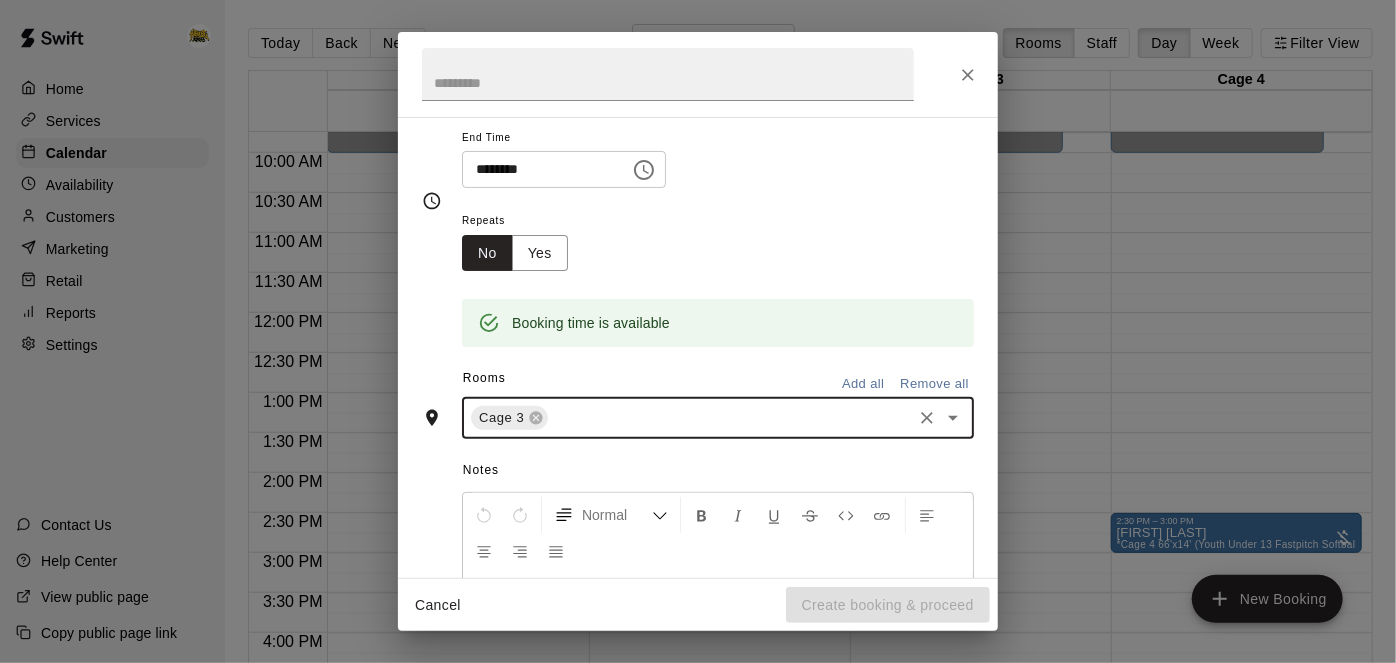 scroll, scrollTop: 0, scrollLeft: 0, axis: both 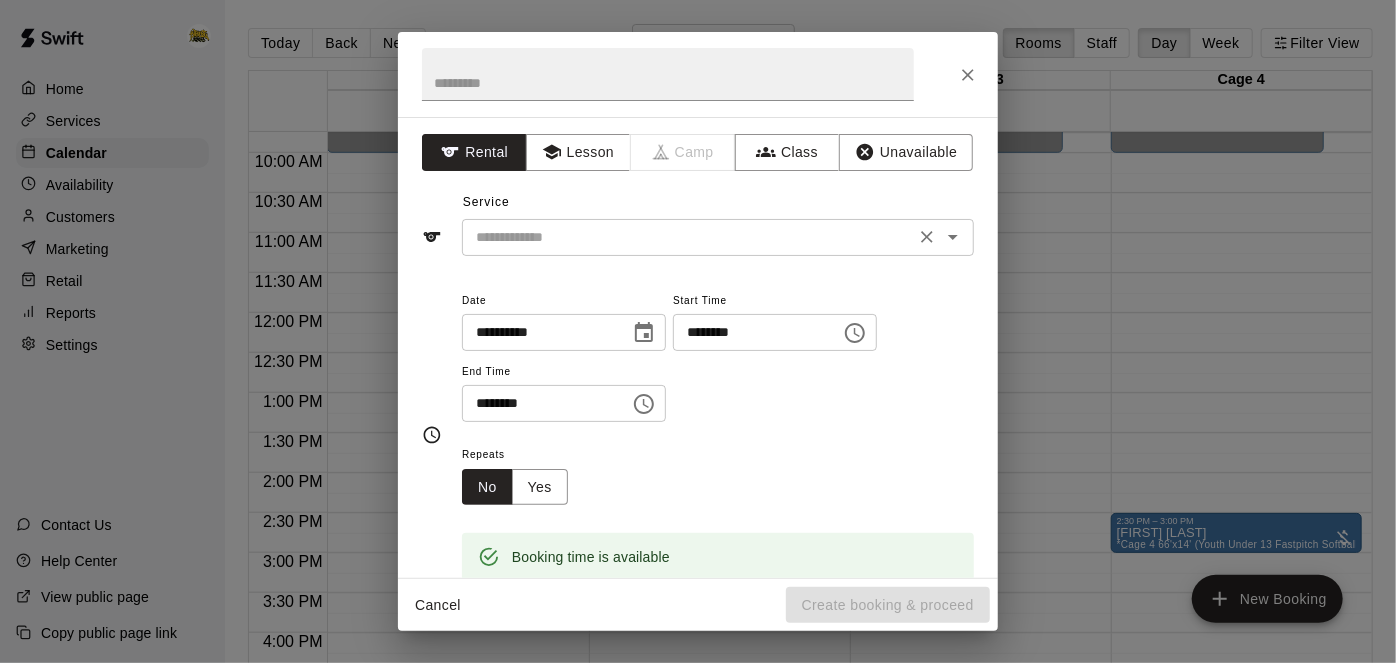 click 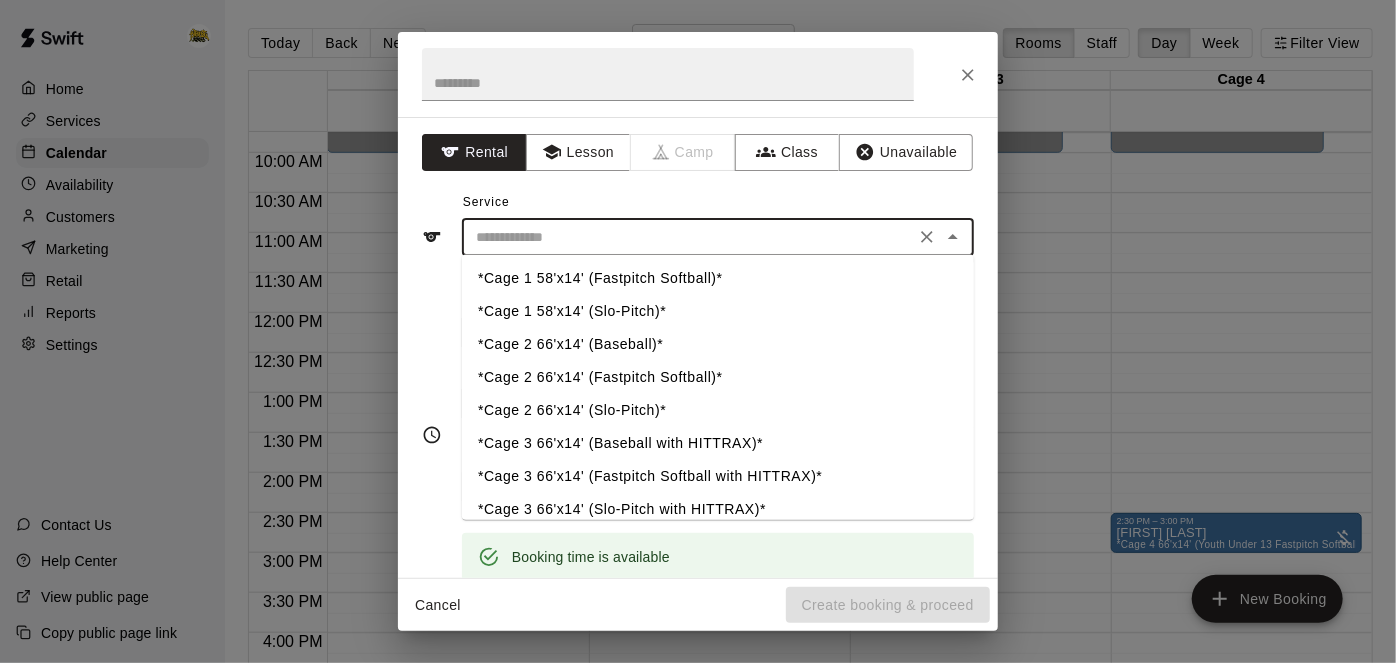click on "*Cage 3 66'x14' (Baseball with HITTRAX)*" at bounding box center [718, 444] 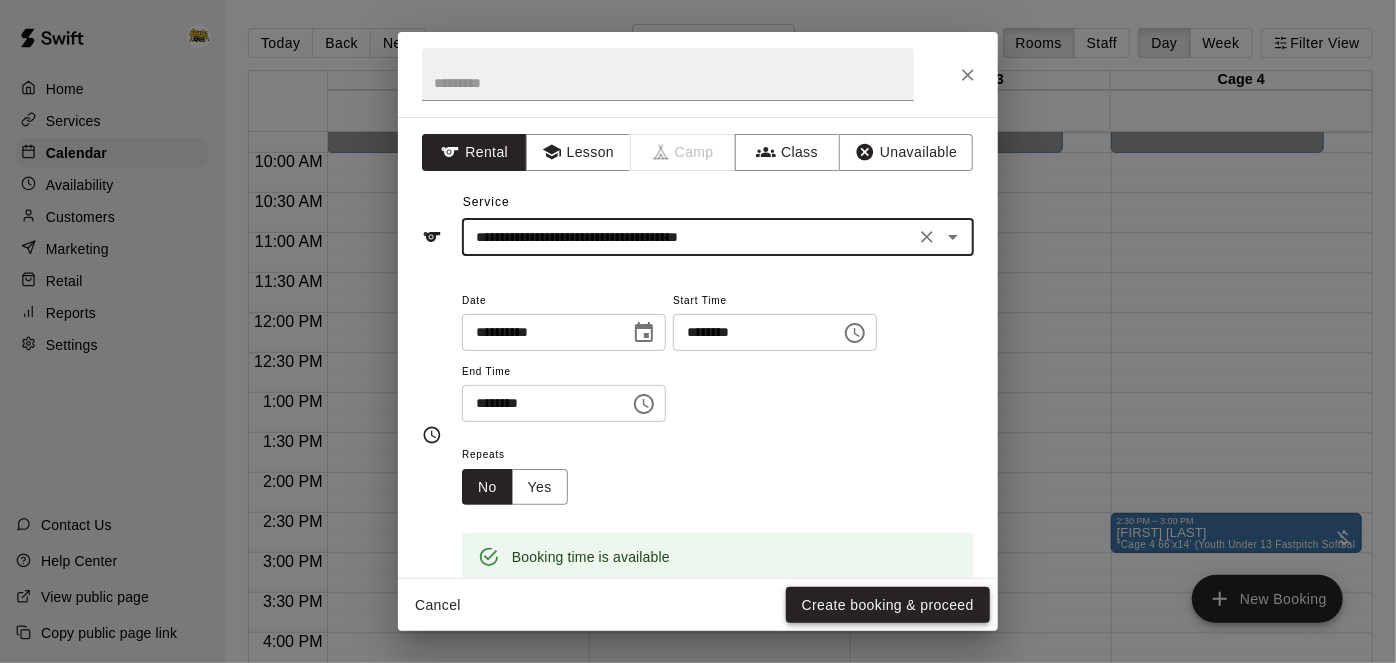 click on "Create booking & proceed" at bounding box center (888, 605) 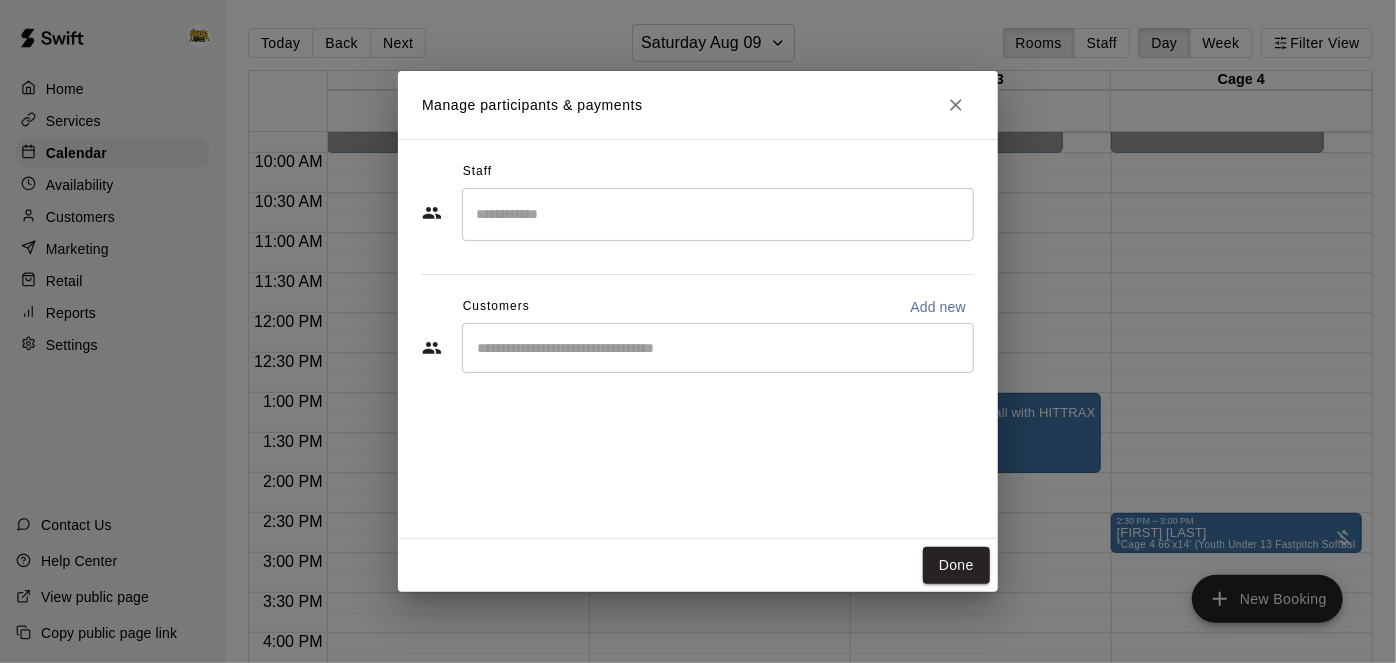 click on "​" at bounding box center [718, 348] 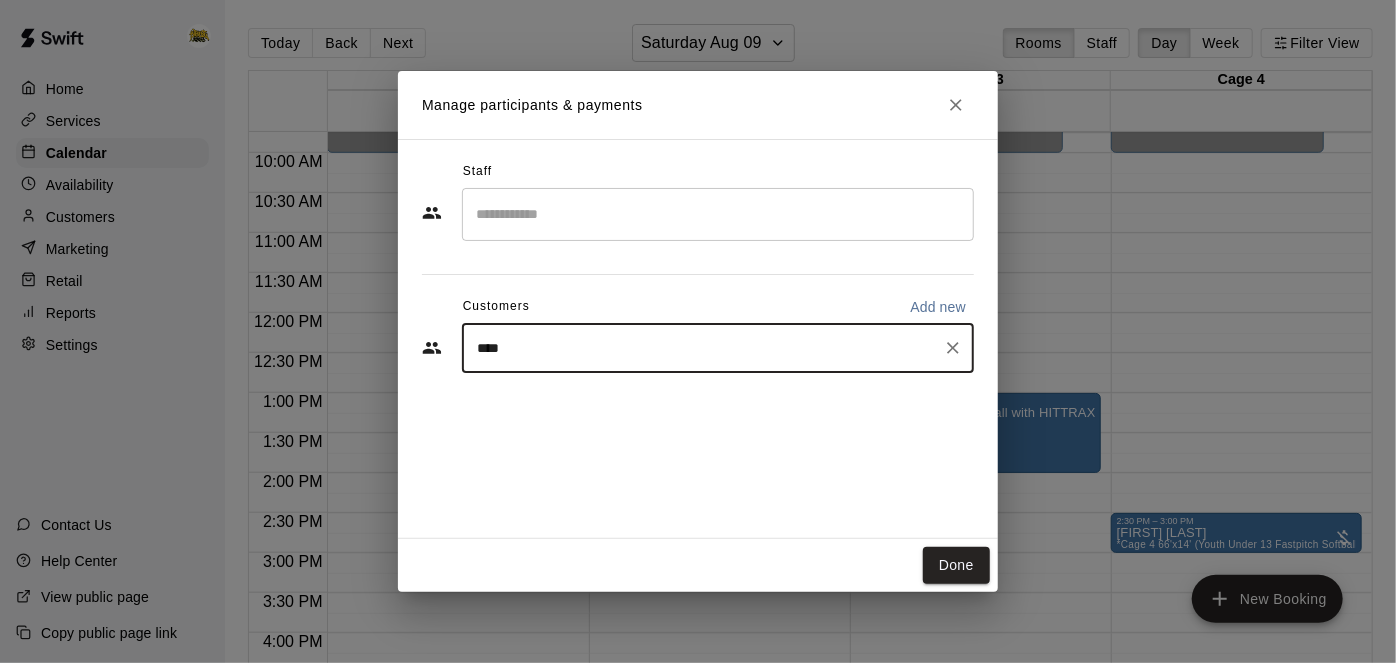 type on "*****" 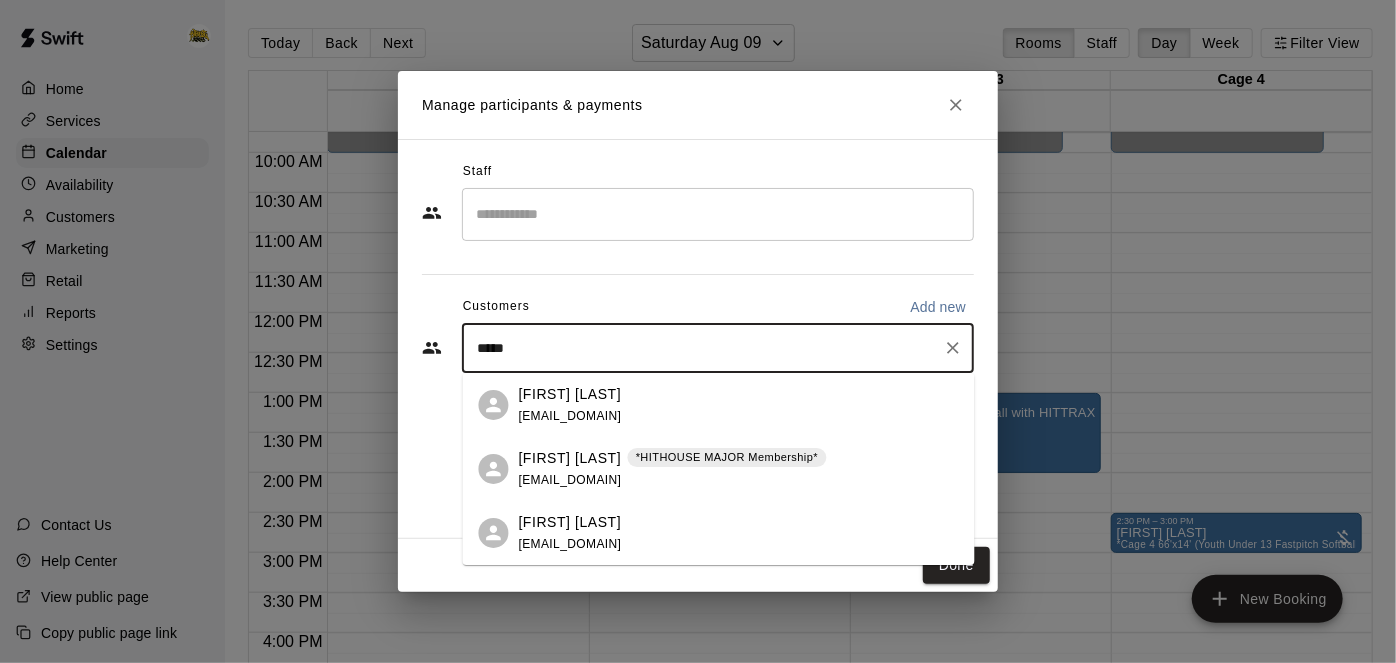 click on "*HITHOUSE MAJOR Membership*" at bounding box center (727, 457) 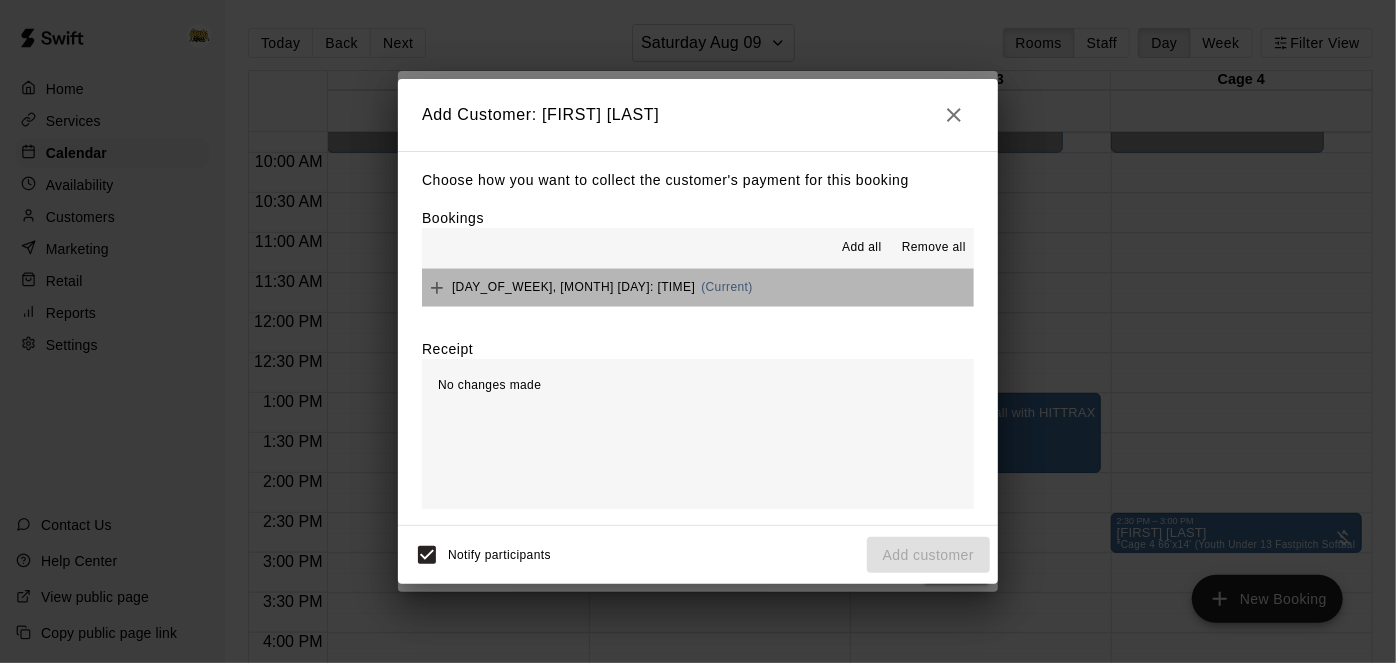 click on "[DAY_OF_WEEK], [MONTH] [DAY]: [TIME] (Current)" at bounding box center (698, 287) 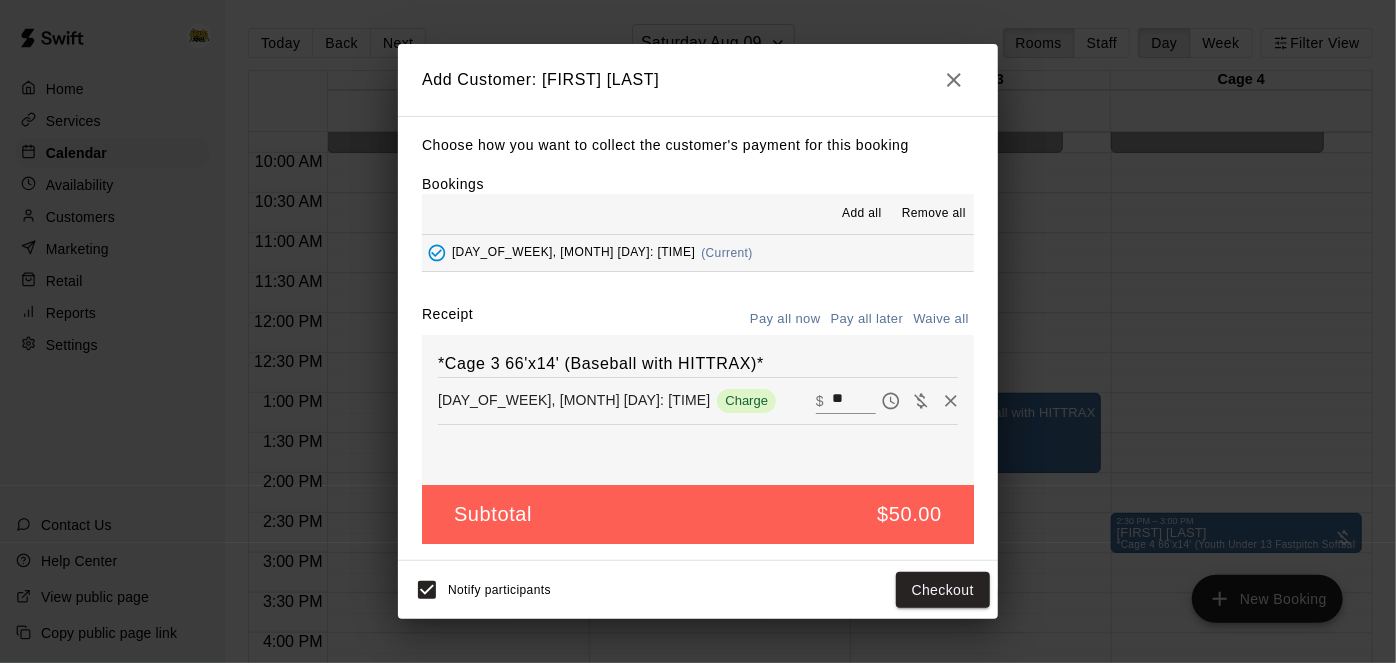 click on "Pay all later" at bounding box center (867, 319) 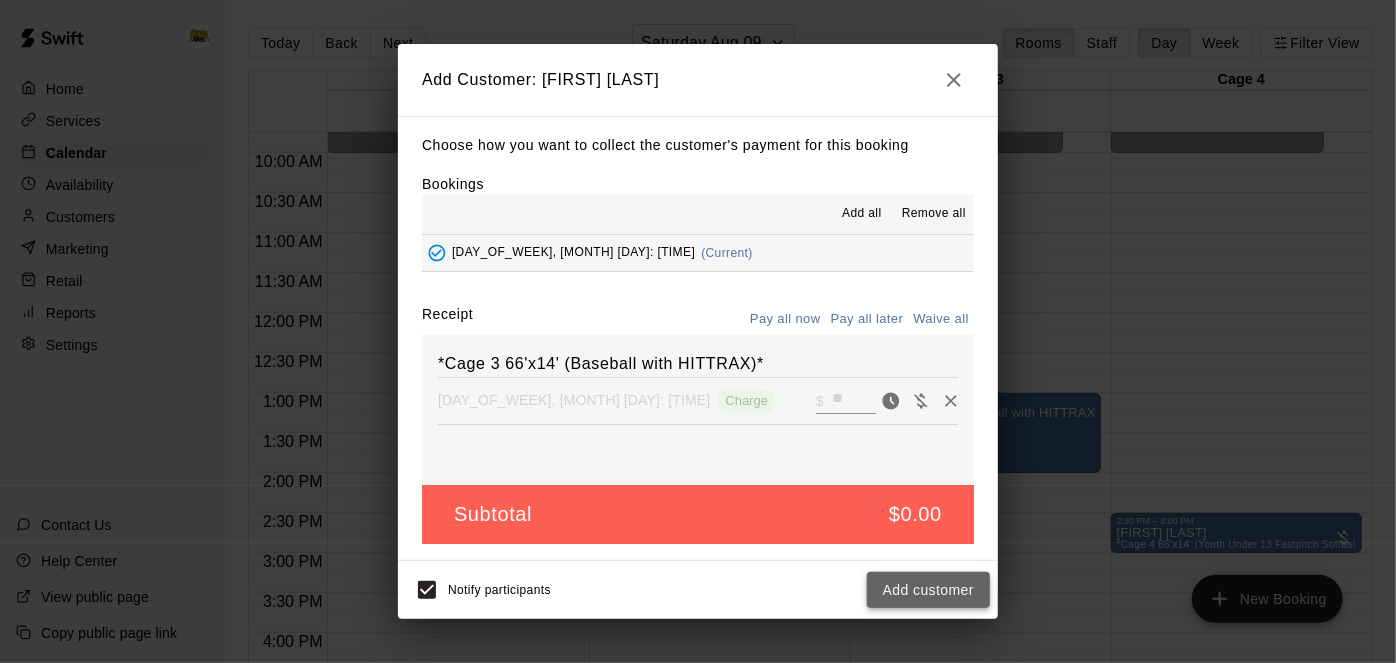 click on "Add customer" at bounding box center (928, 590) 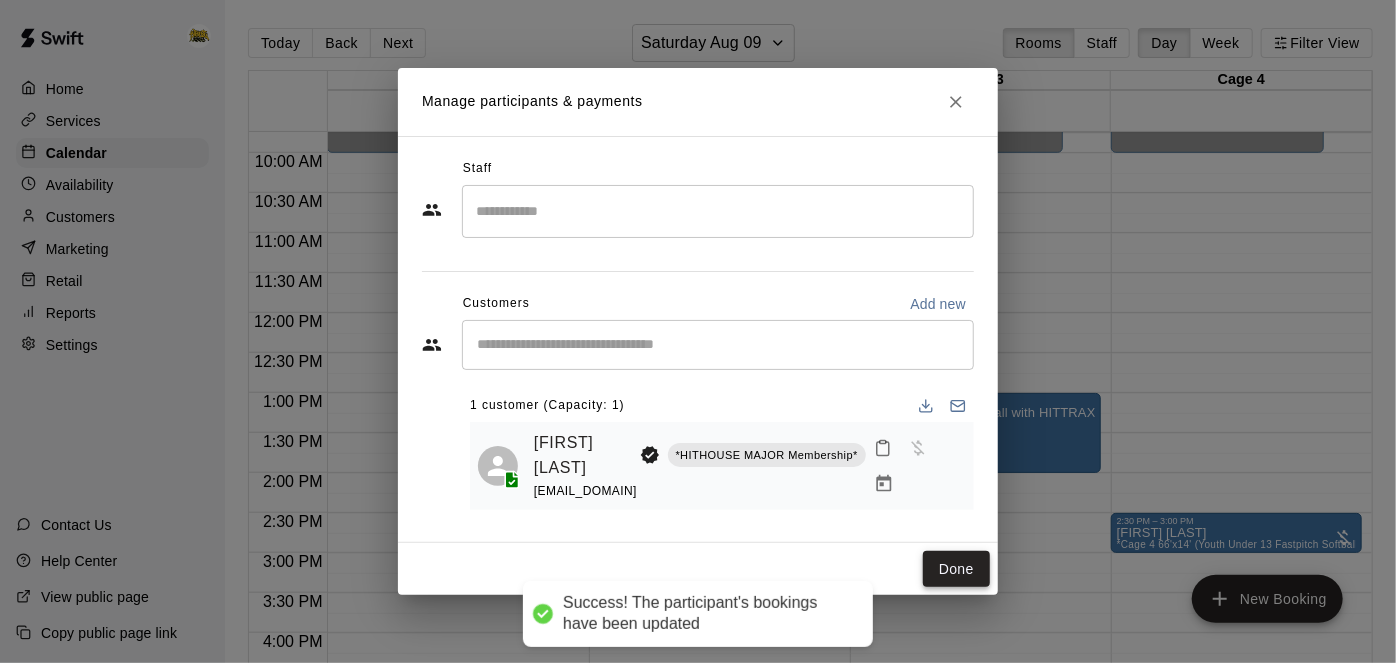 click on "Done" at bounding box center [956, 569] 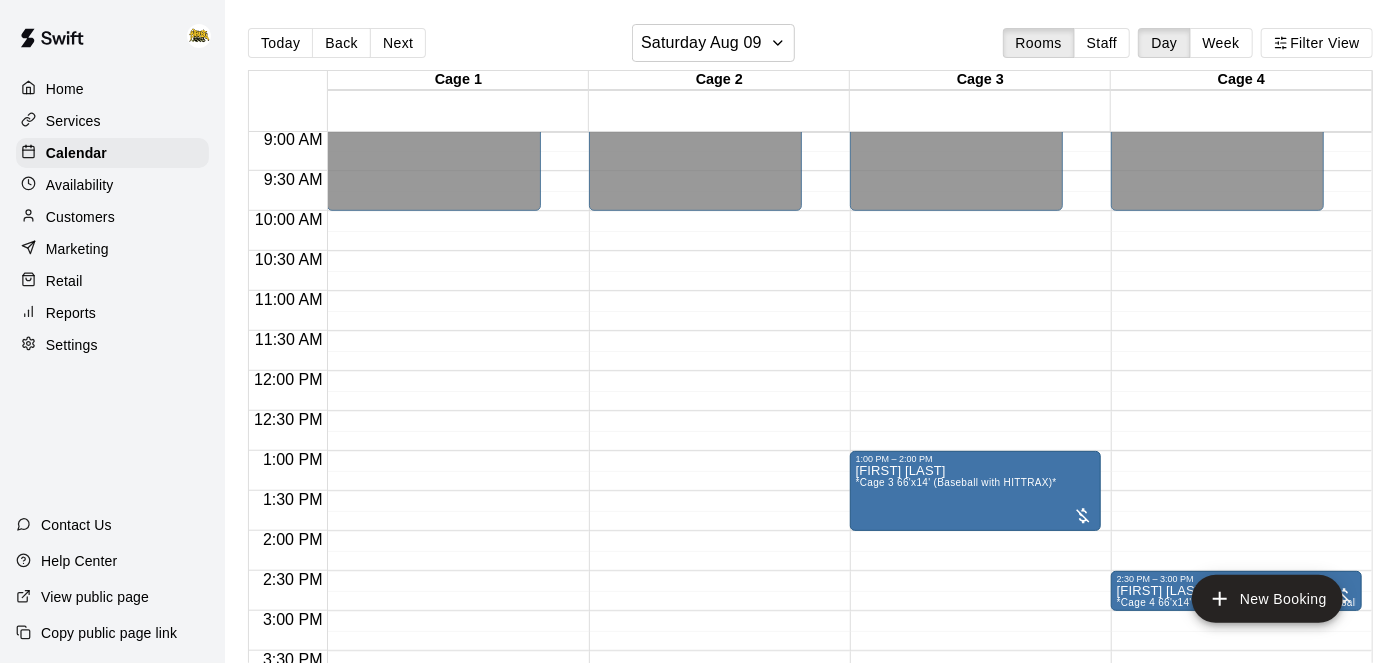 scroll, scrollTop: 720, scrollLeft: 0, axis: vertical 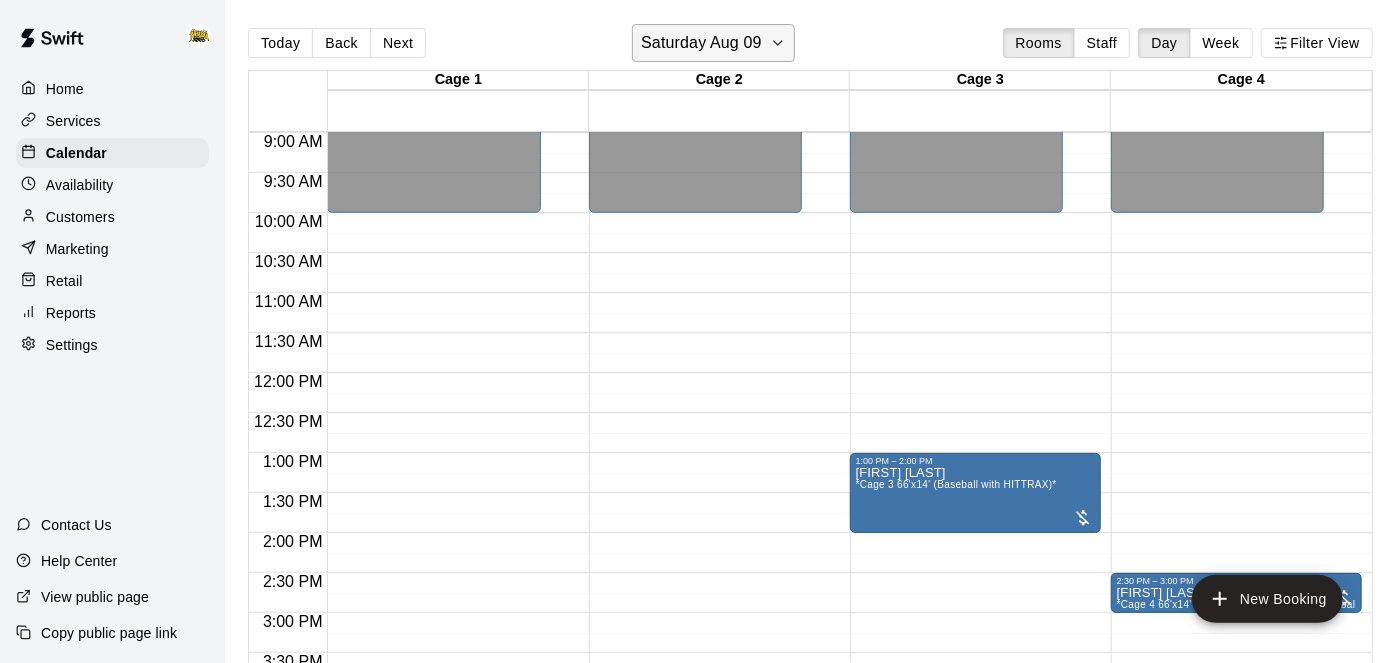 click on "Saturday Aug 09" at bounding box center [701, 43] 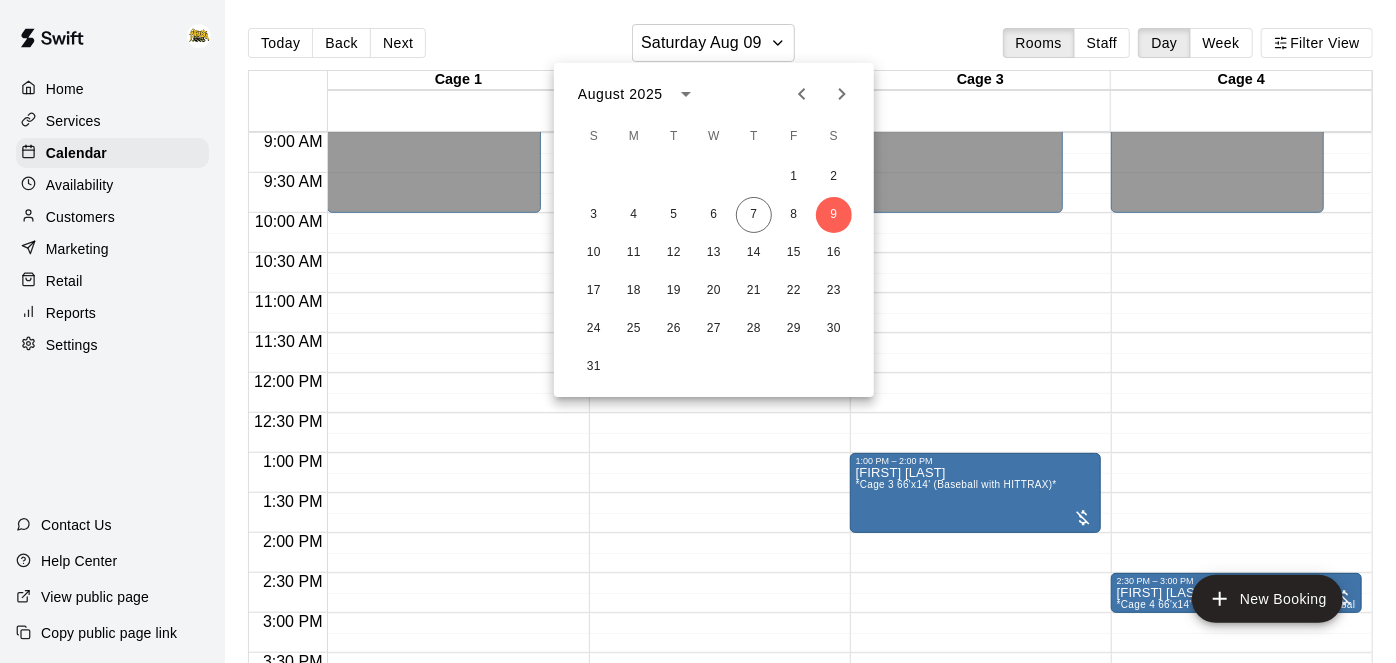 click at bounding box center (698, 331) 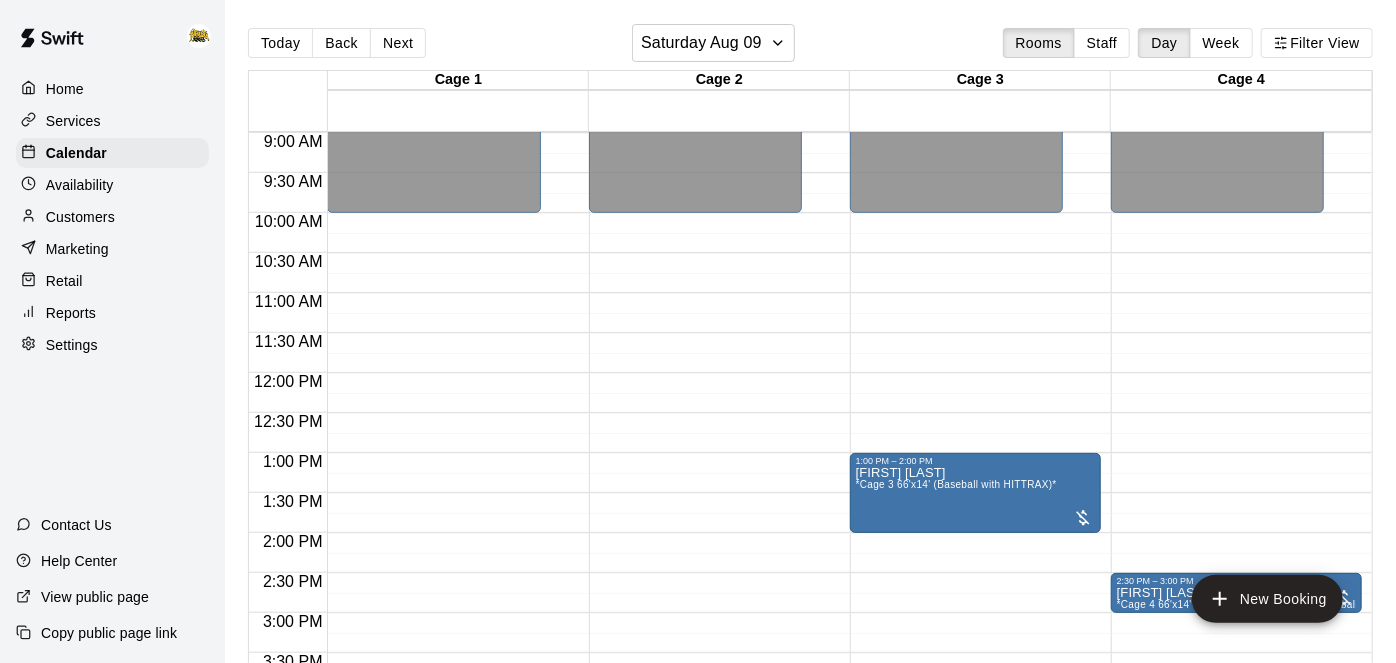 click on "Home" at bounding box center [65, 89] 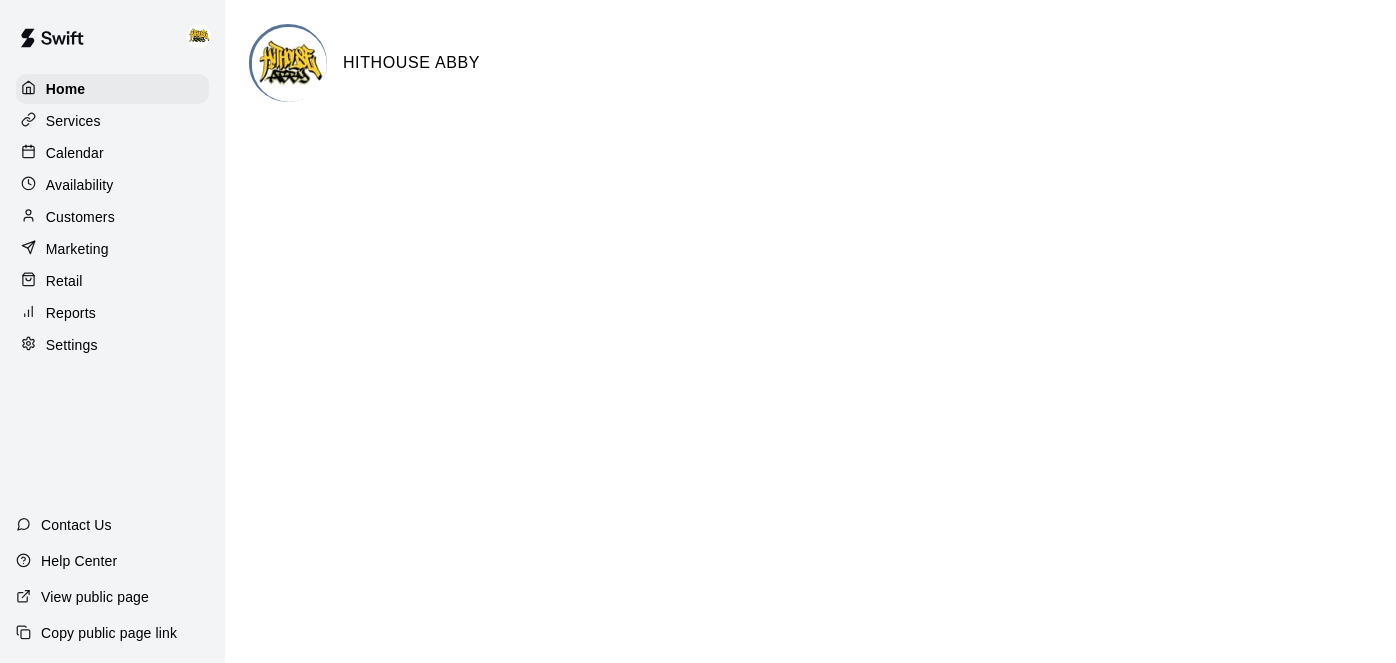 click on "Calendar" at bounding box center [75, 153] 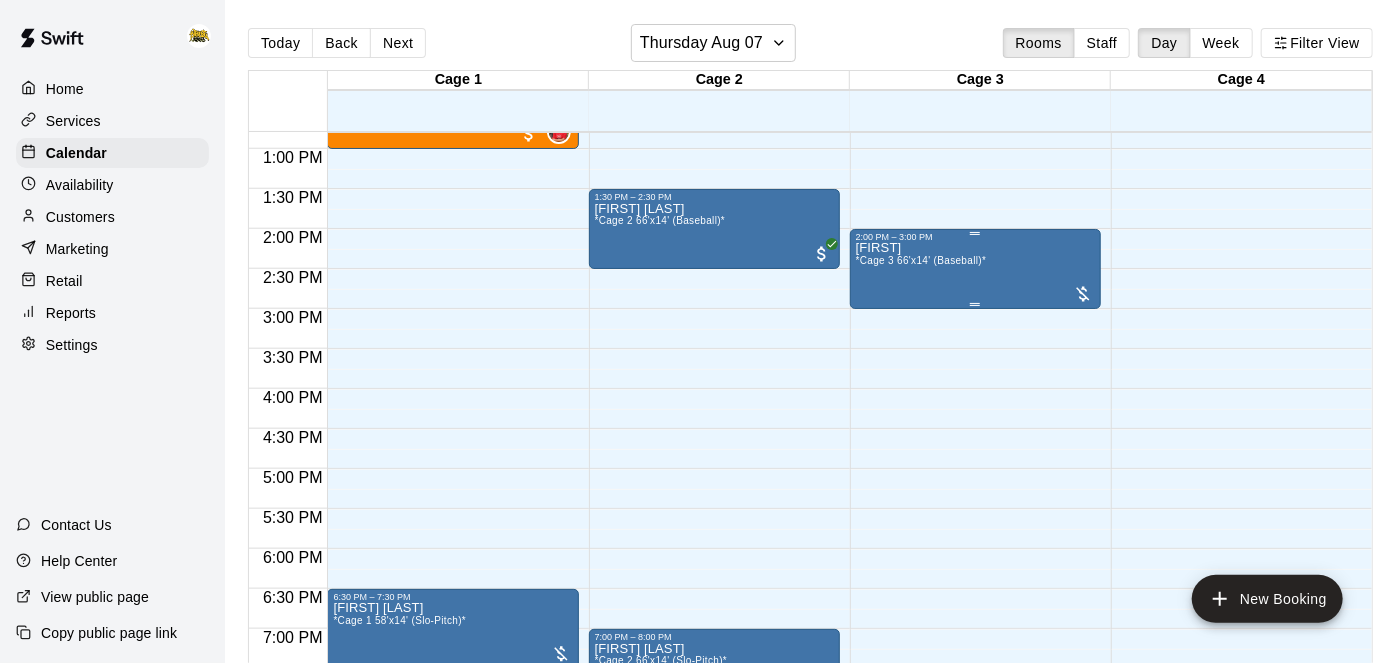 scroll, scrollTop: 1027, scrollLeft: 0, axis: vertical 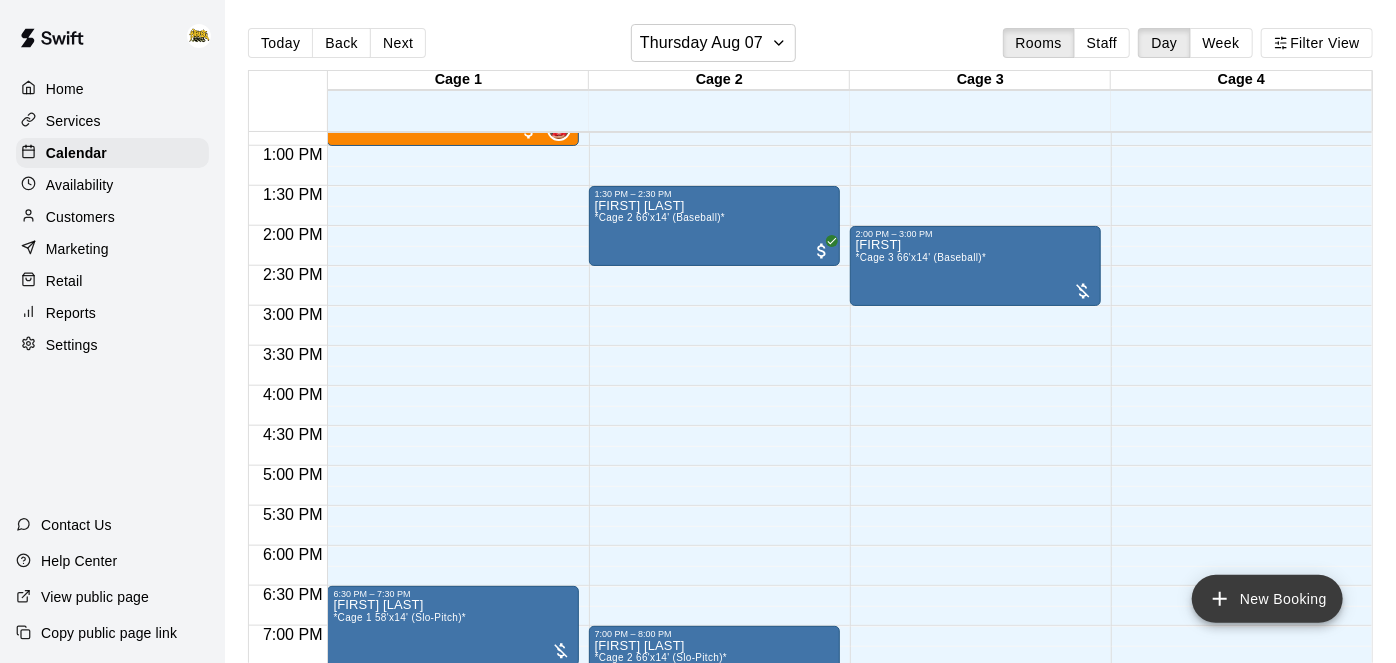 click 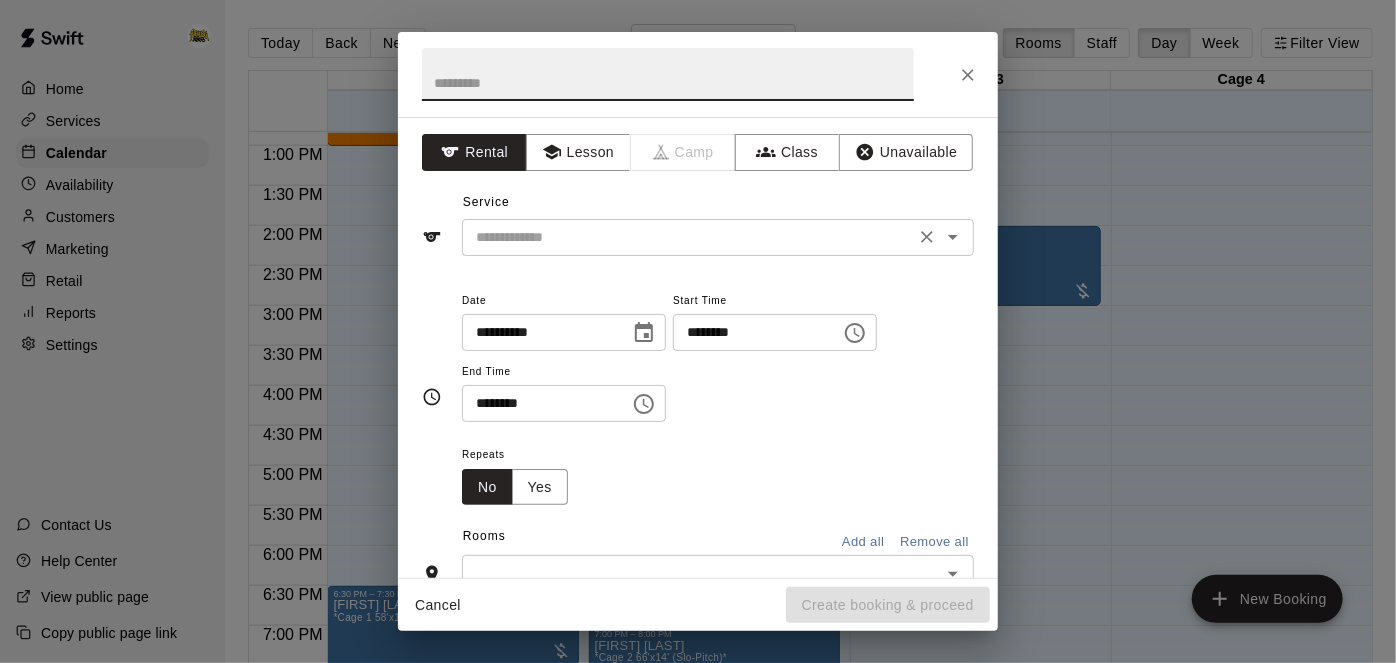 click 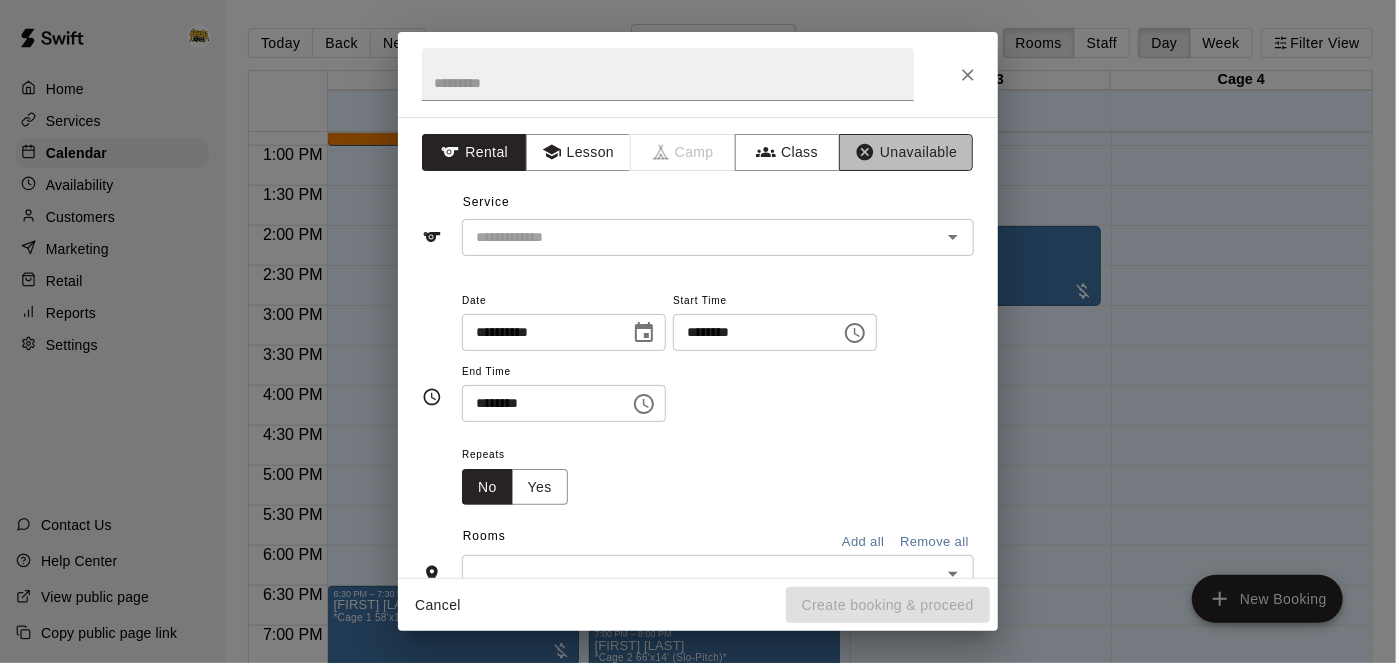 click on "Unavailable" at bounding box center (906, 152) 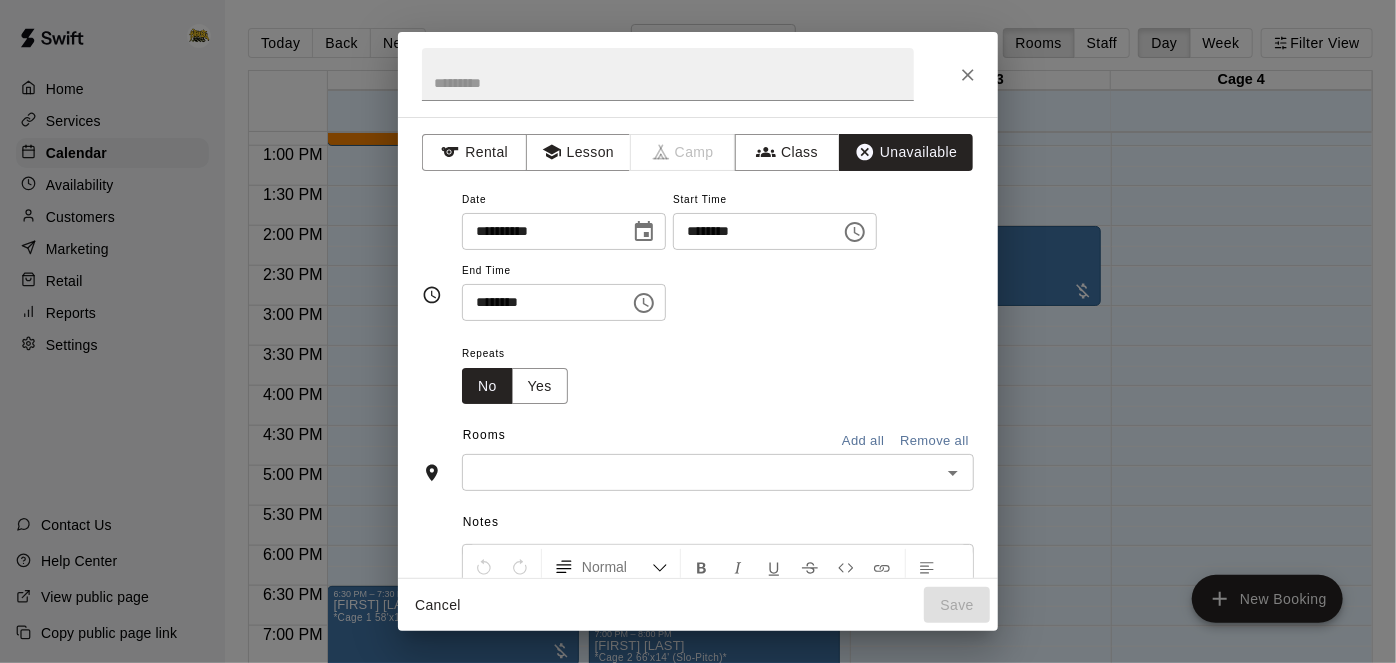 click on "********" at bounding box center [750, 231] 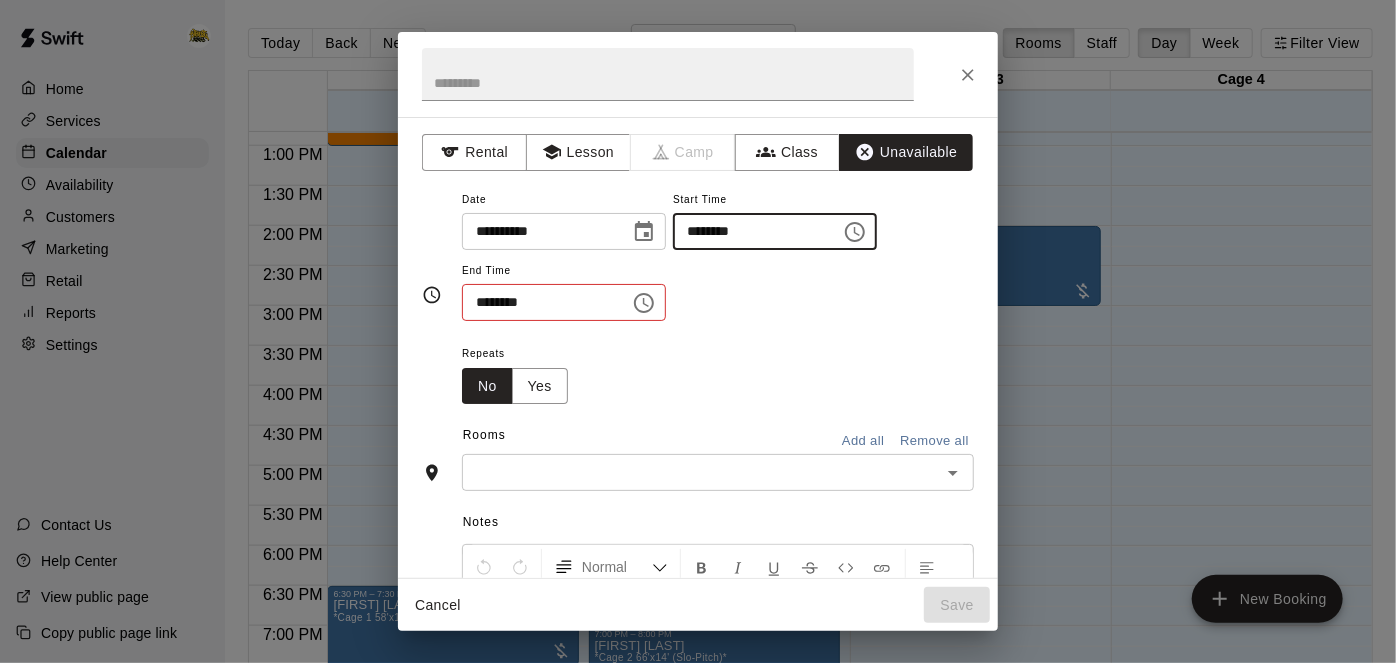 type on "********" 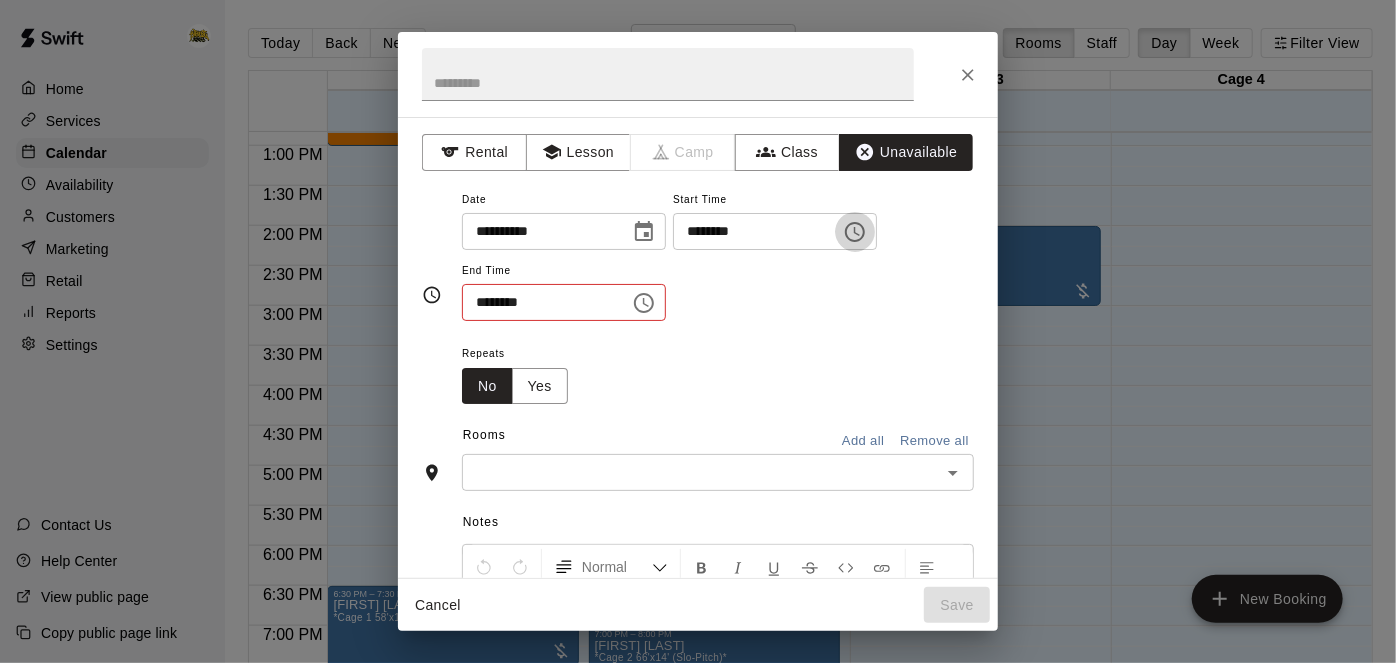 type 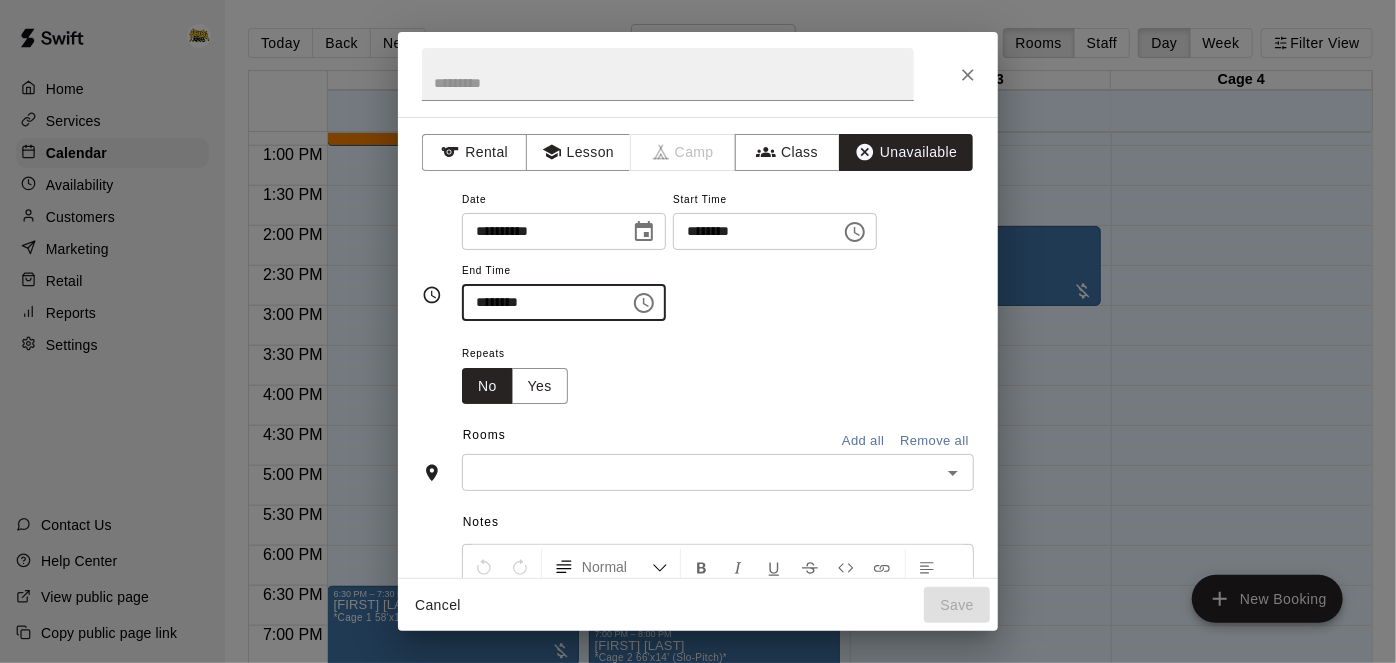 type on "********" 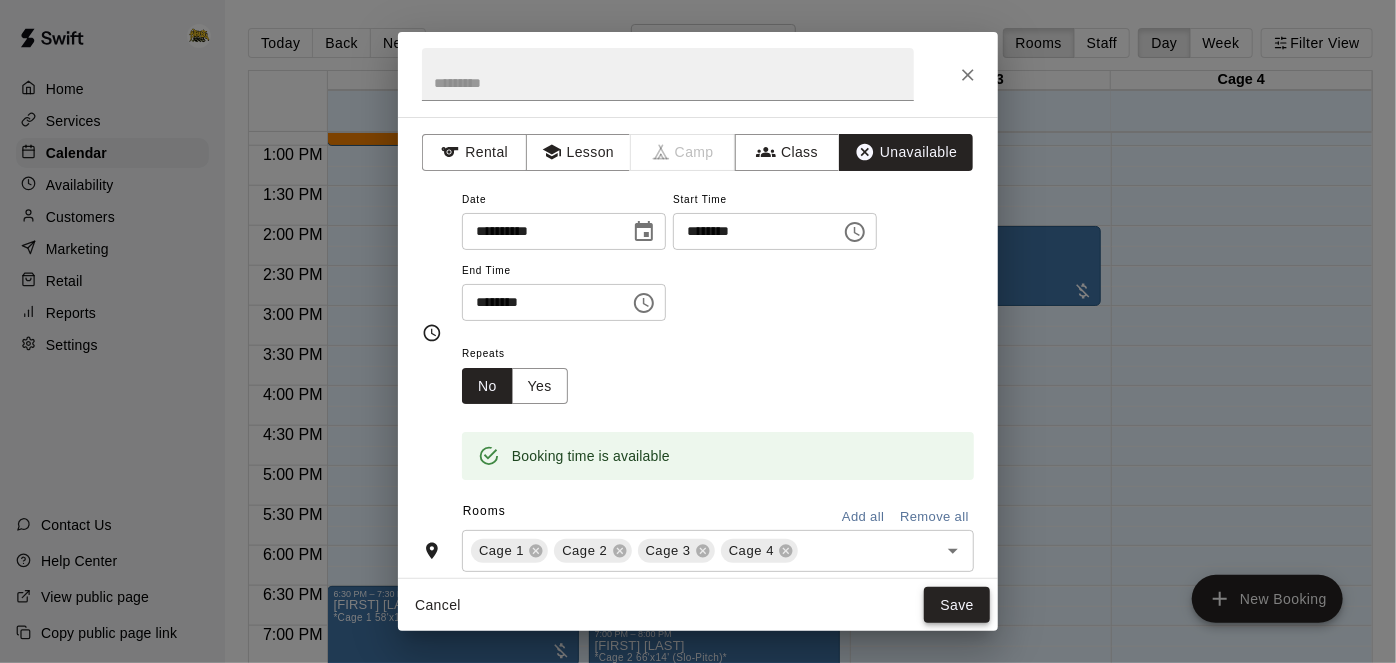 click on "Save" at bounding box center (957, 605) 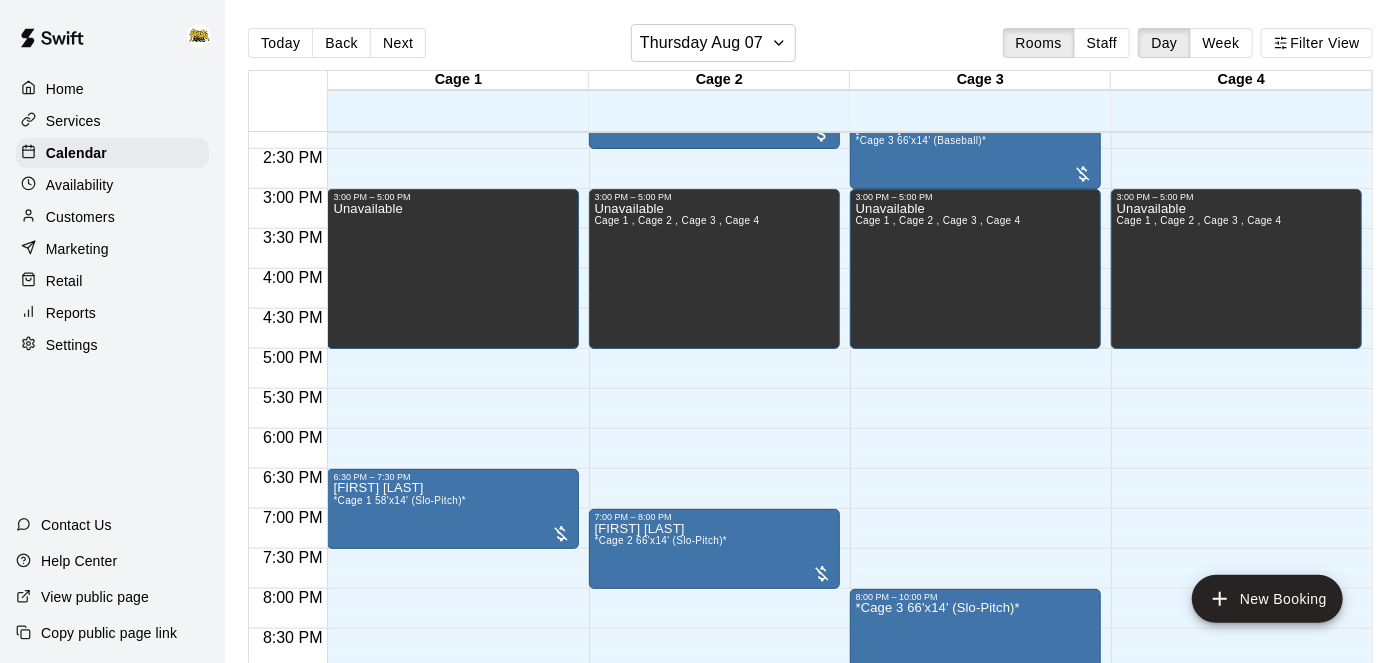 scroll, scrollTop: 1148, scrollLeft: 0, axis: vertical 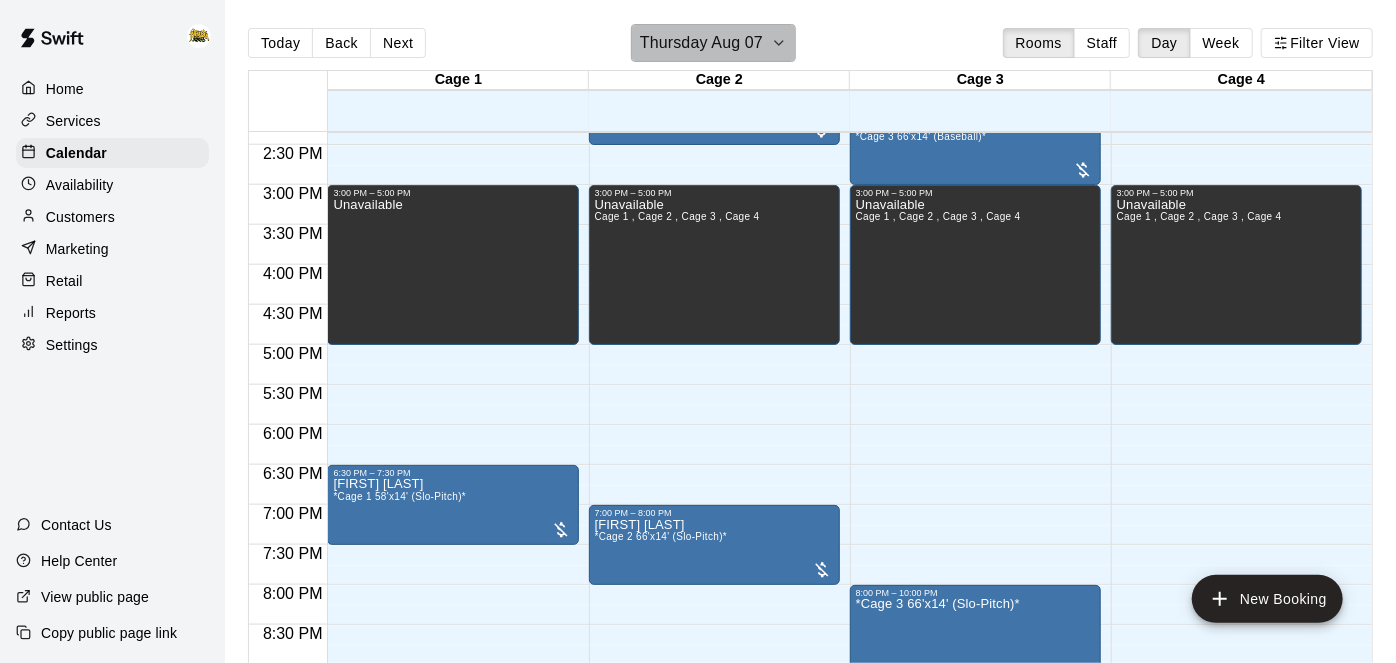 click on "Thursday Aug 07" at bounding box center (713, 43) 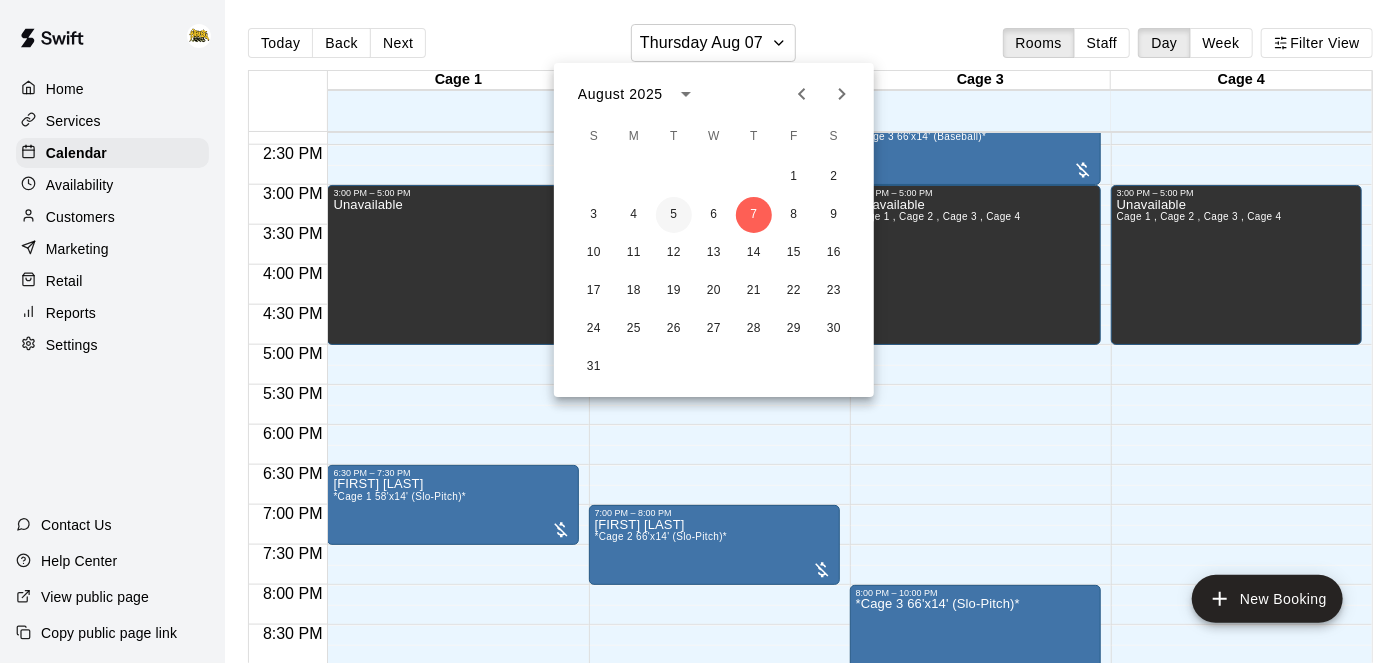 click on "5" at bounding box center [674, 215] 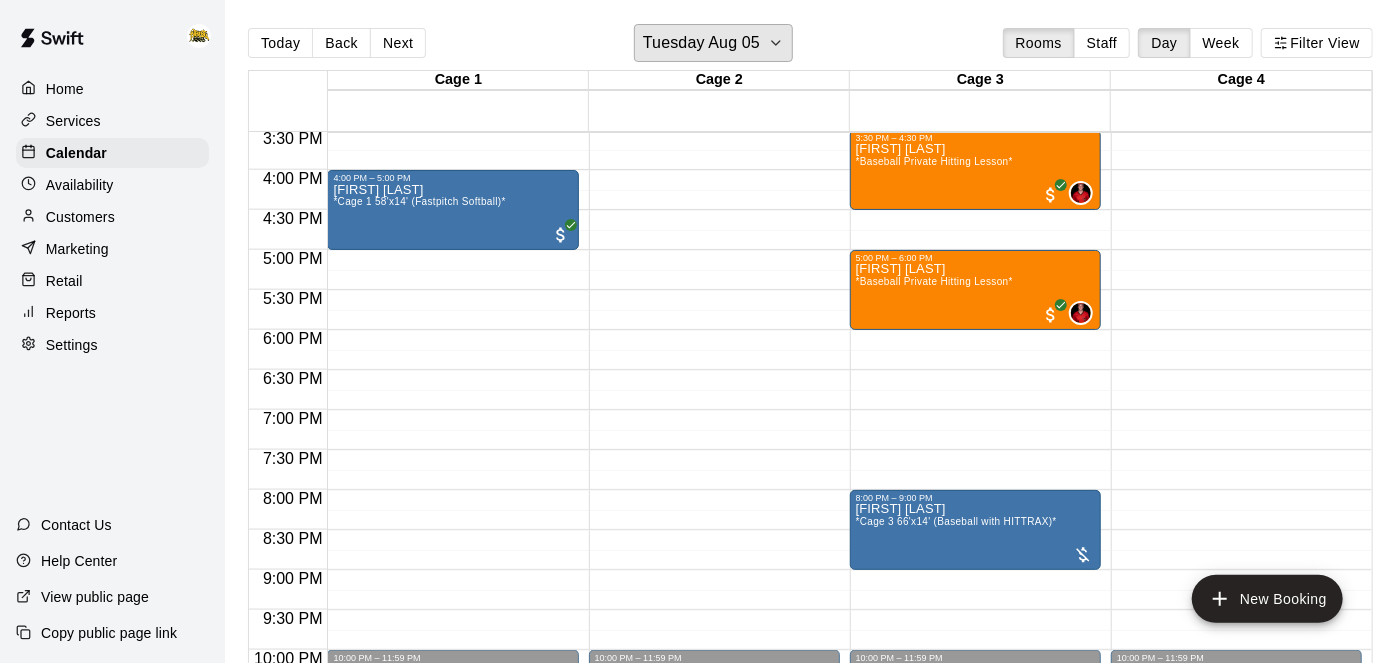 scroll, scrollTop: 1246, scrollLeft: 0, axis: vertical 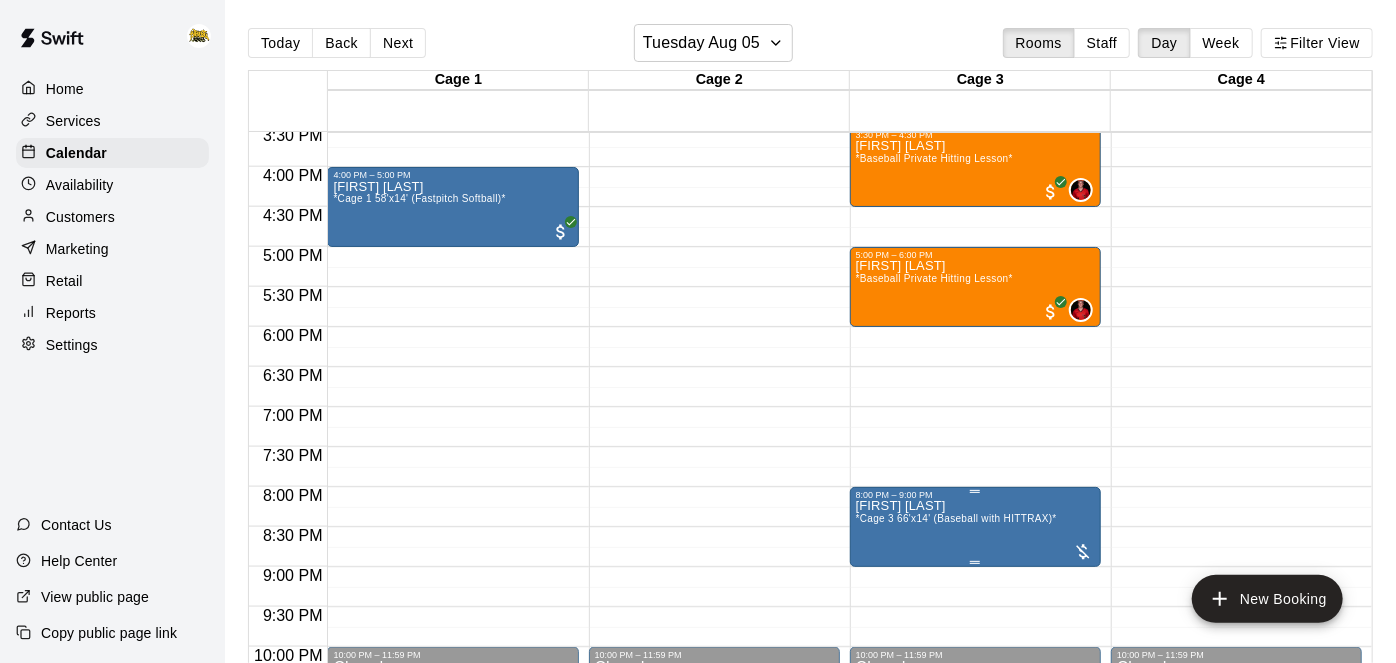 click on "[FIRST] [LAST]" at bounding box center [956, 506] 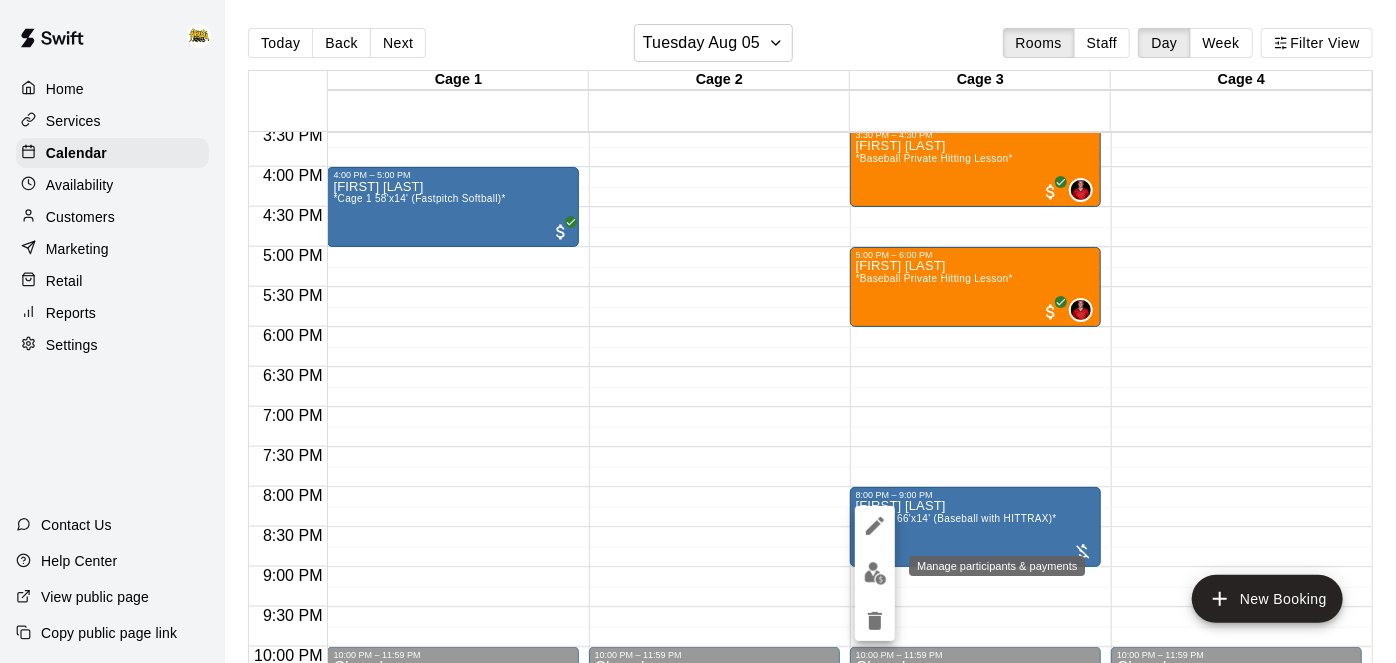 click at bounding box center [875, 573] 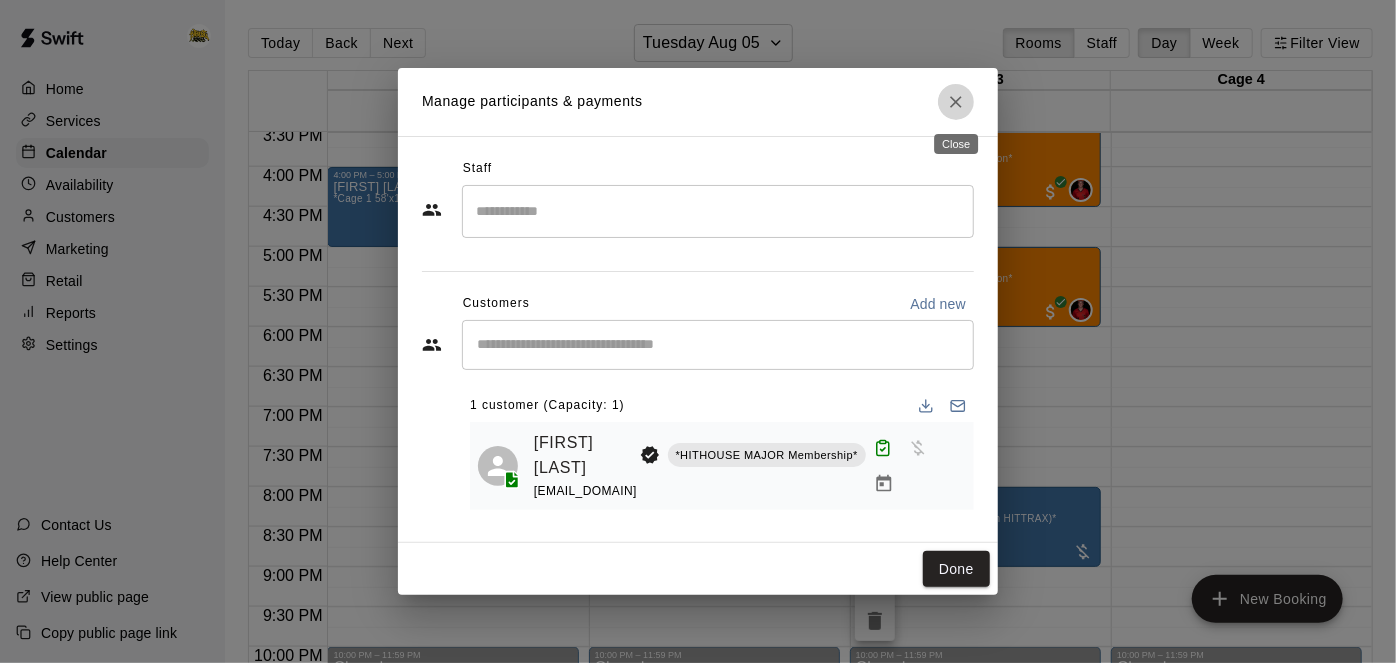 click 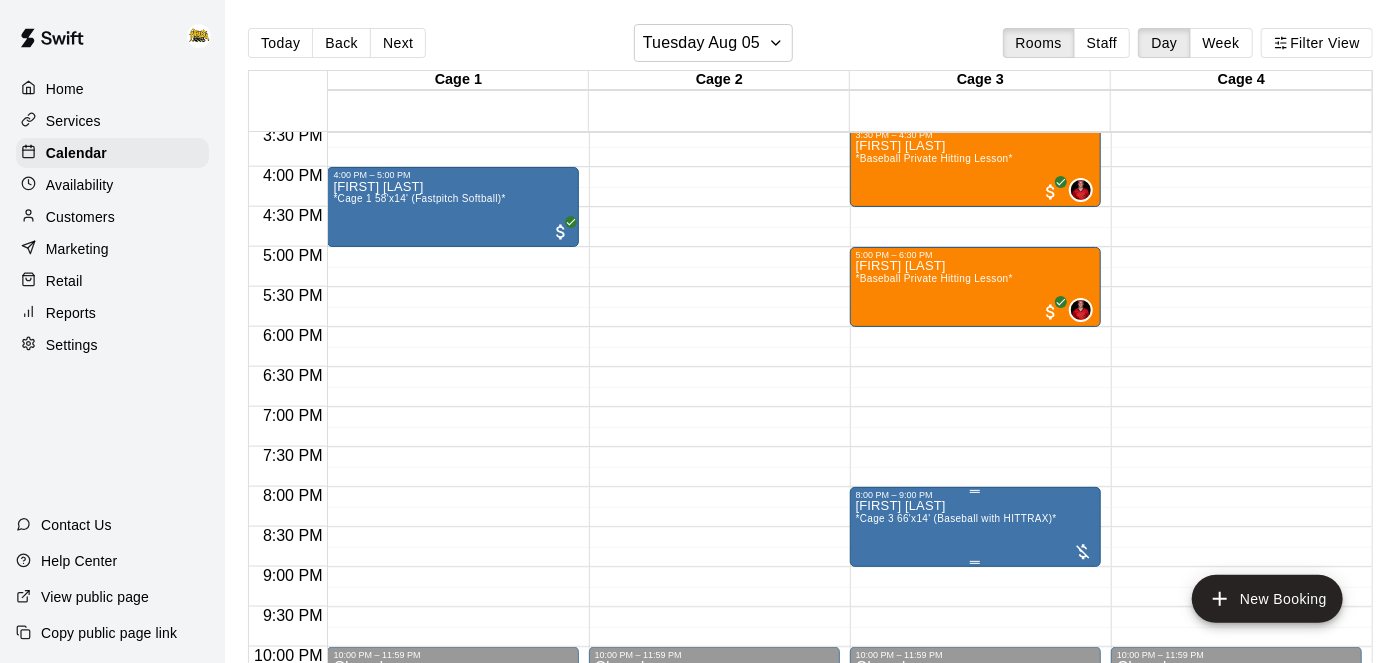 click on "[FIRST] [LAST] *Cage 3 66'x14' (Baseball with HITTRAX)*" at bounding box center (956, 831) 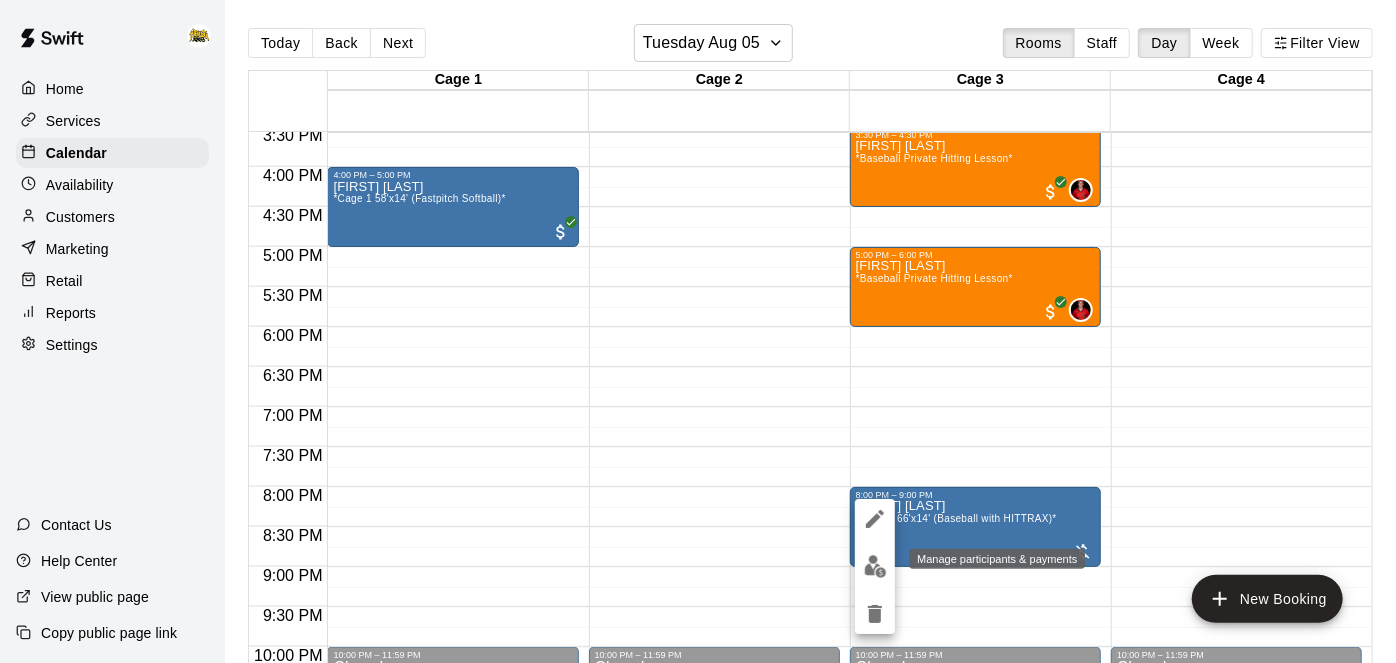 click at bounding box center [875, 566] 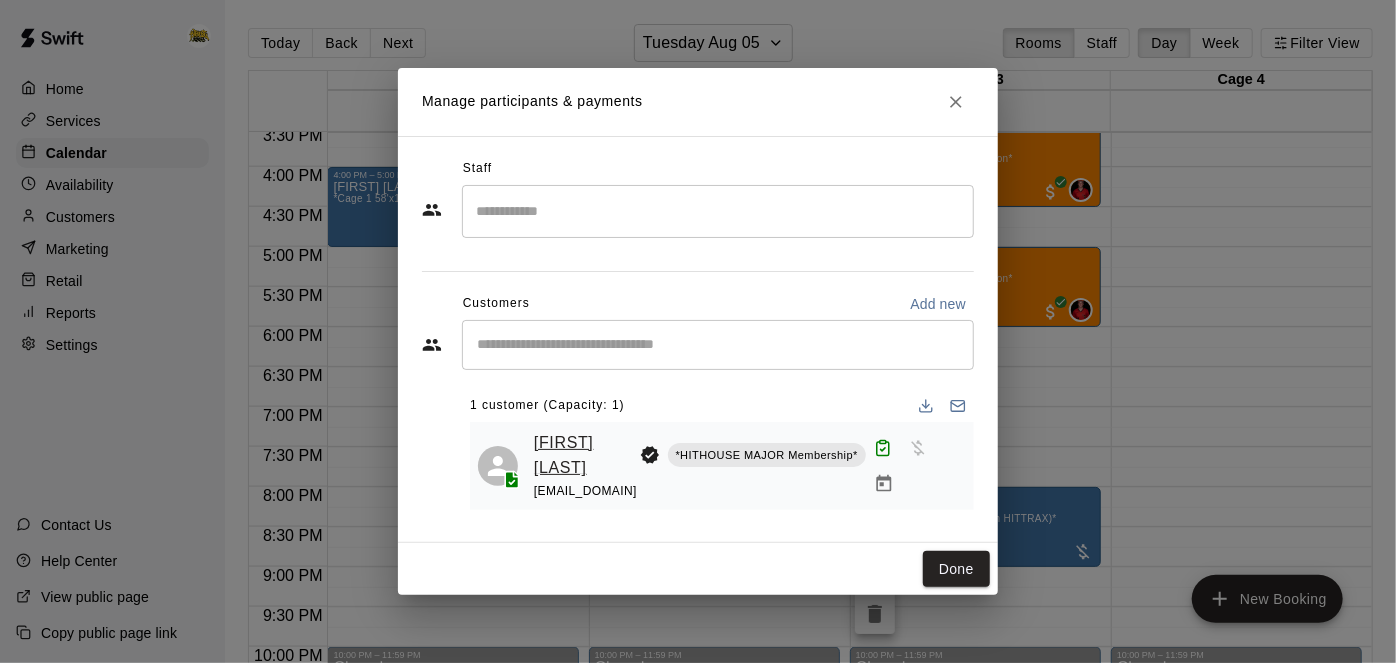 click on "[FIRST] [LAST]" at bounding box center (583, 455) 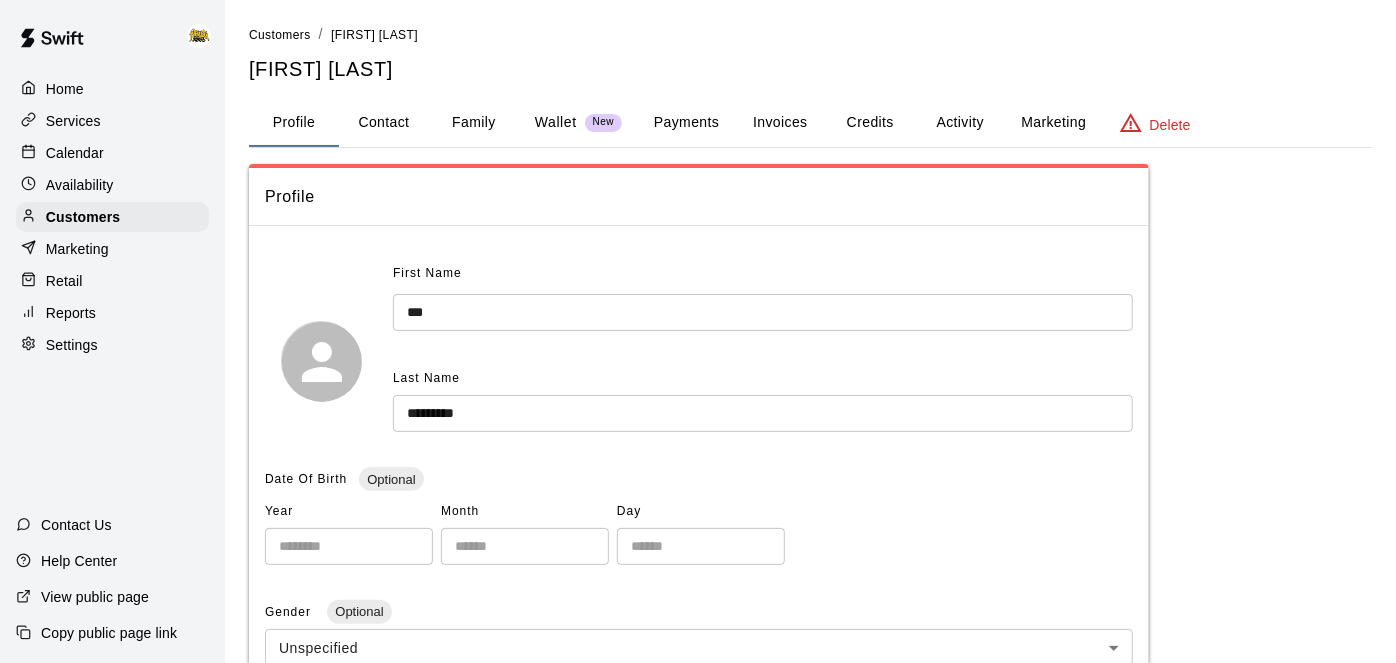 click on "Payments" at bounding box center (686, 123) 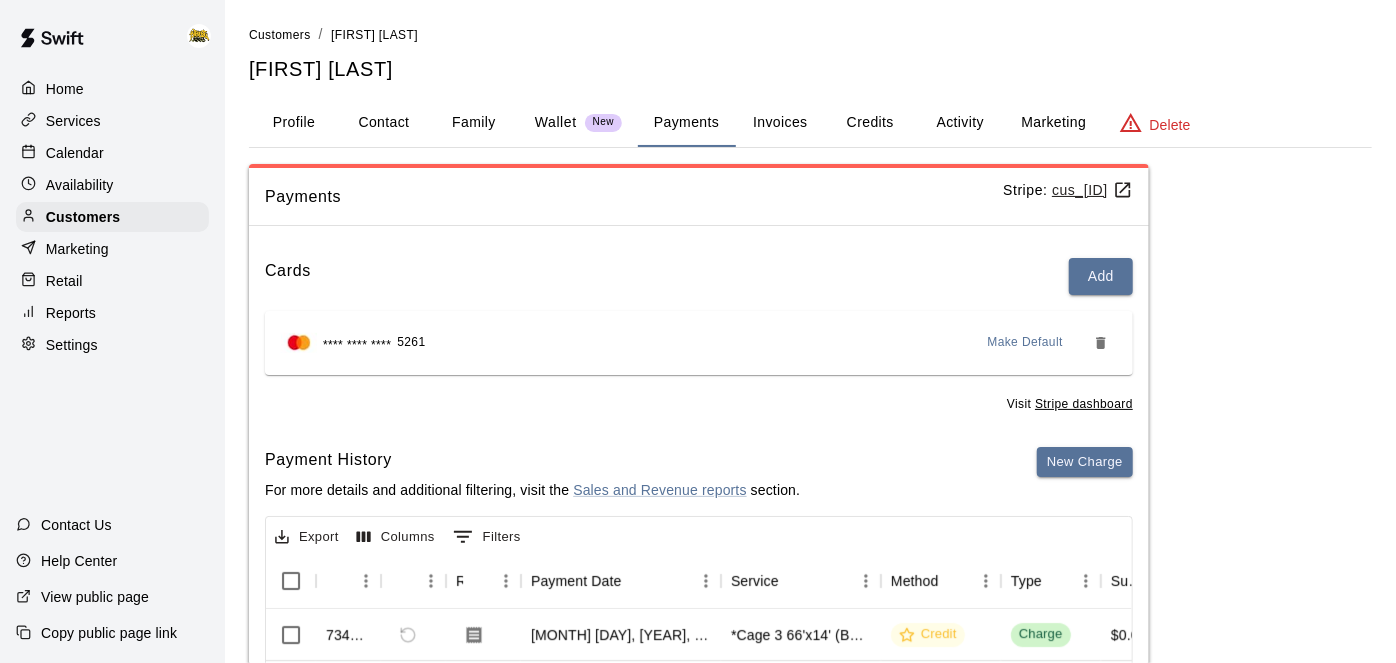 scroll, scrollTop: 0, scrollLeft: 0, axis: both 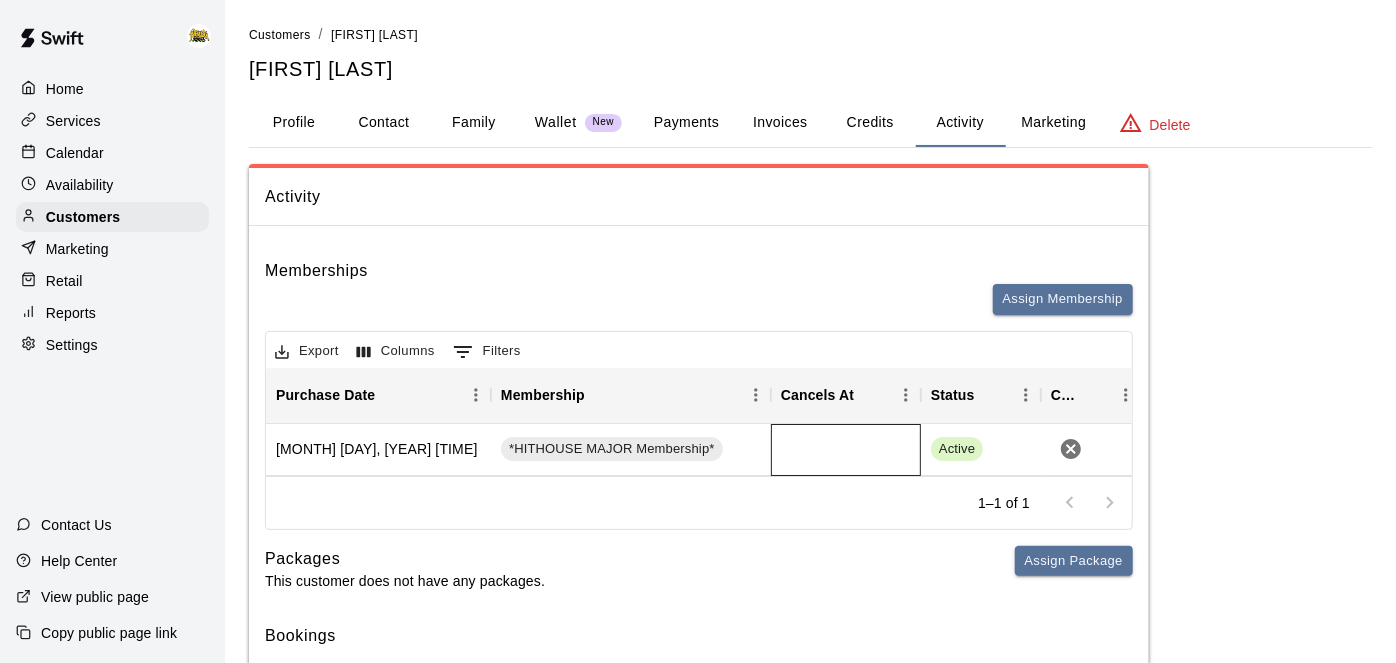 click at bounding box center [846, 450] 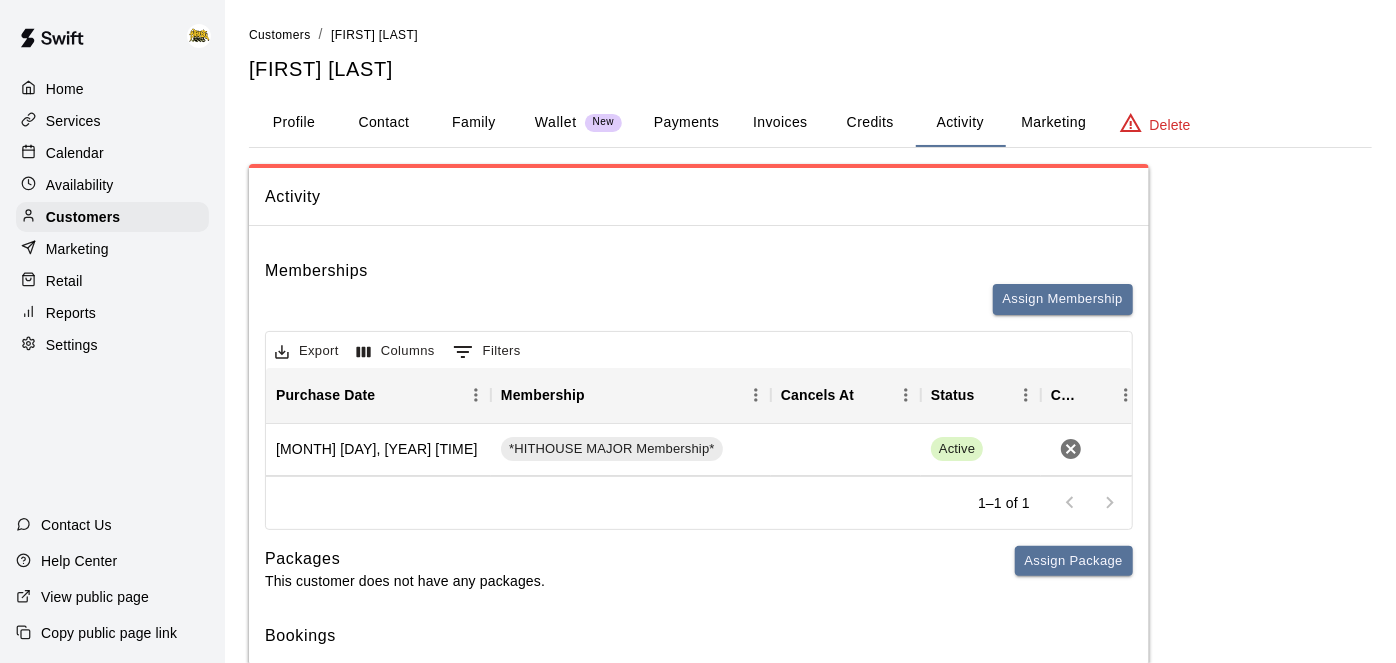click on "Credits" at bounding box center (870, 123) 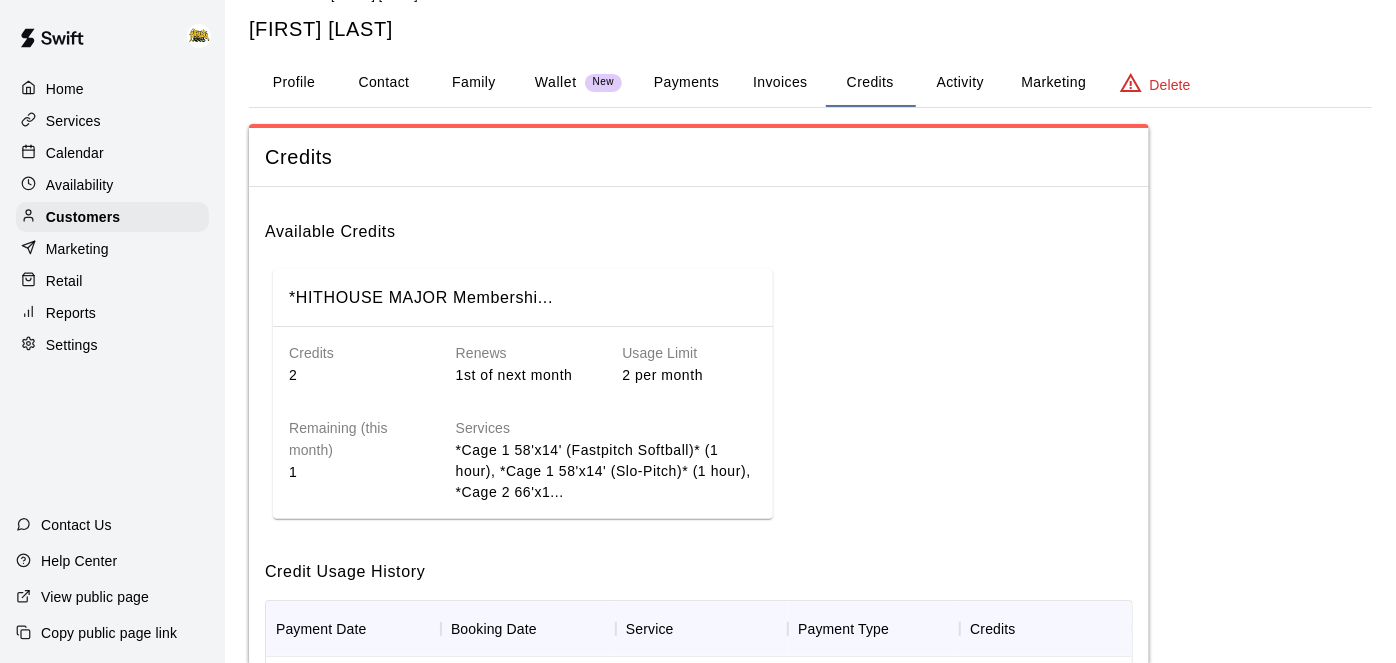 scroll, scrollTop: 0, scrollLeft: 0, axis: both 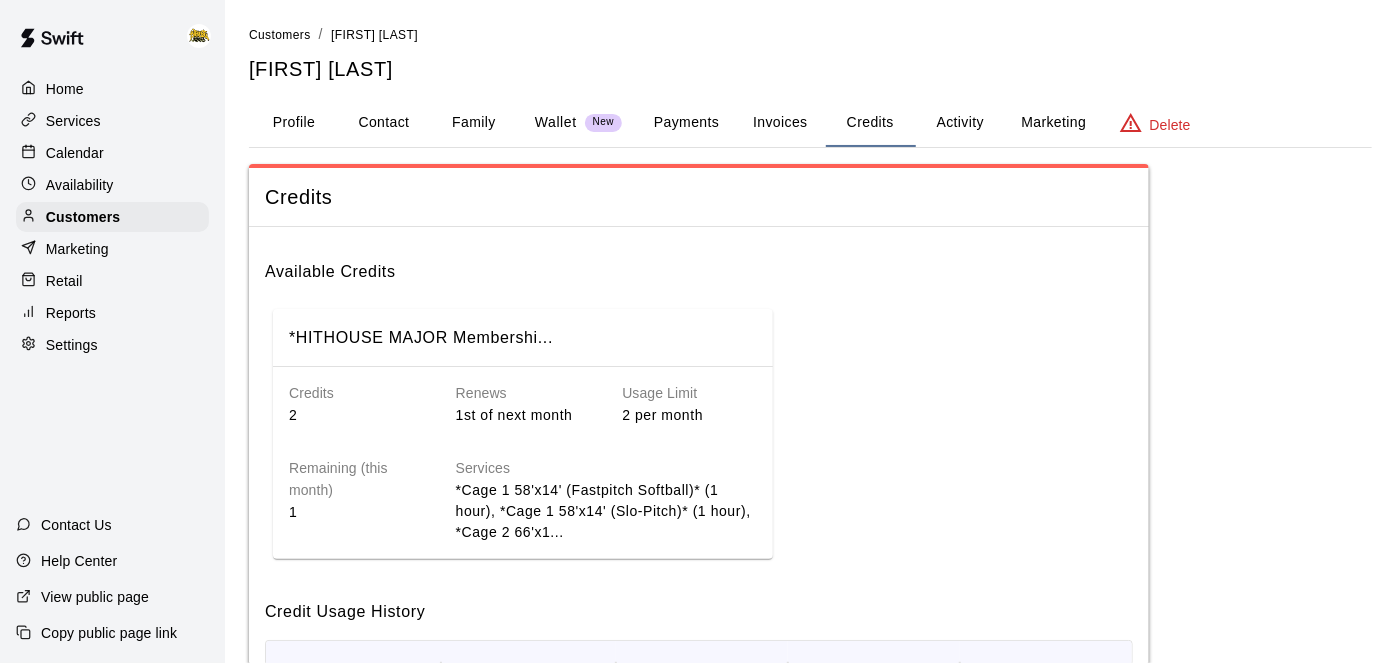 click on "Payments" at bounding box center (686, 123) 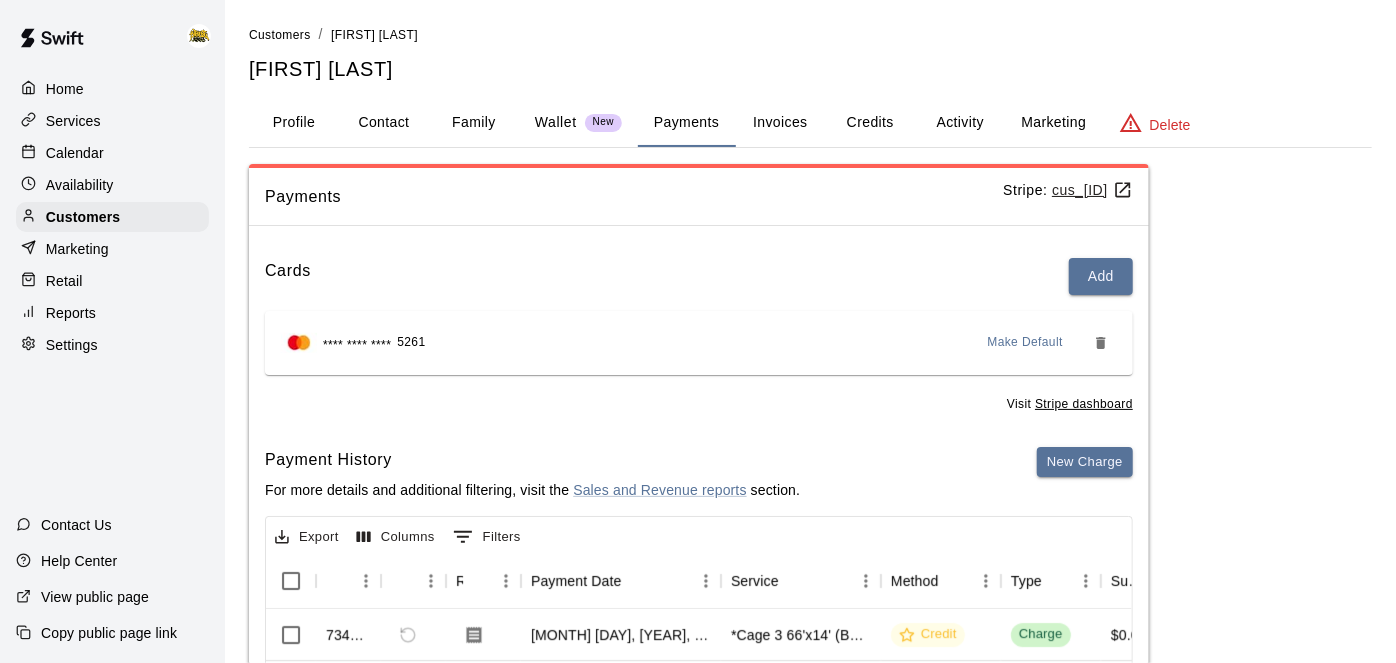 click on "Calendar" at bounding box center (75, 153) 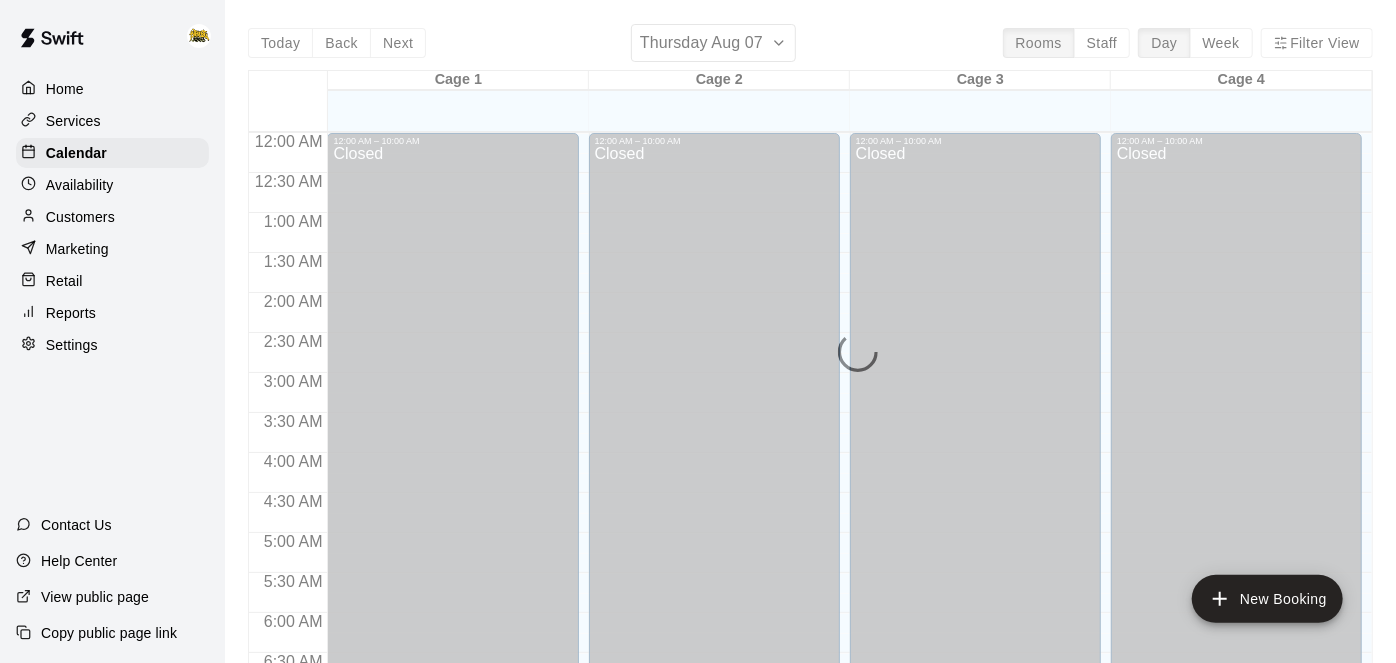 scroll, scrollTop: 1009, scrollLeft: 0, axis: vertical 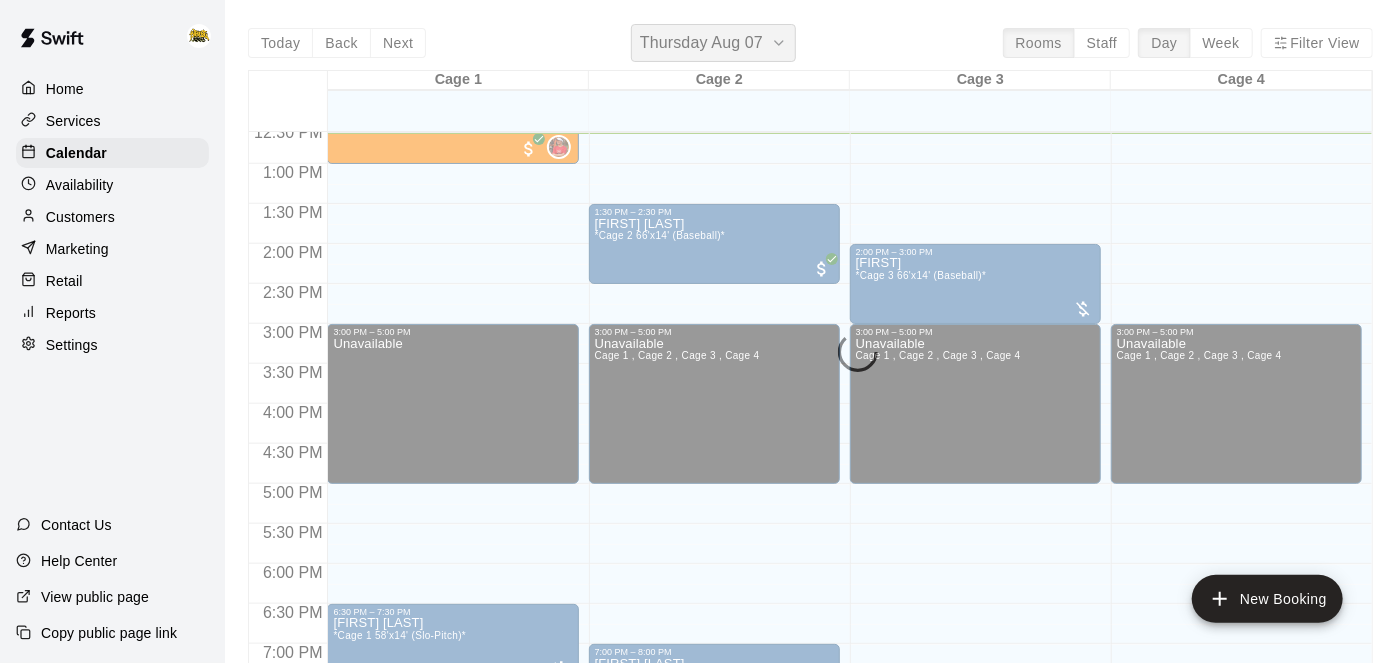 click on "Thursday Aug 07" at bounding box center [701, 43] 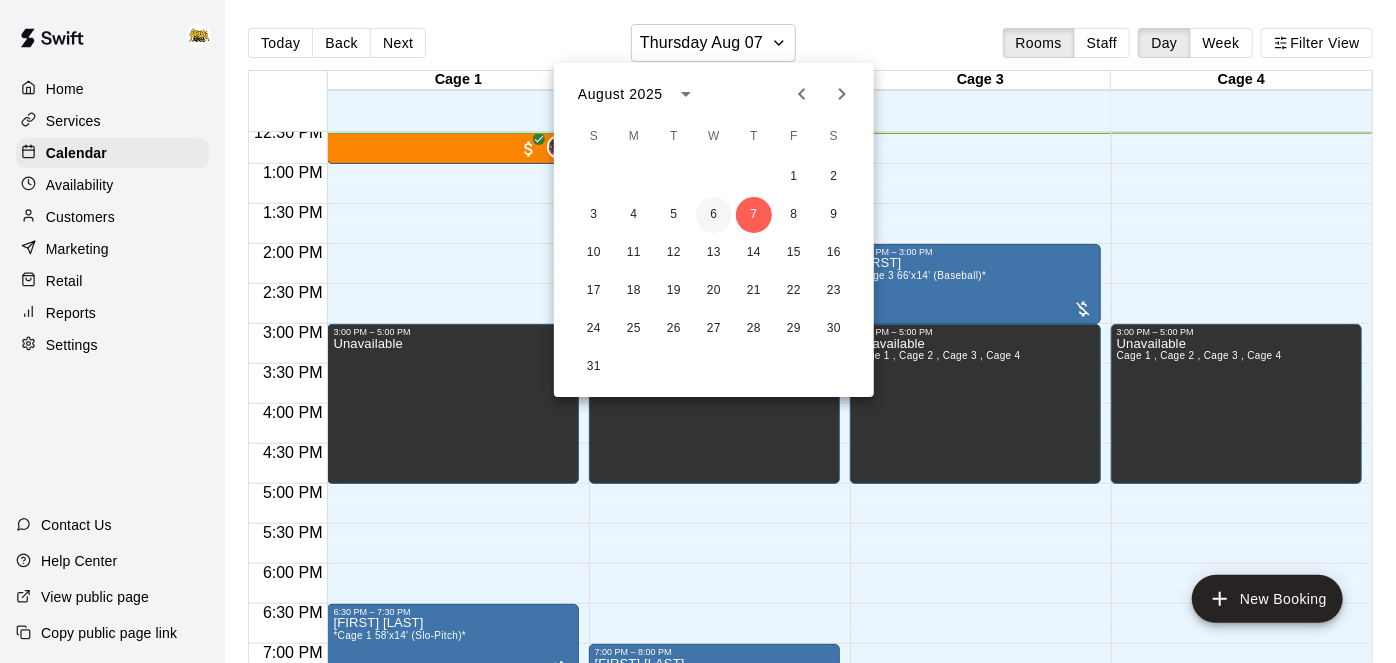 click on "6" at bounding box center [714, 215] 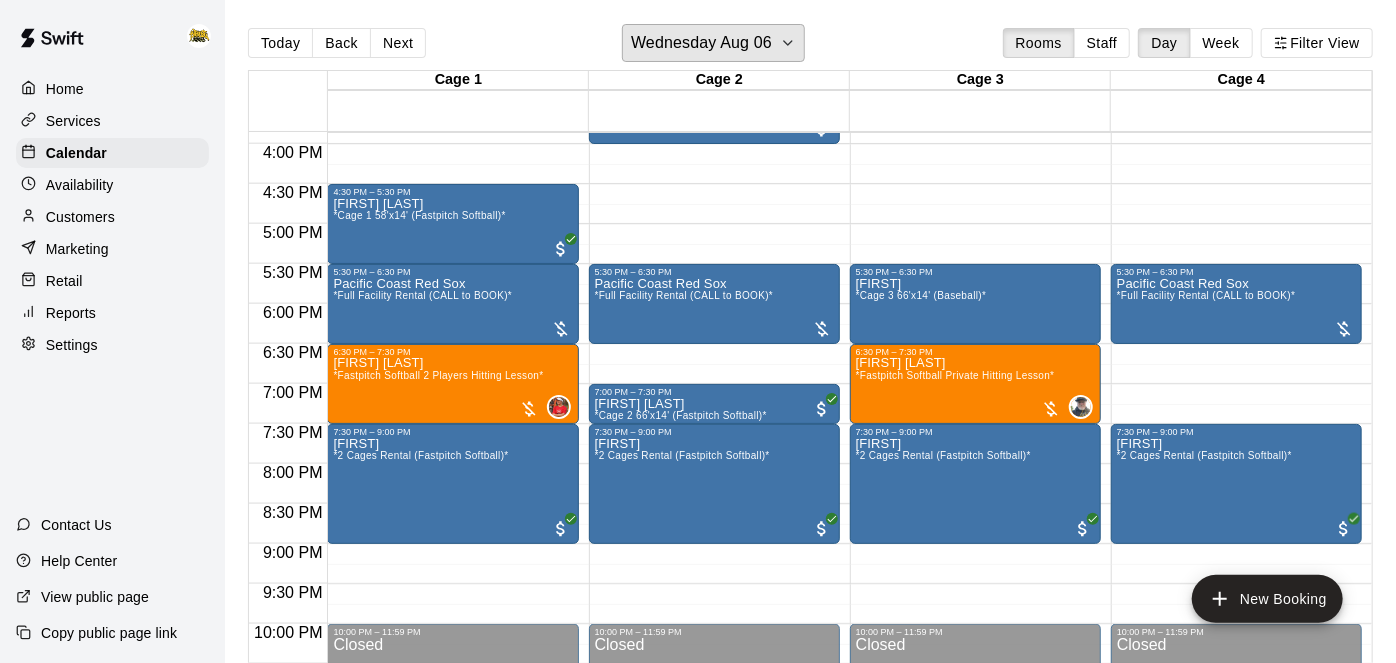 scroll, scrollTop: 1275, scrollLeft: 0, axis: vertical 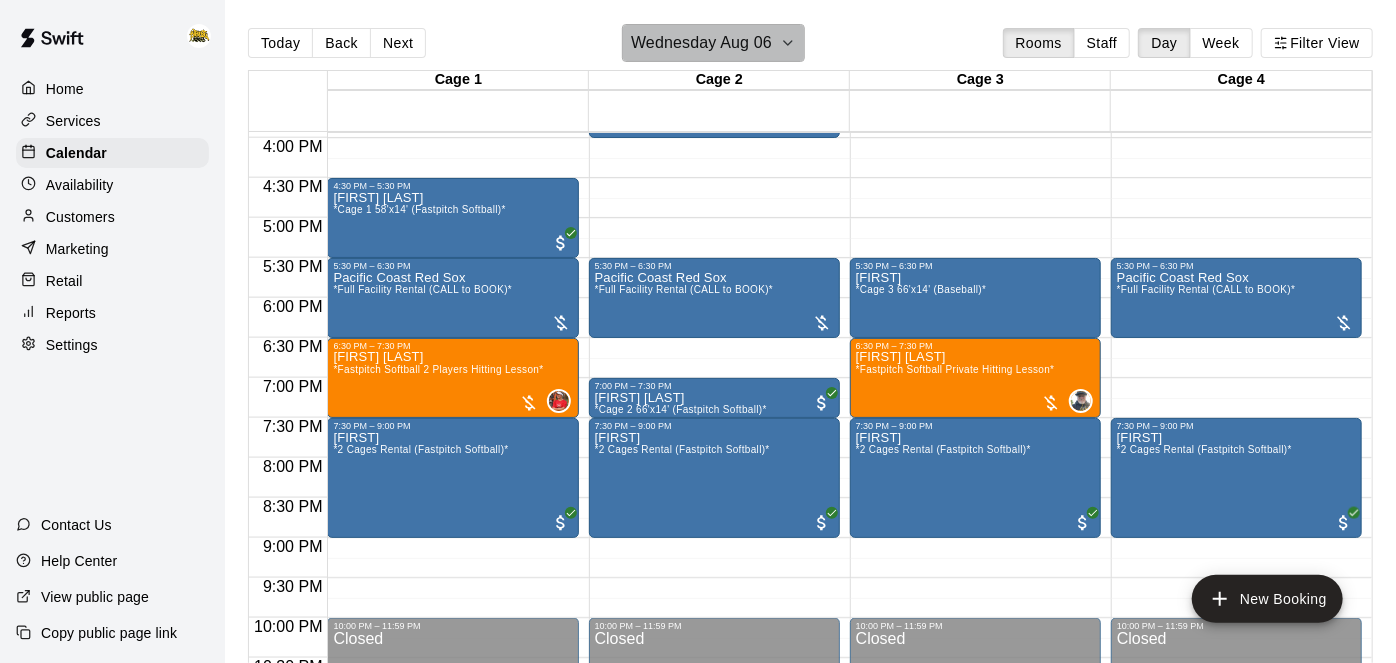 click 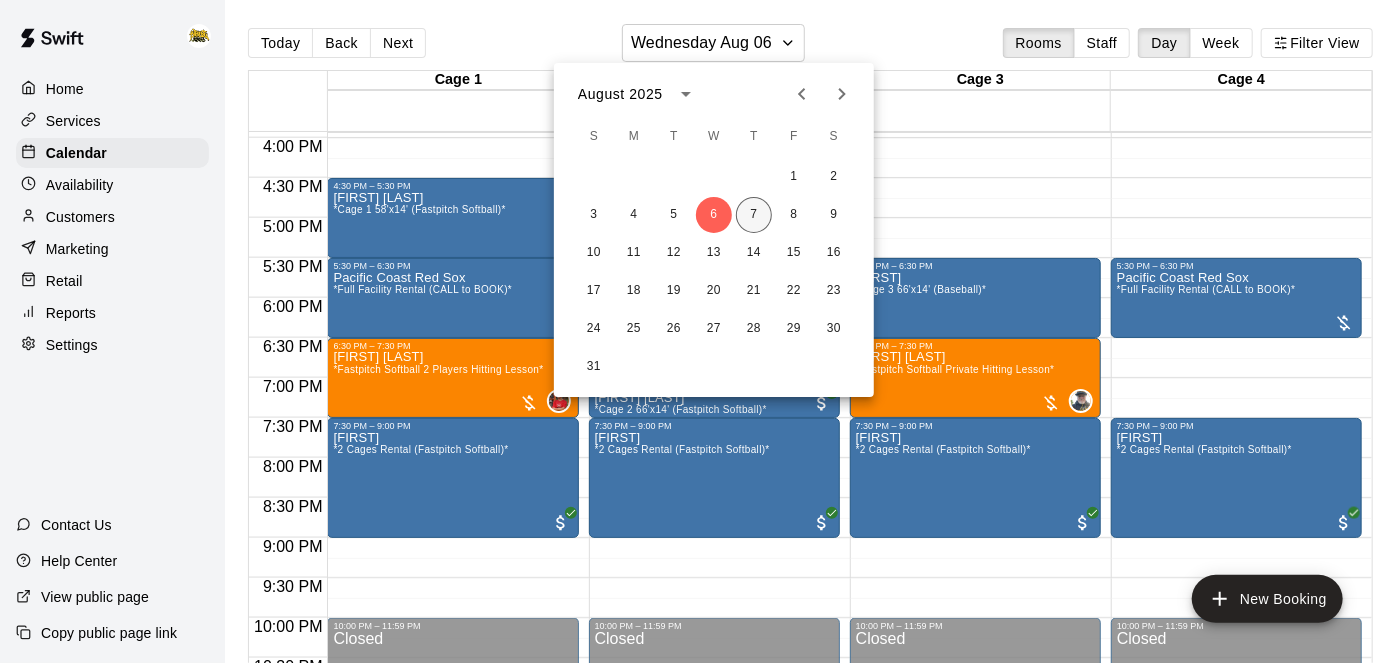 click on "7" at bounding box center [754, 215] 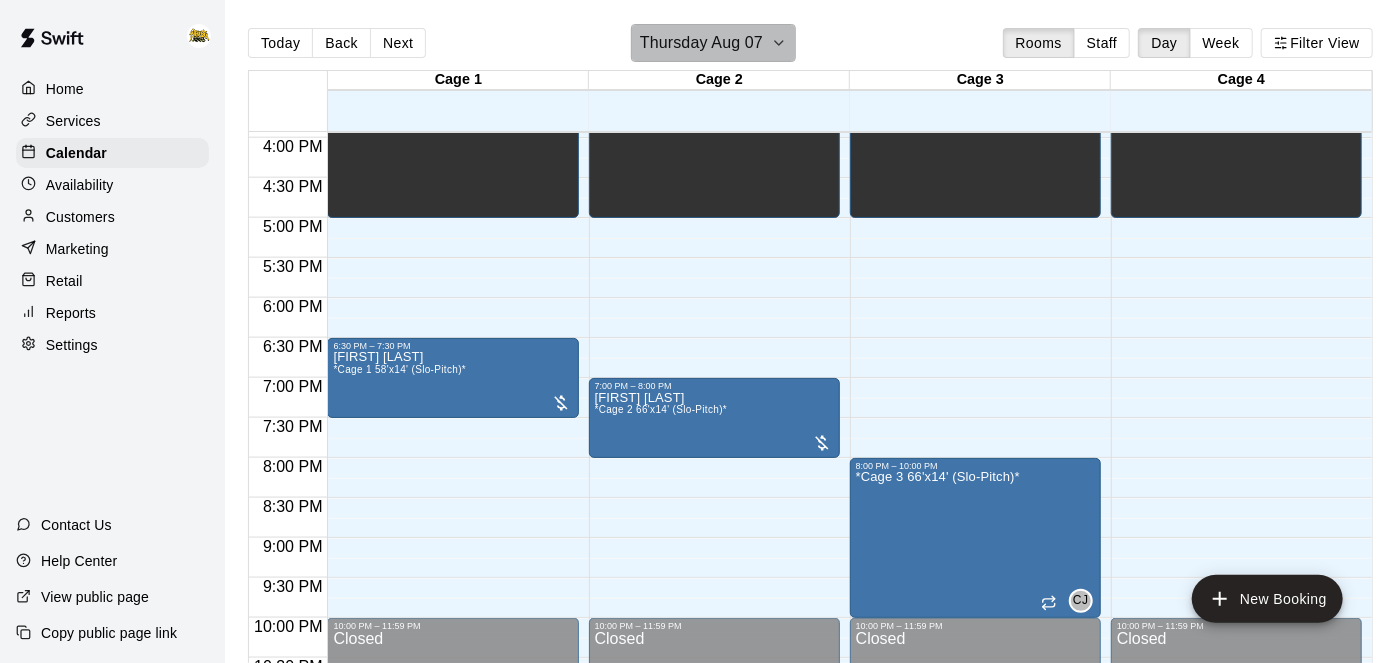 click 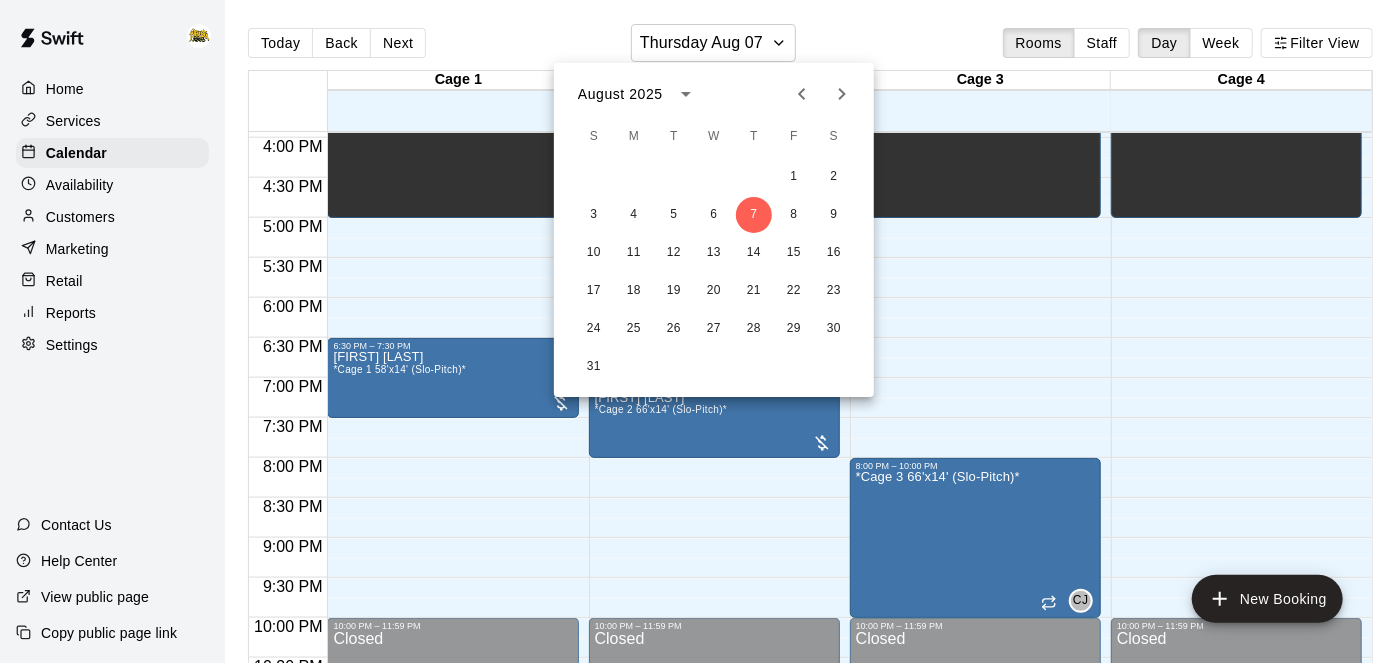 click at bounding box center [698, 331] 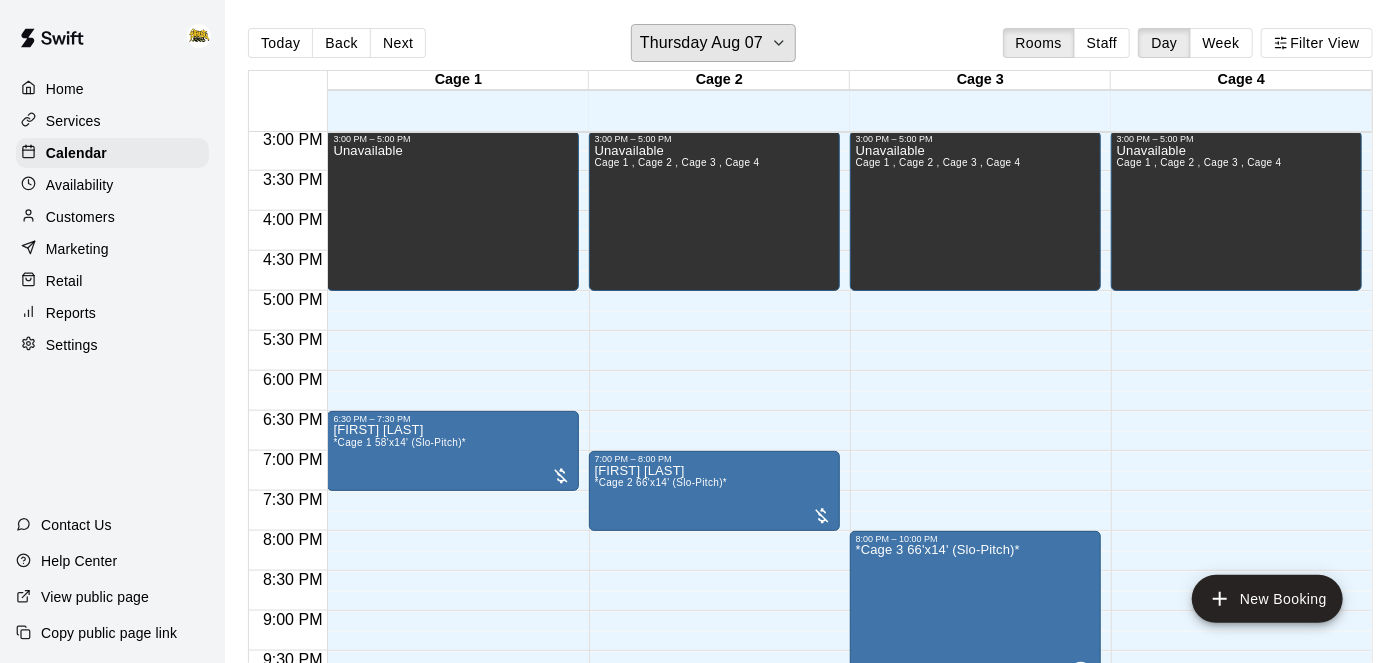 scroll, scrollTop: 1208, scrollLeft: 0, axis: vertical 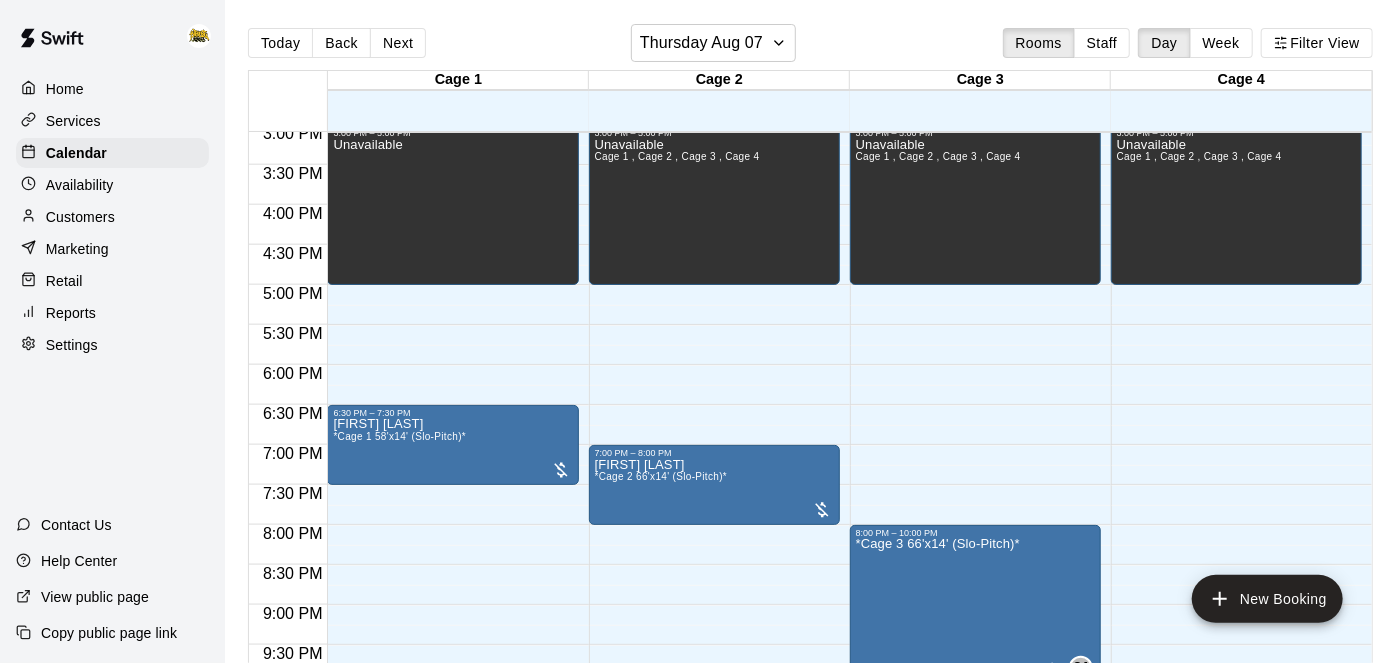 click on "Home" at bounding box center [65, 89] 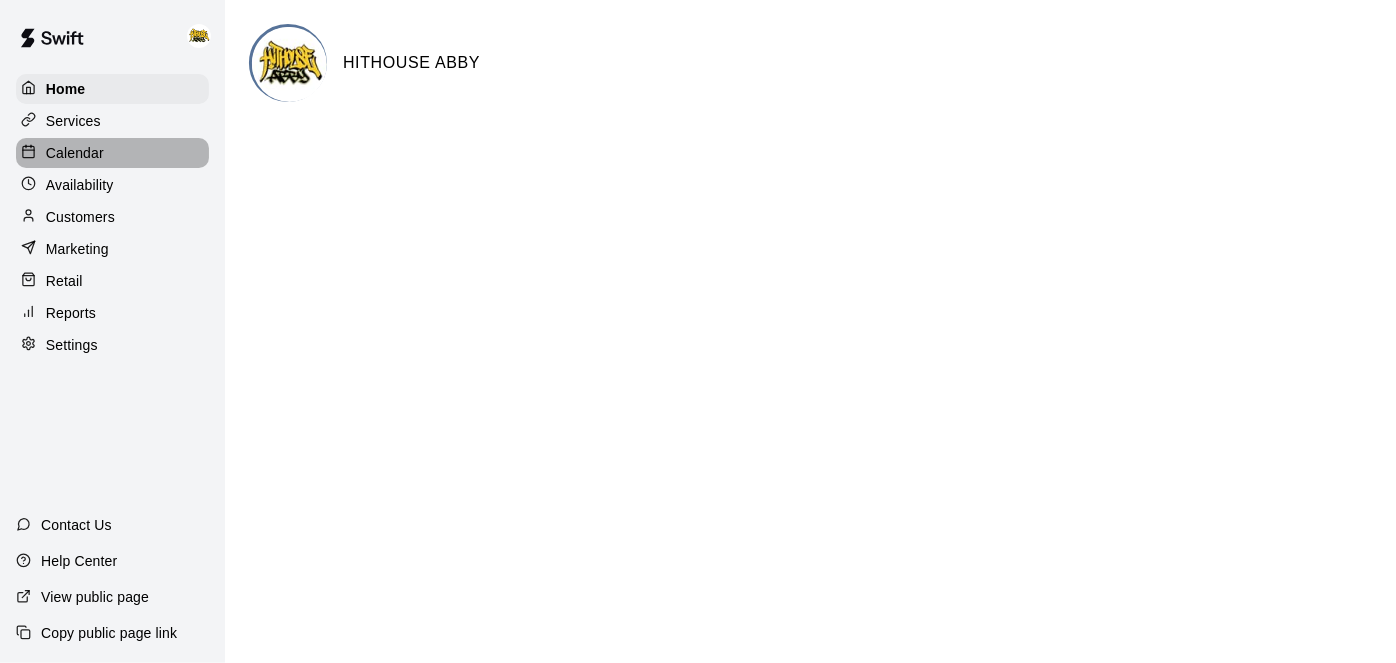 click on "Calendar" at bounding box center [75, 153] 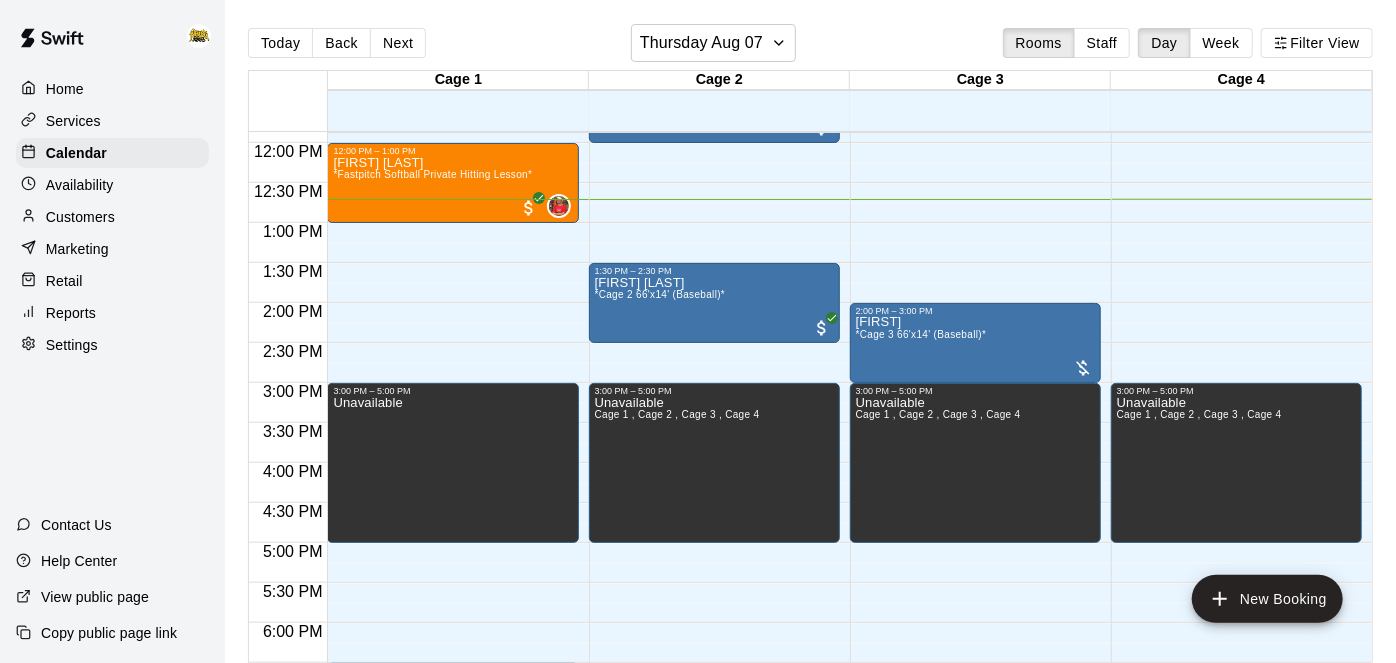 scroll, scrollTop: 954, scrollLeft: 0, axis: vertical 